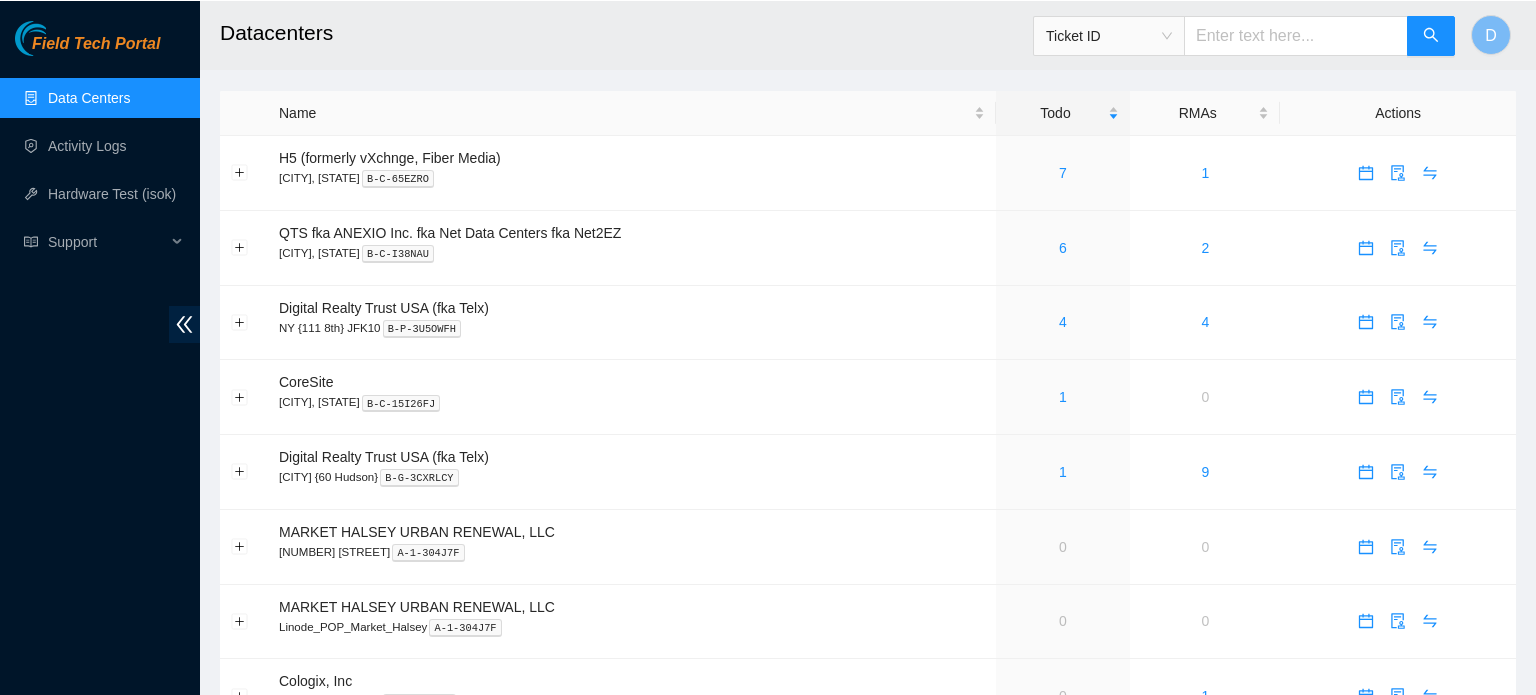 scroll, scrollTop: 0, scrollLeft: 0, axis: both 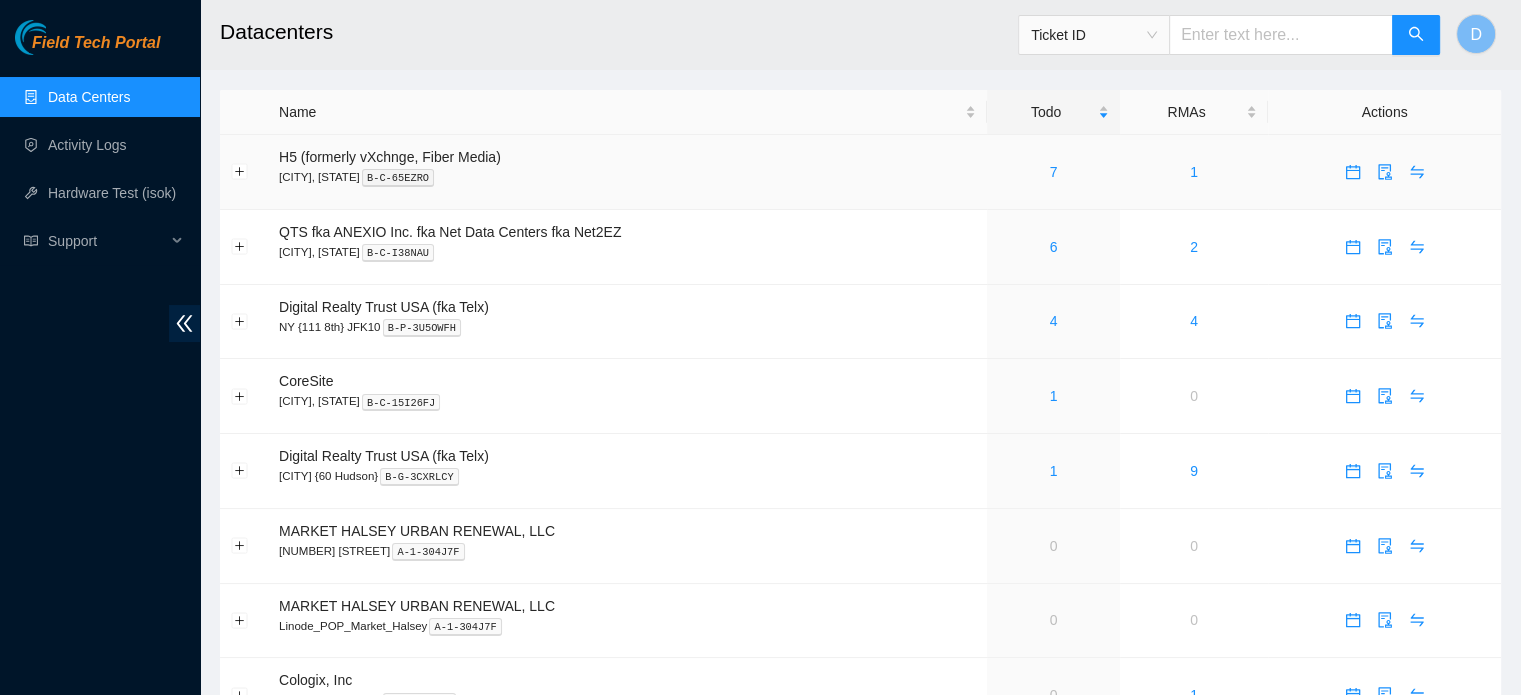click on "7" at bounding box center [1053, 172] 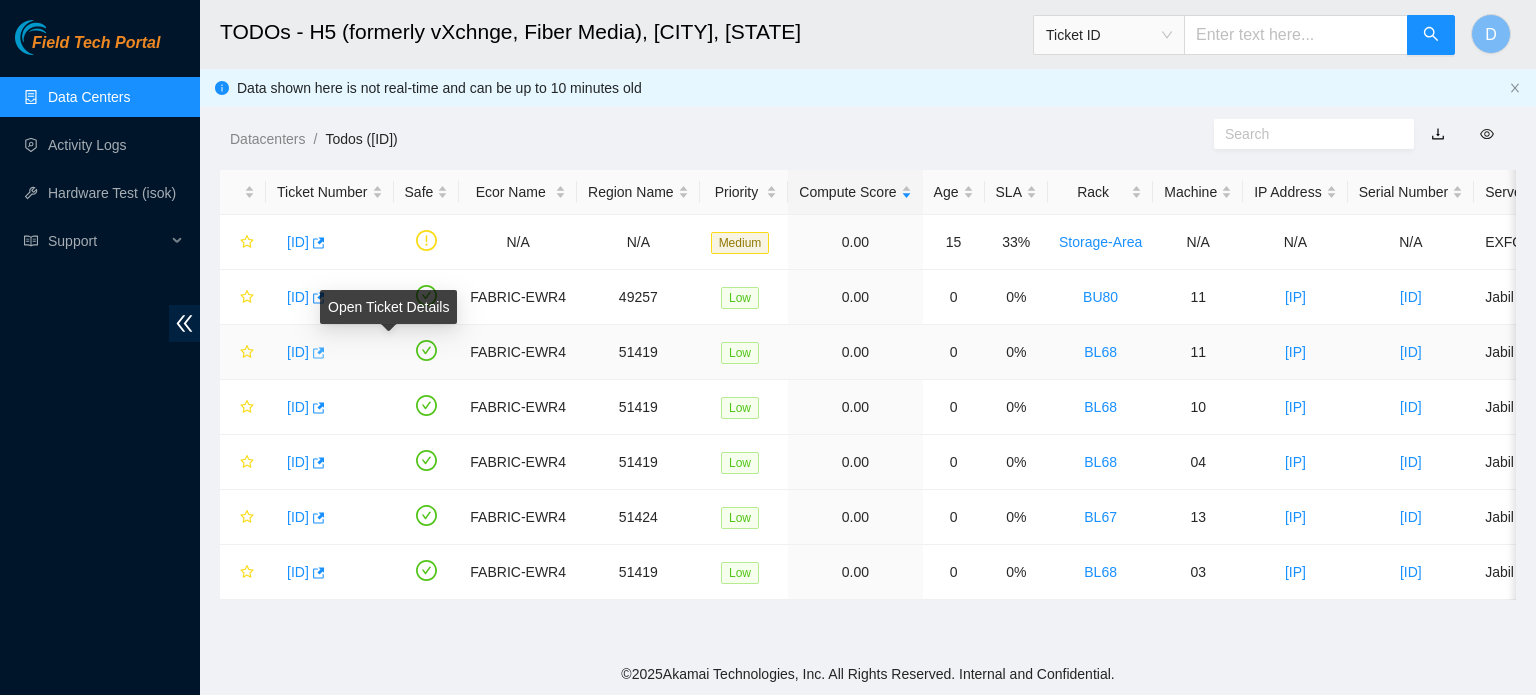 click 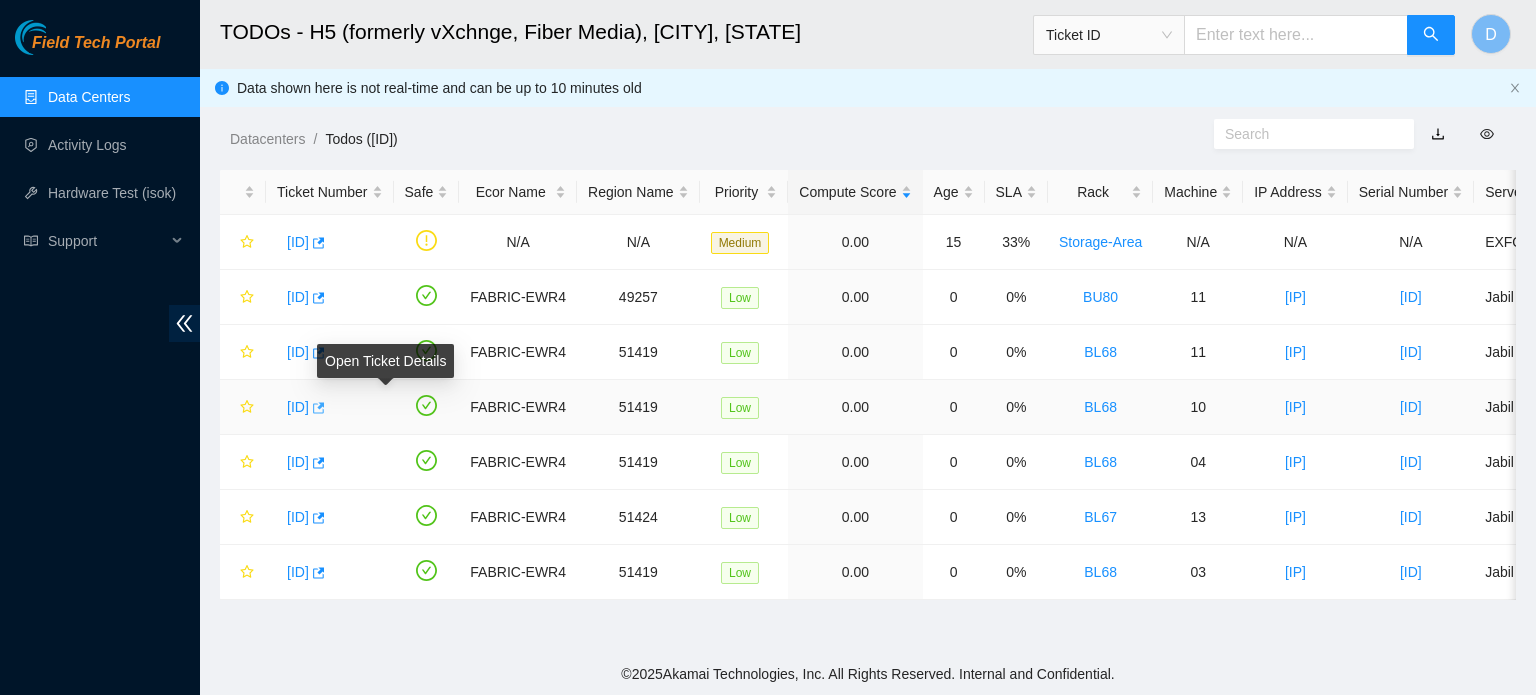 click 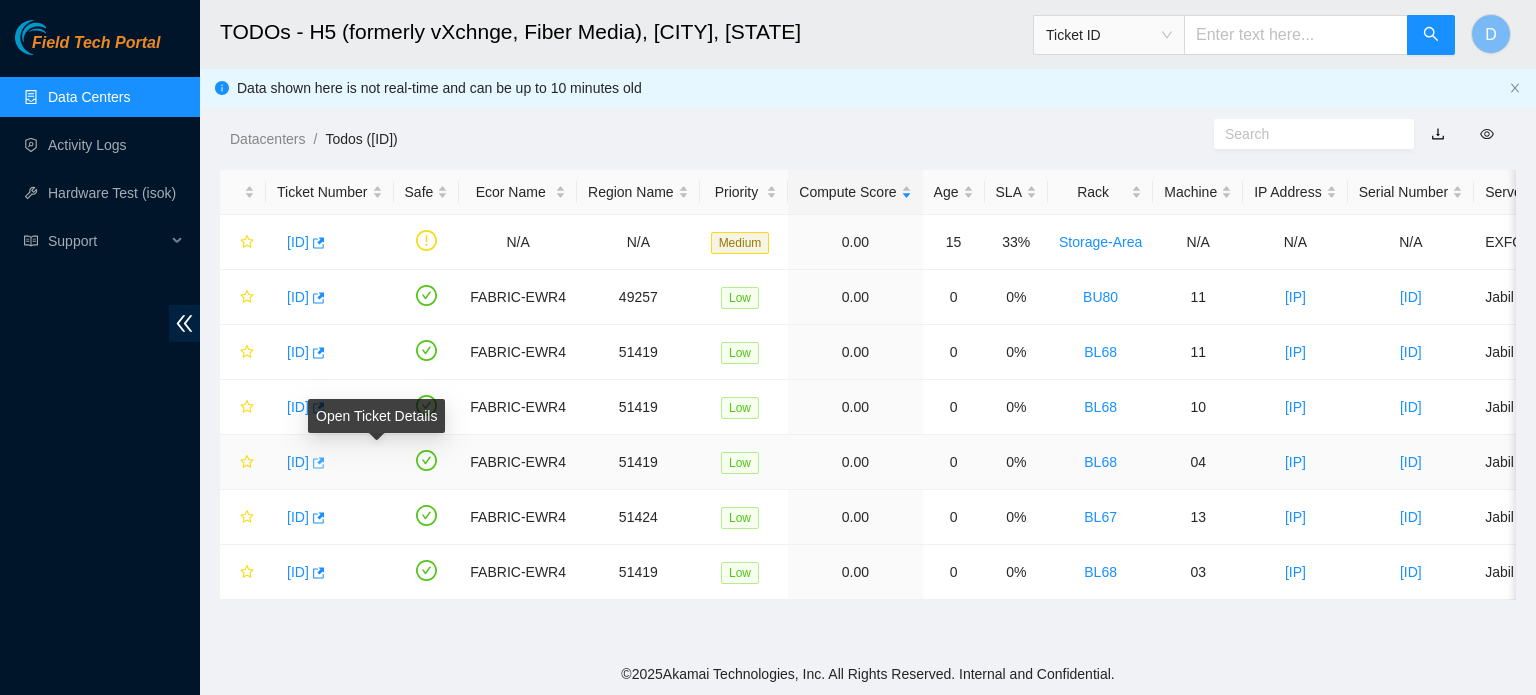click 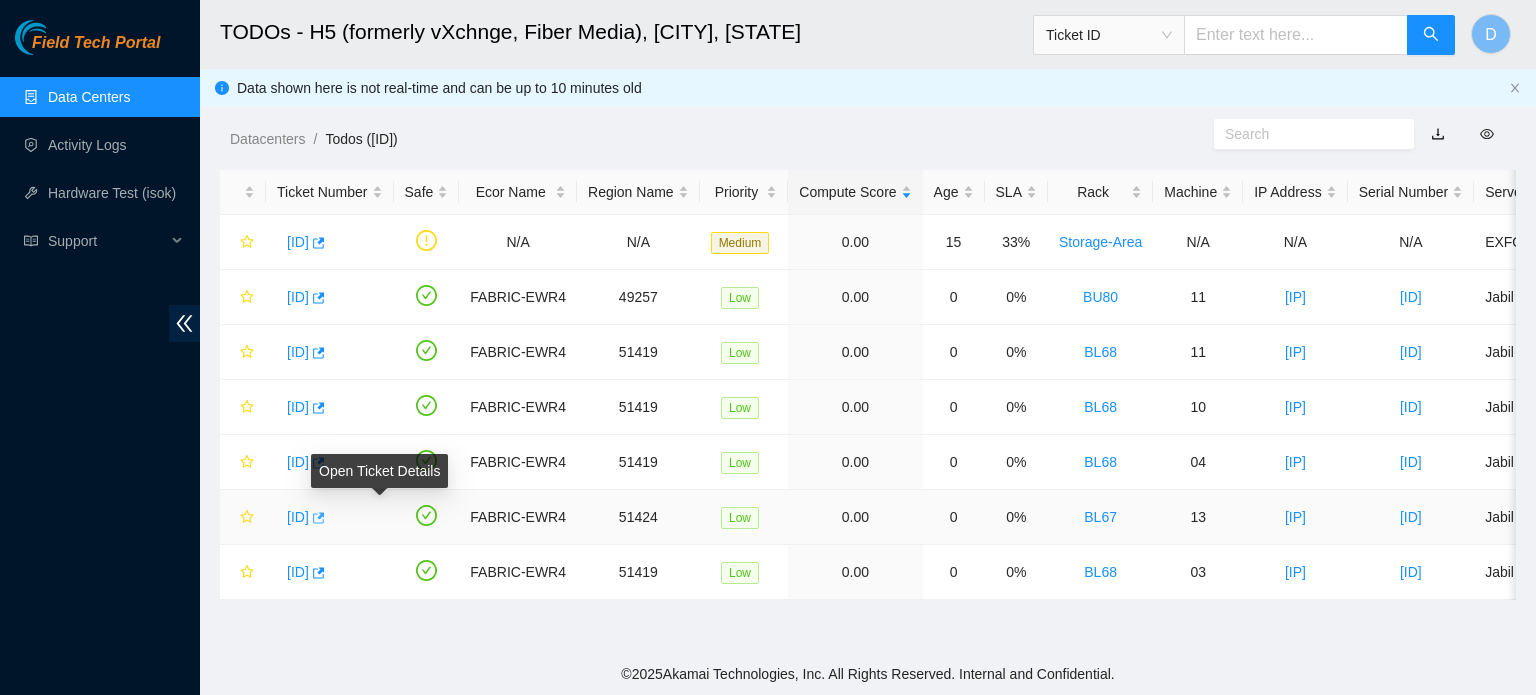 click 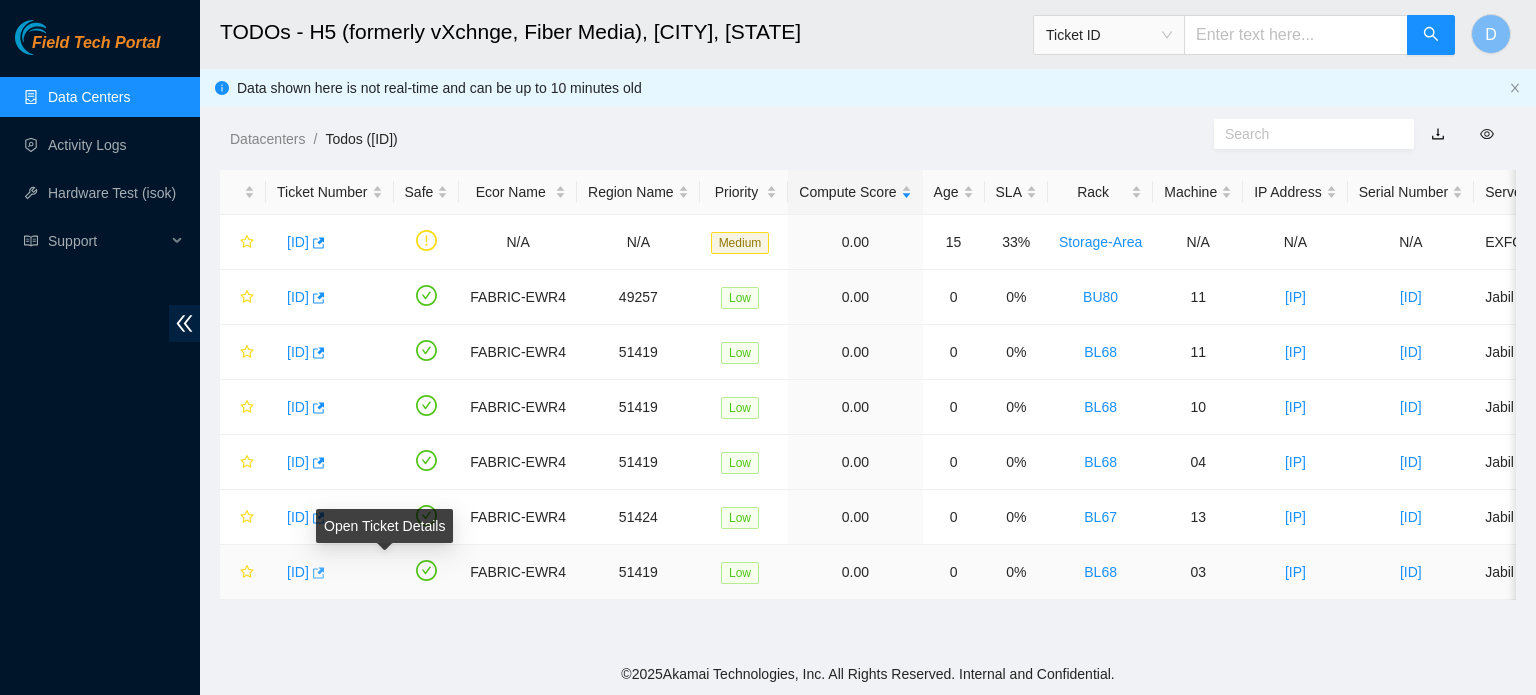 click 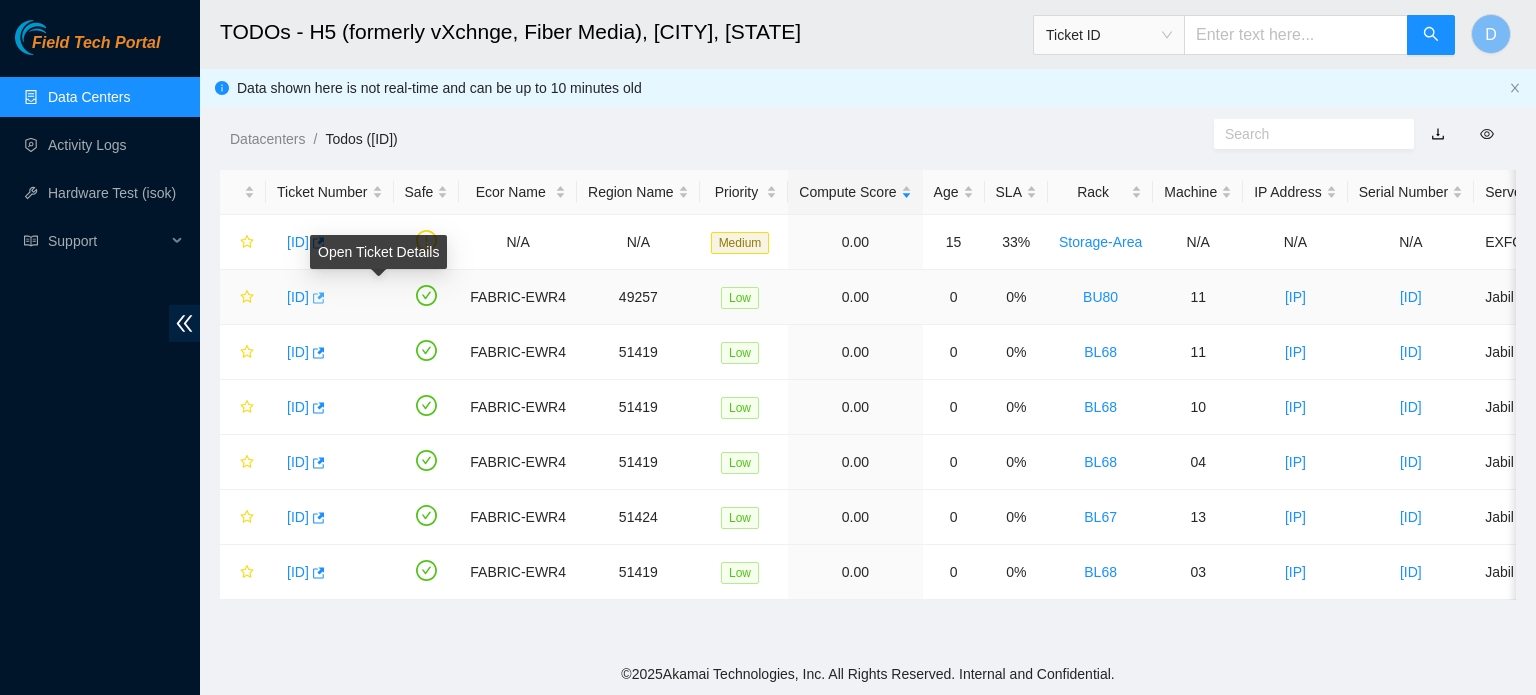 click 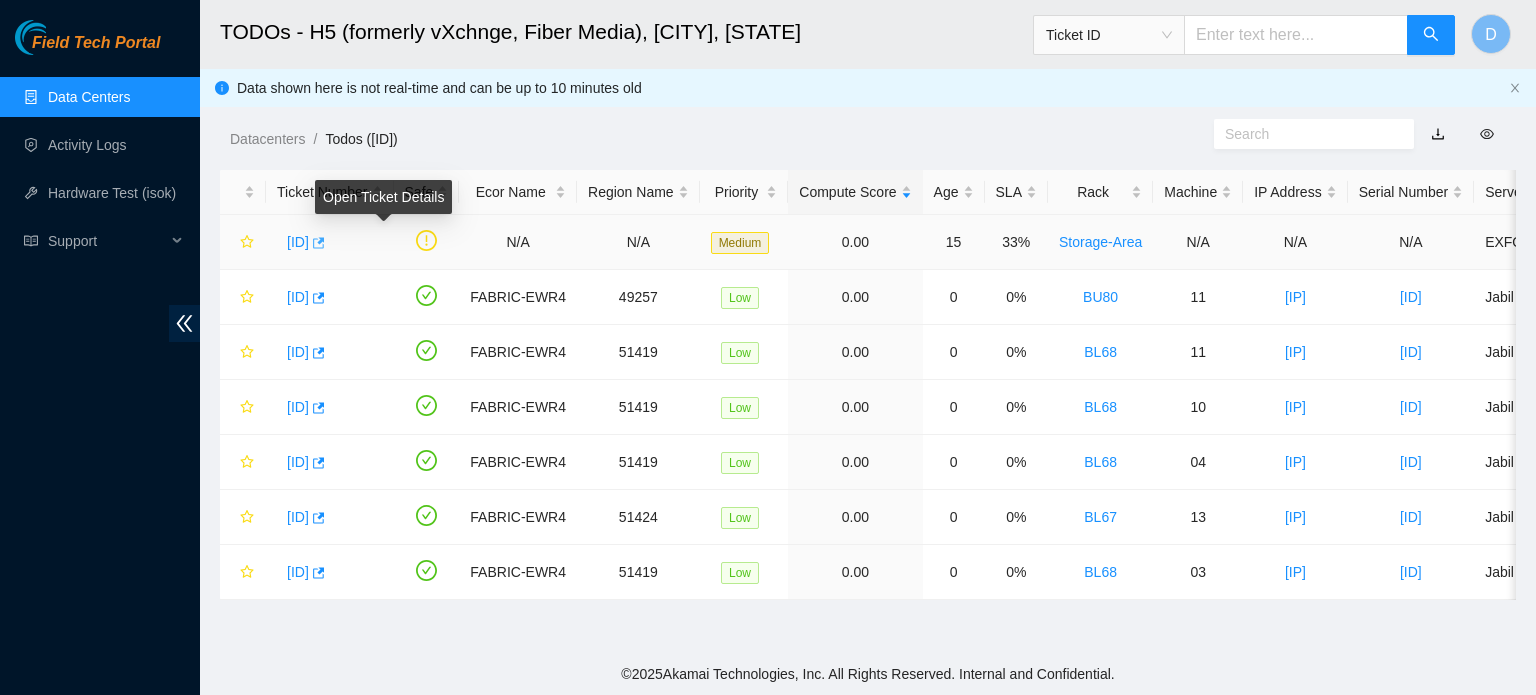 click 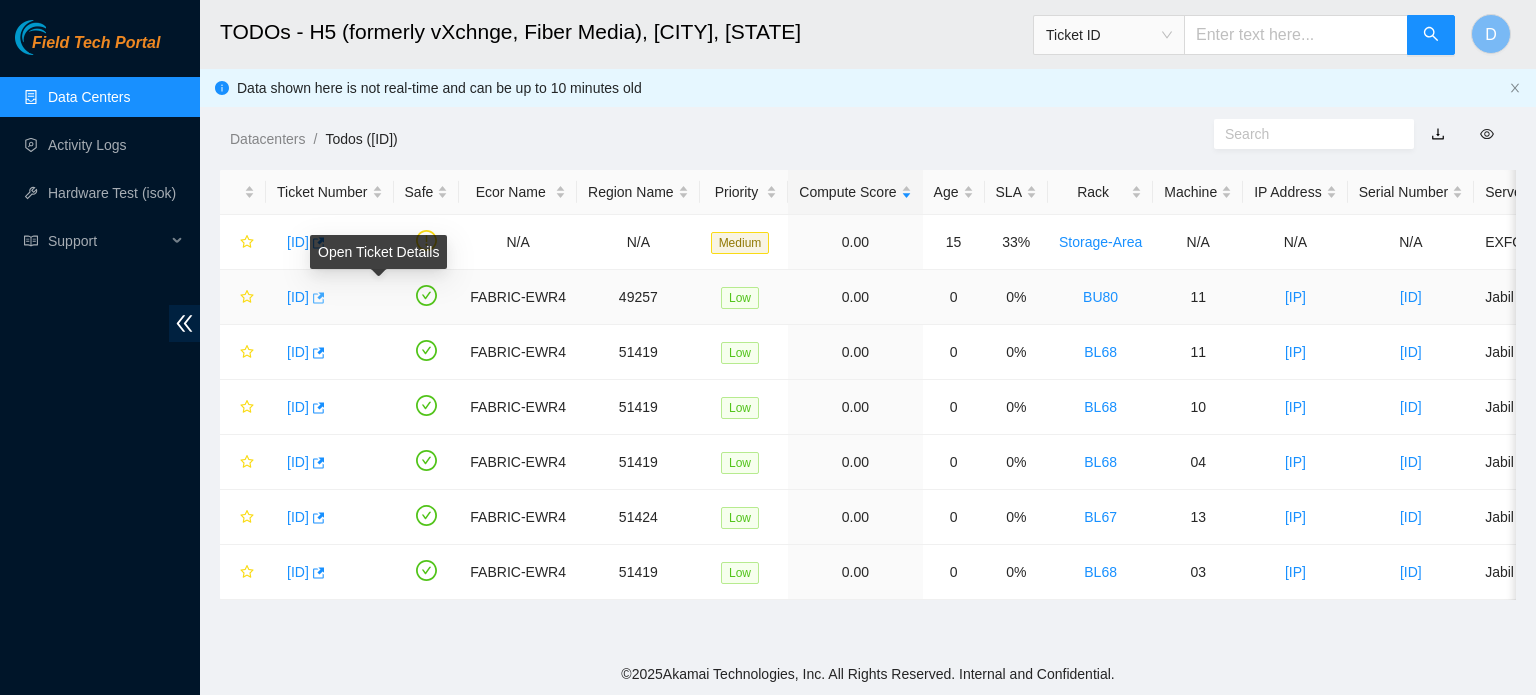 click 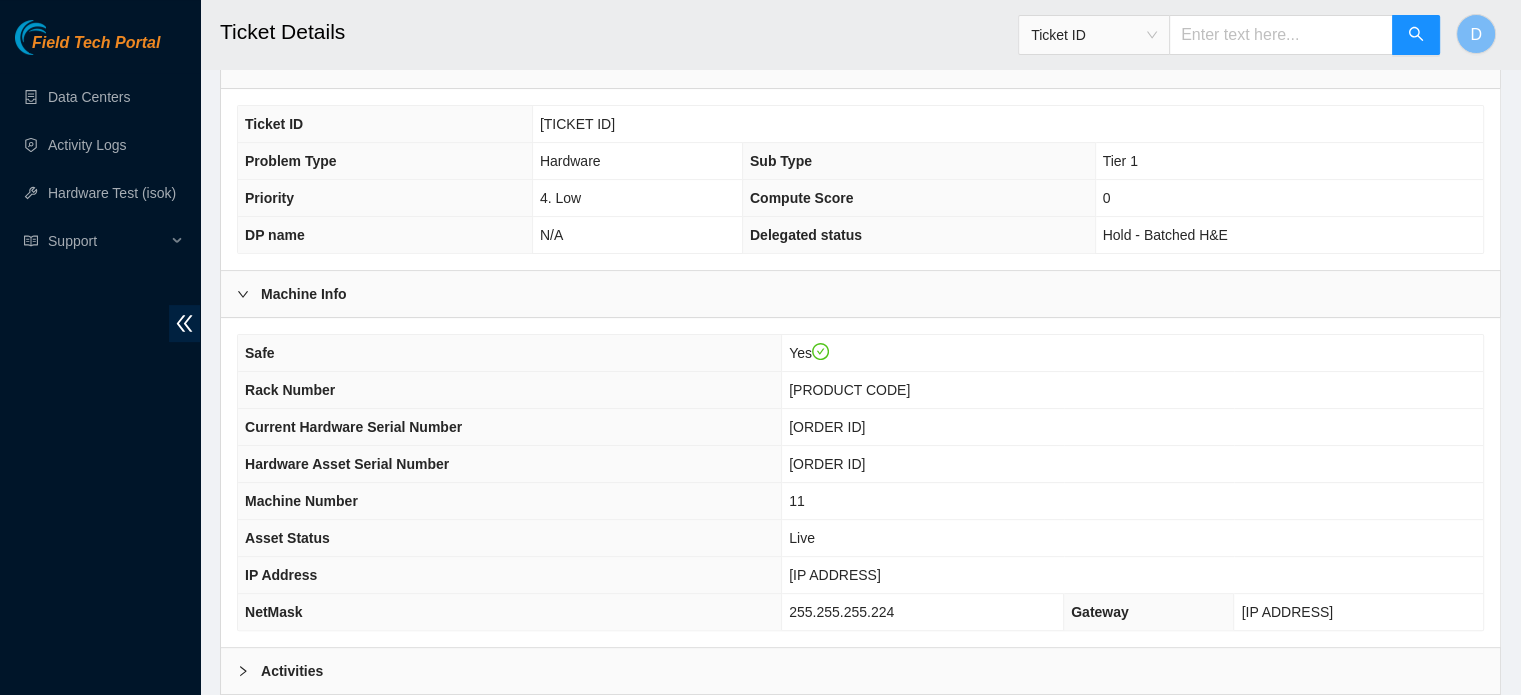 scroll, scrollTop: 500, scrollLeft: 0, axis: vertical 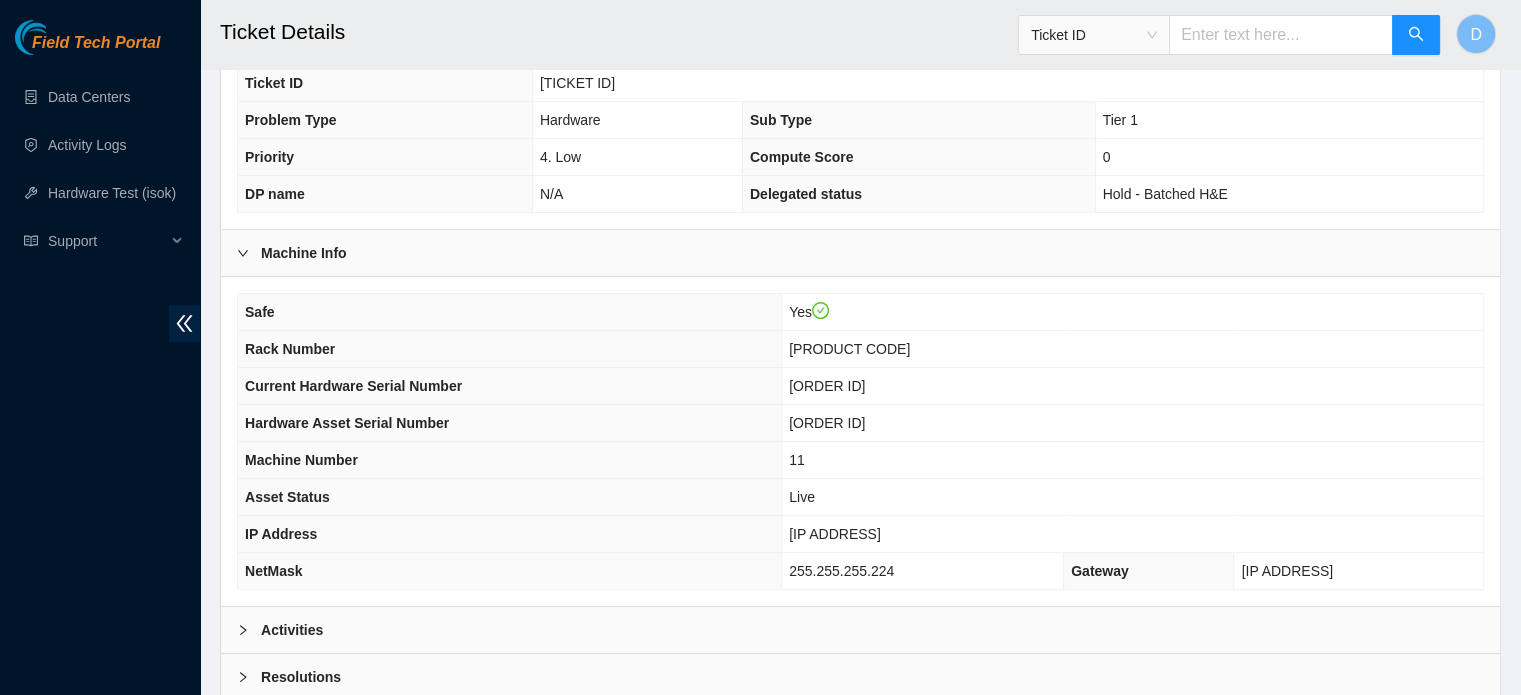 click on "Activities" at bounding box center [860, 630] 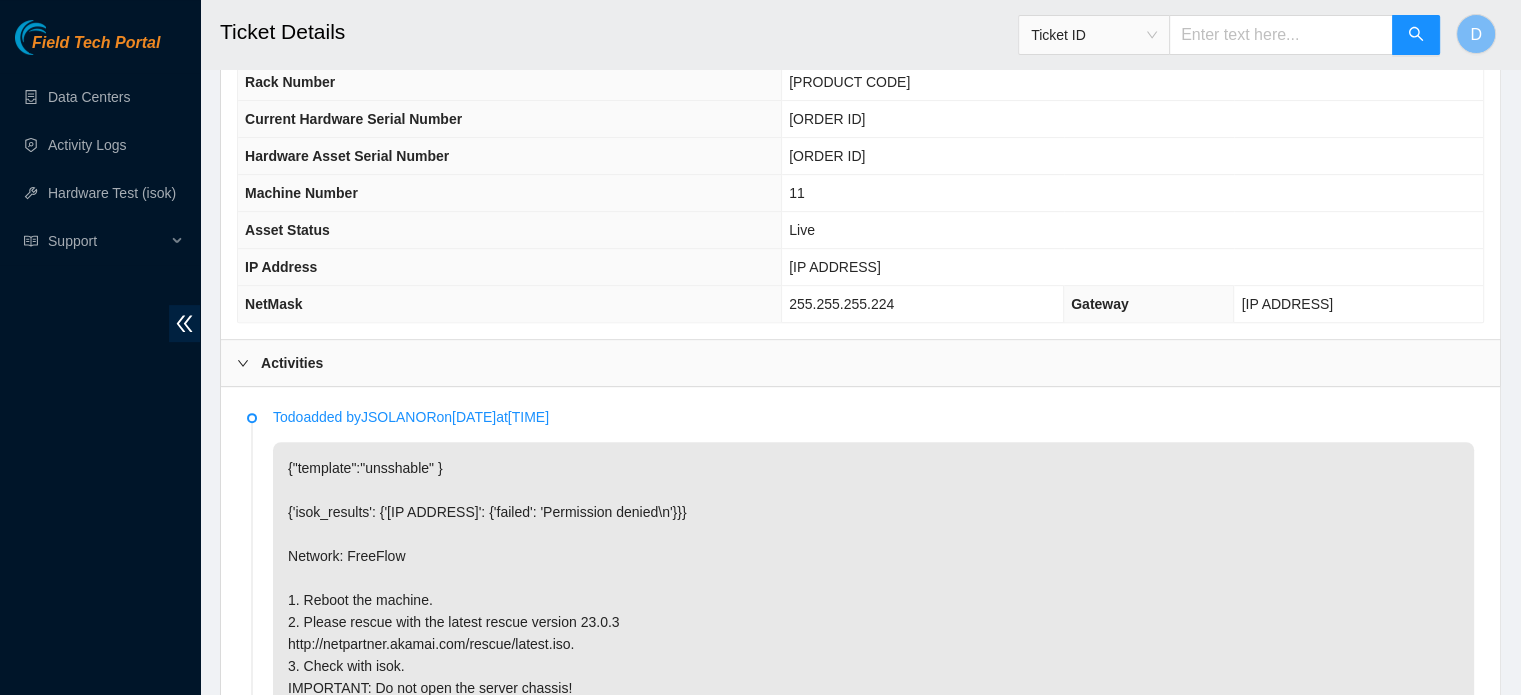 scroll, scrollTop: 1000, scrollLeft: 0, axis: vertical 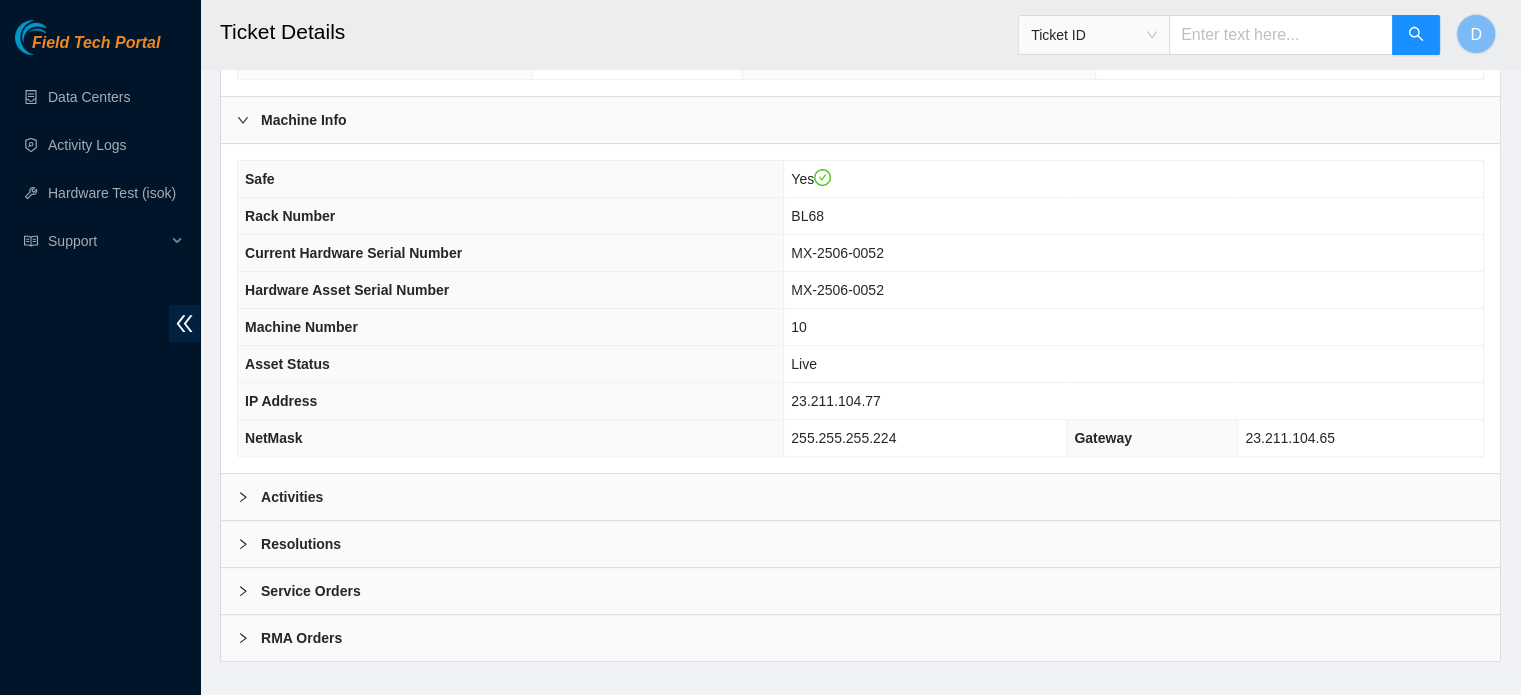 click on "Activities" at bounding box center [860, 497] 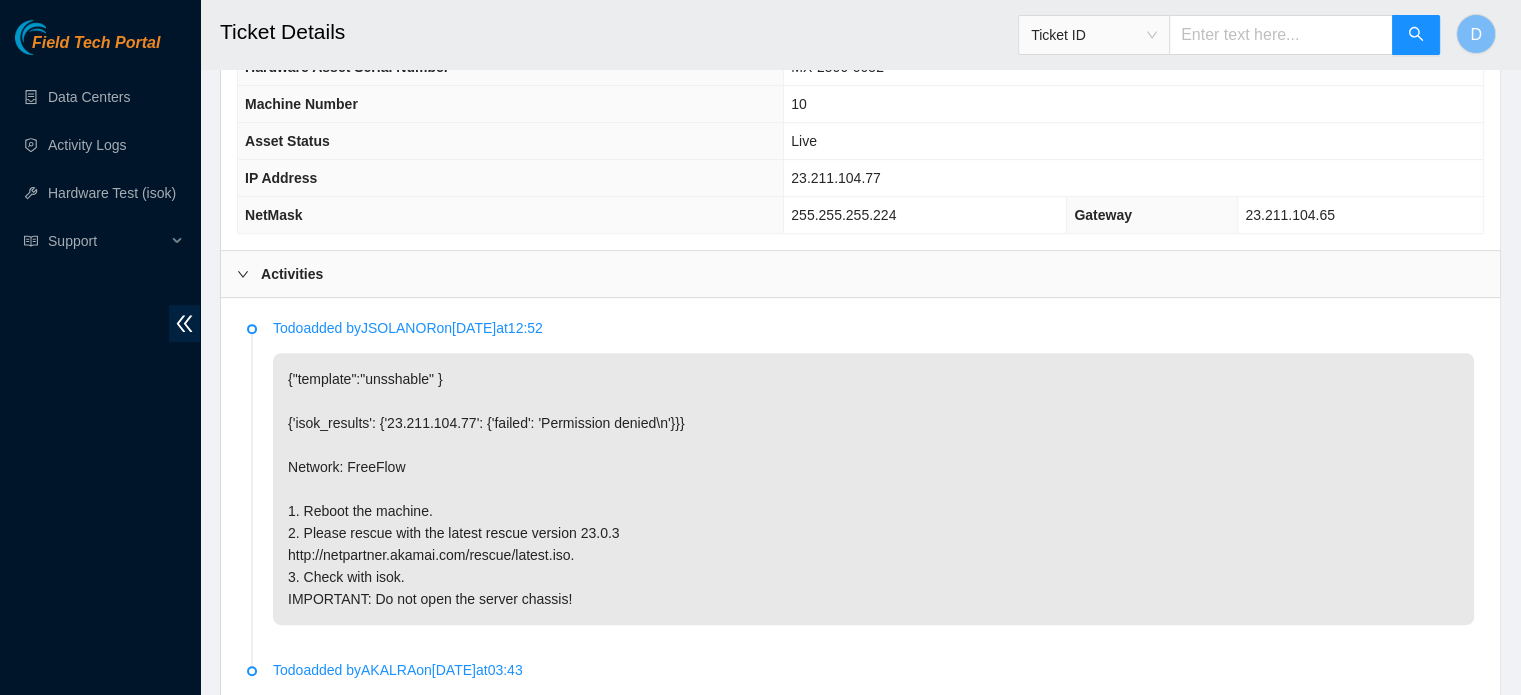 scroll, scrollTop: 1133, scrollLeft: 0, axis: vertical 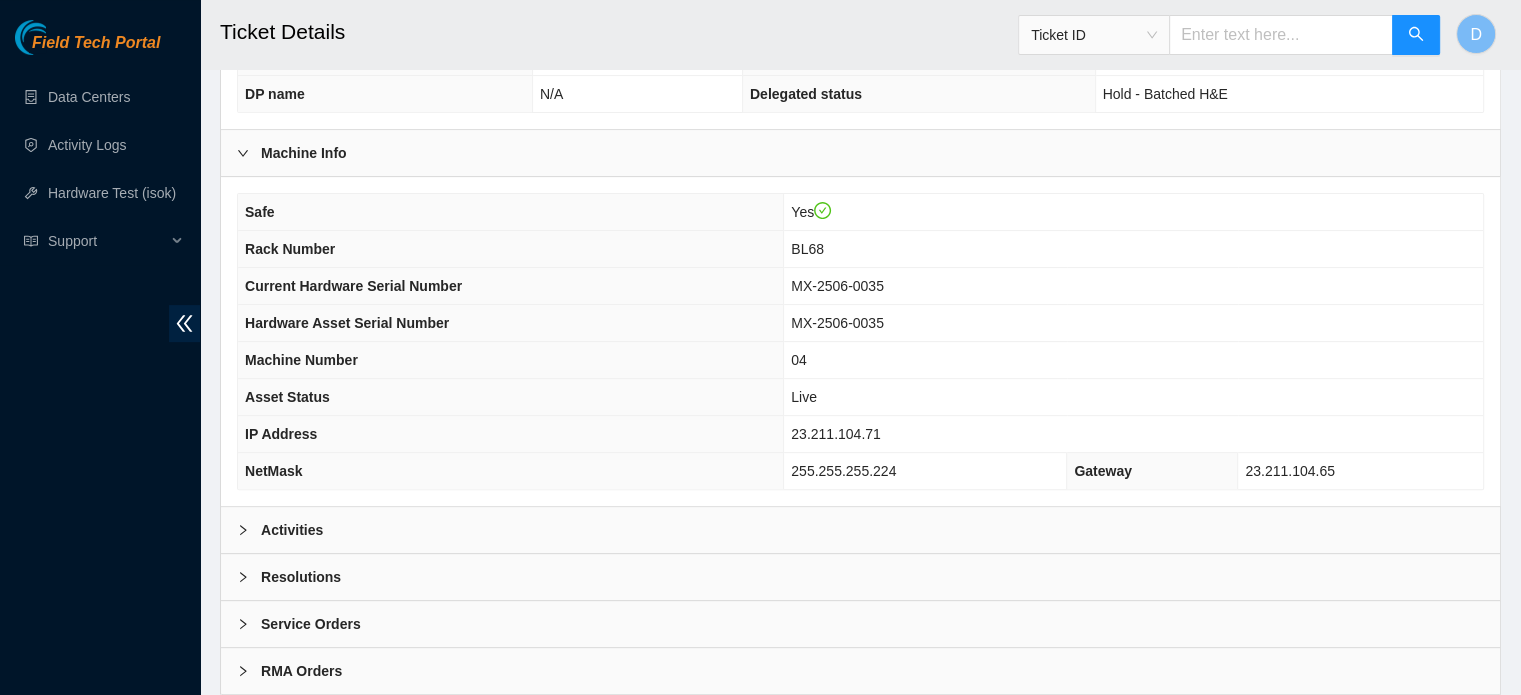 click on "Activities" at bounding box center [860, 530] 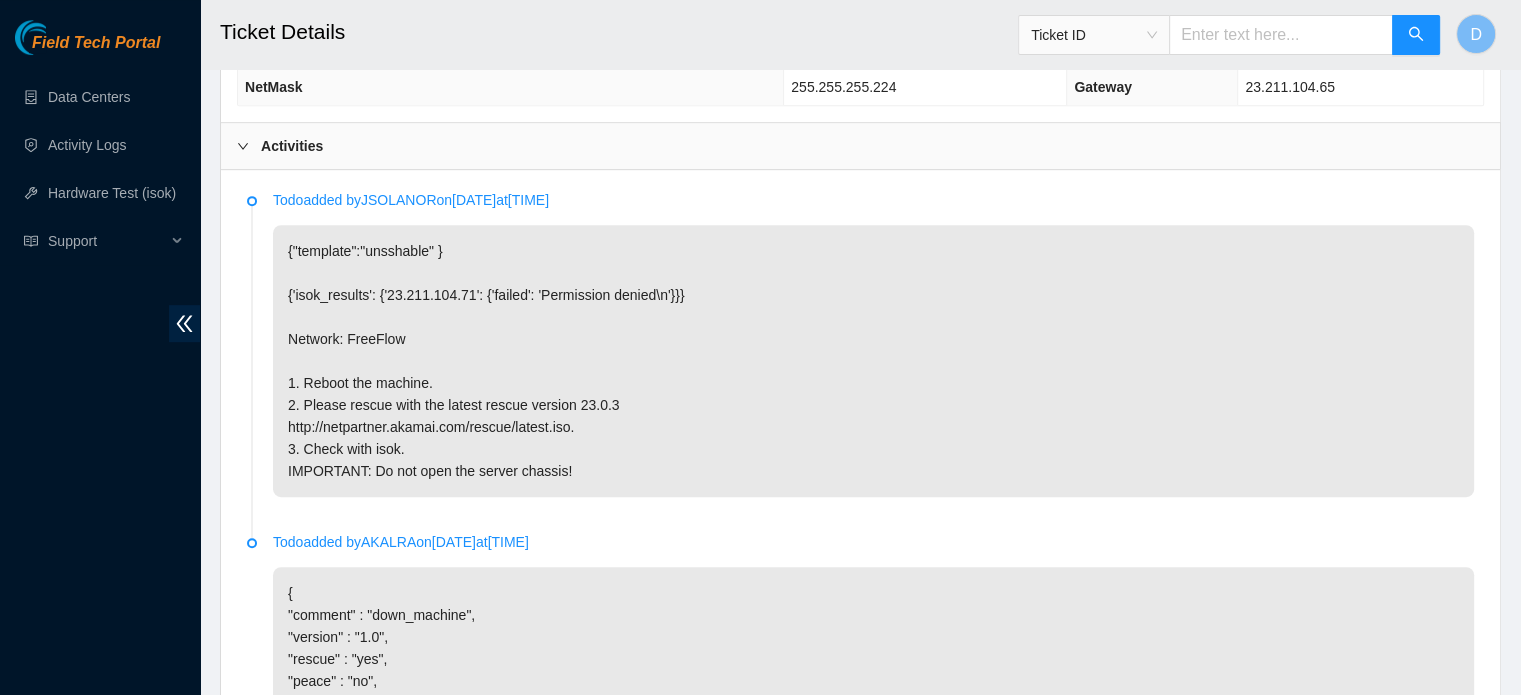 scroll, scrollTop: 1000, scrollLeft: 0, axis: vertical 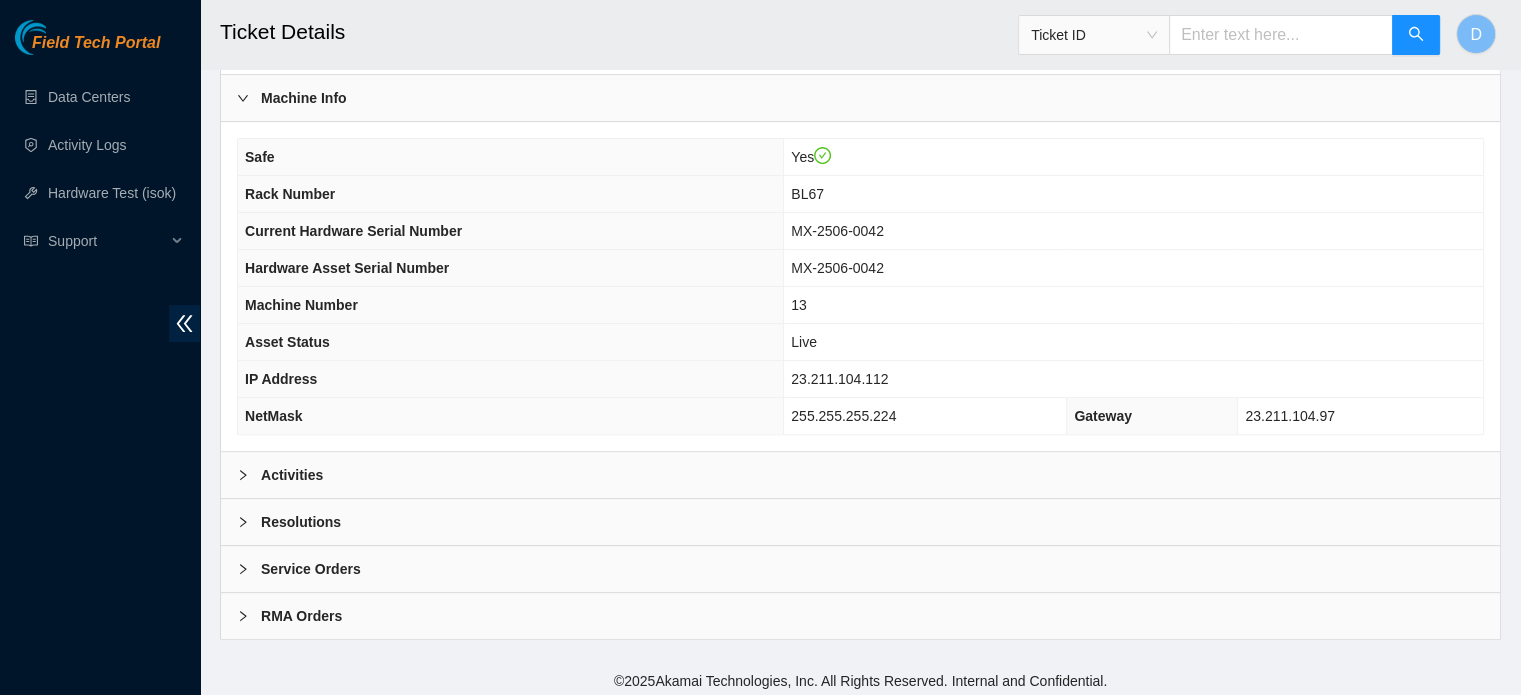 click on "Activities" at bounding box center (860, 475) 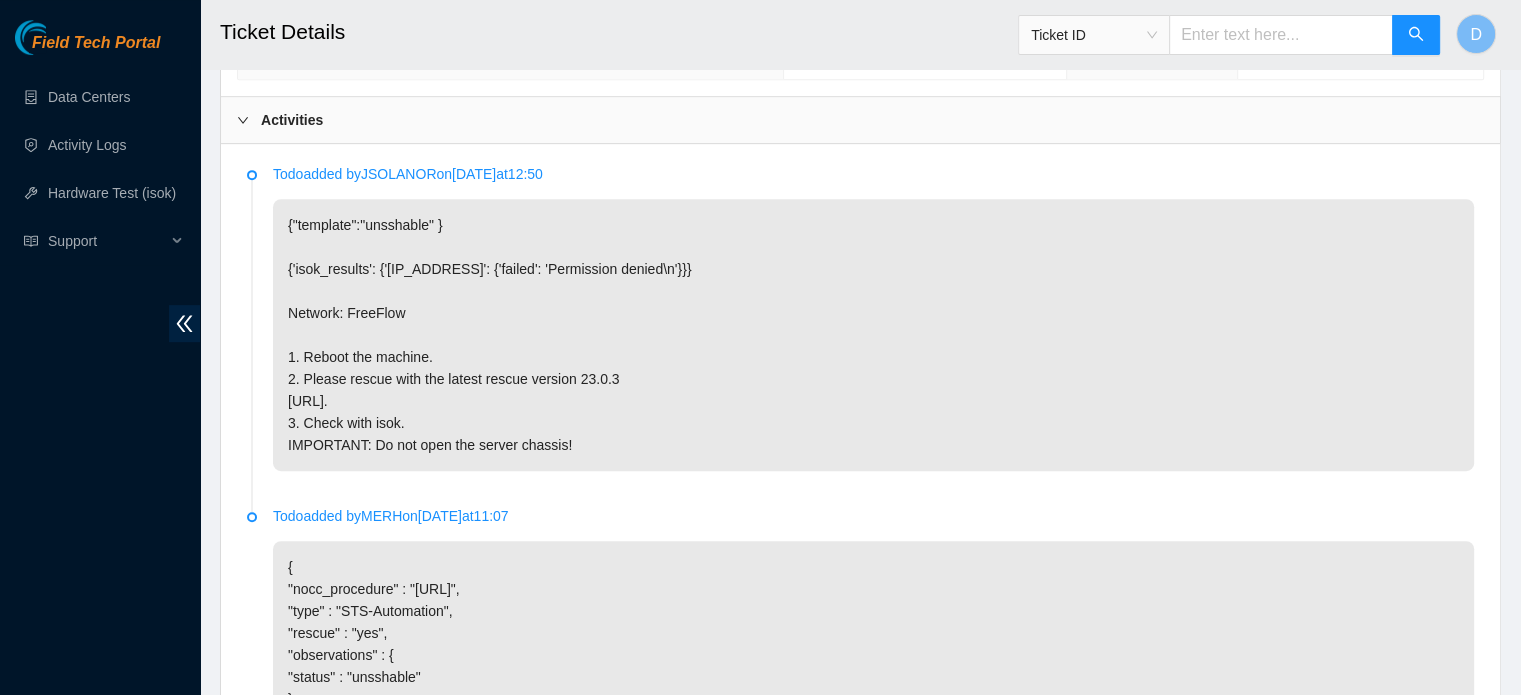 scroll, scrollTop: 1033, scrollLeft: 0, axis: vertical 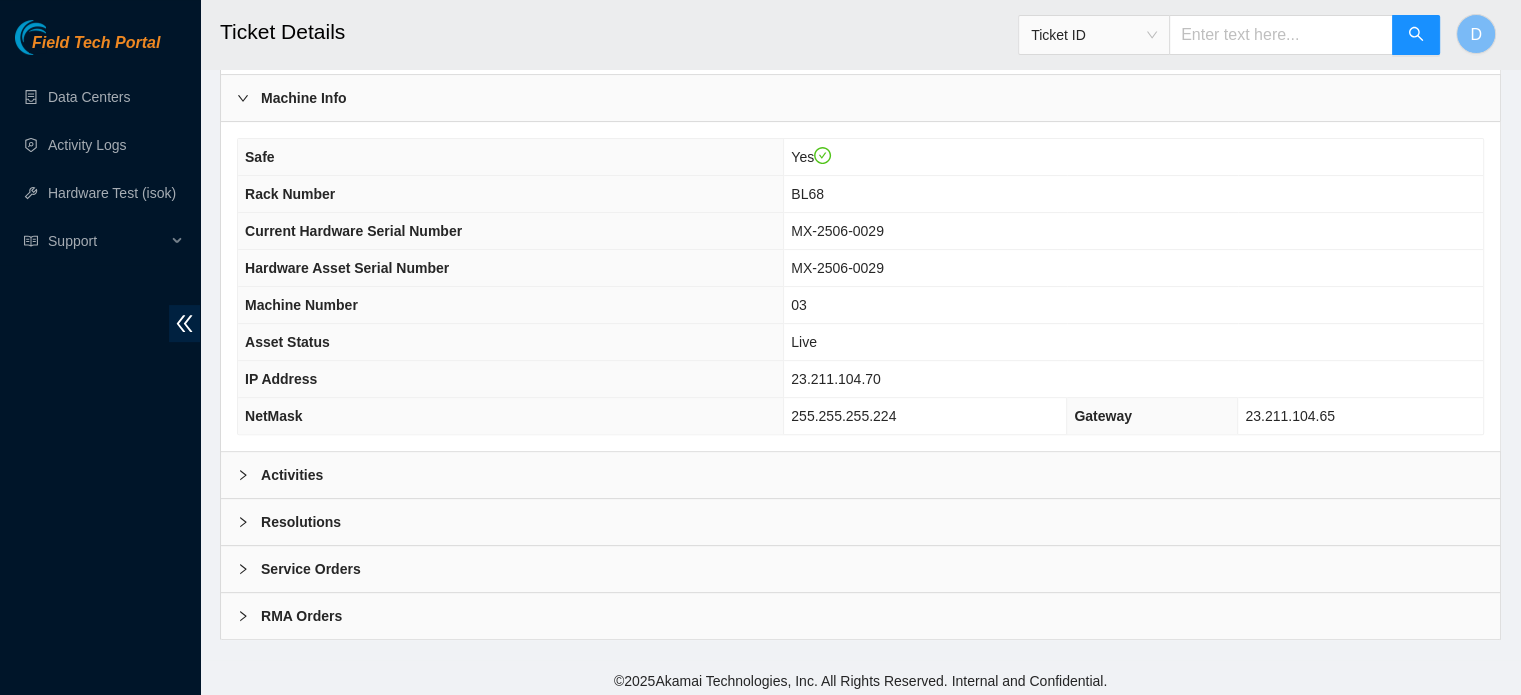 click on "Activities" at bounding box center [860, 475] 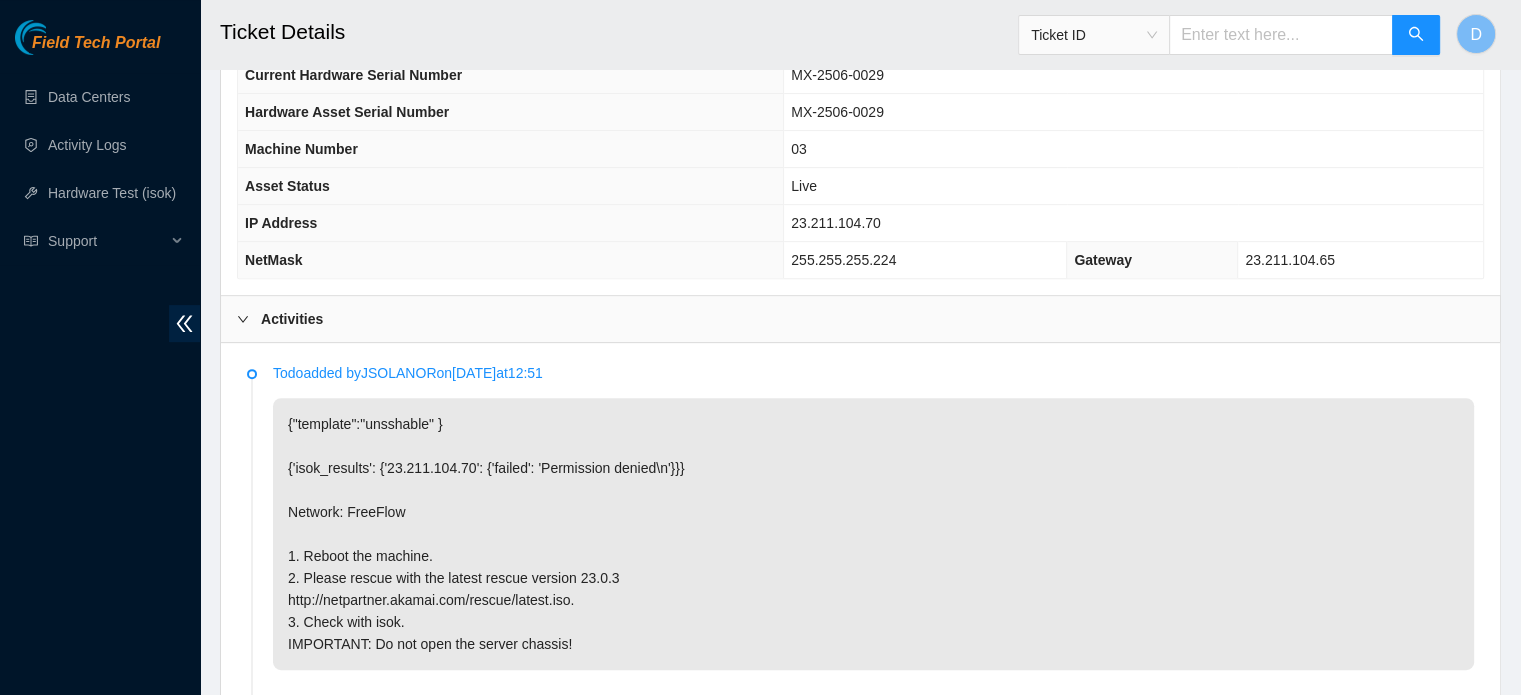 scroll, scrollTop: 933, scrollLeft: 0, axis: vertical 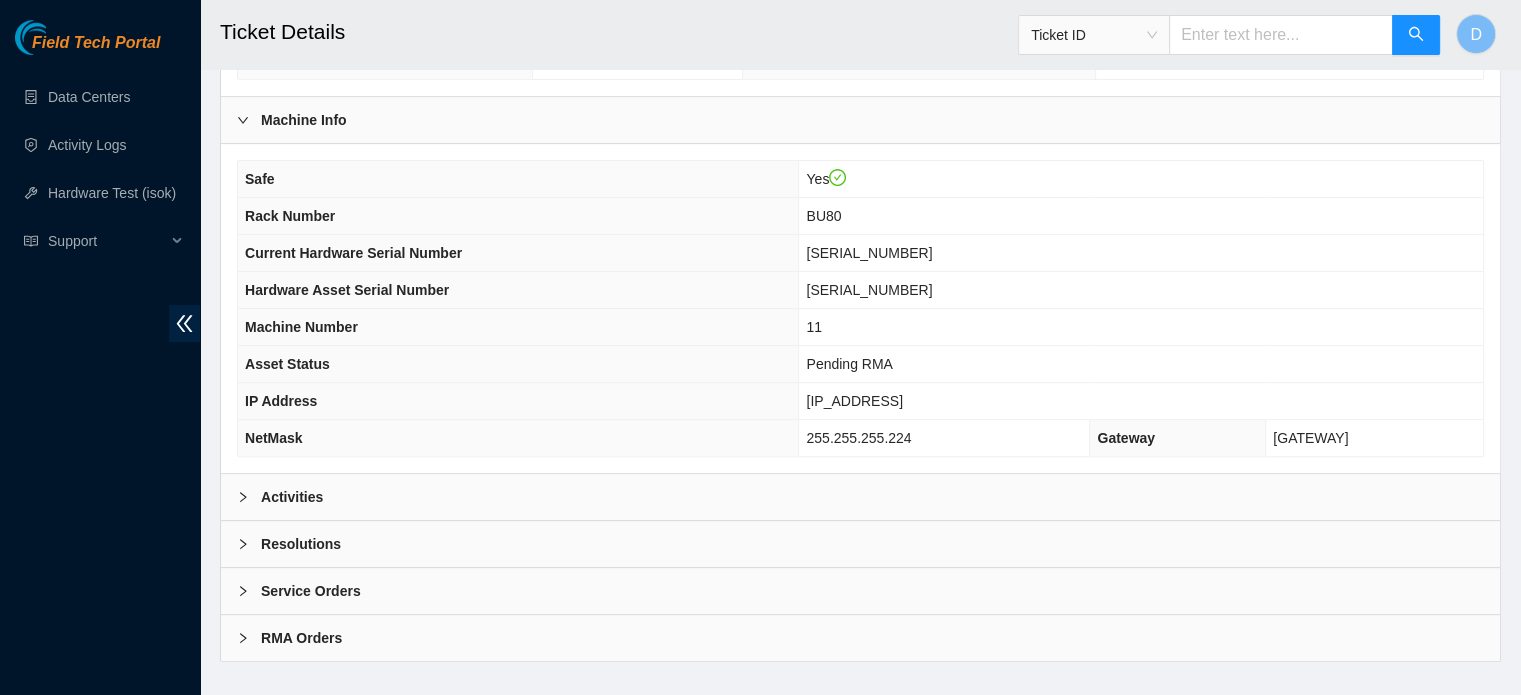 click on "Activities" at bounding box center (860, 497) 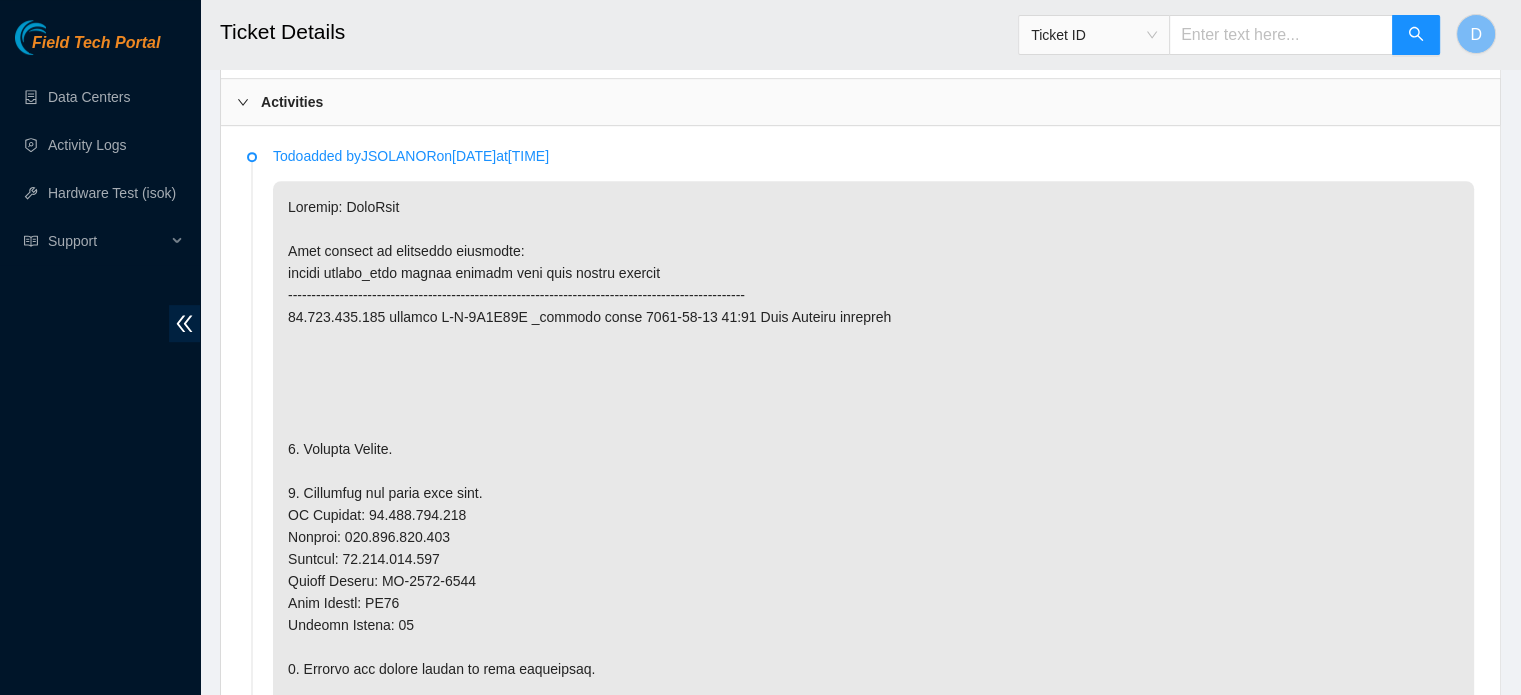 scroll, scrollTop: 1033, scrollLeft: 0, axis: vertical 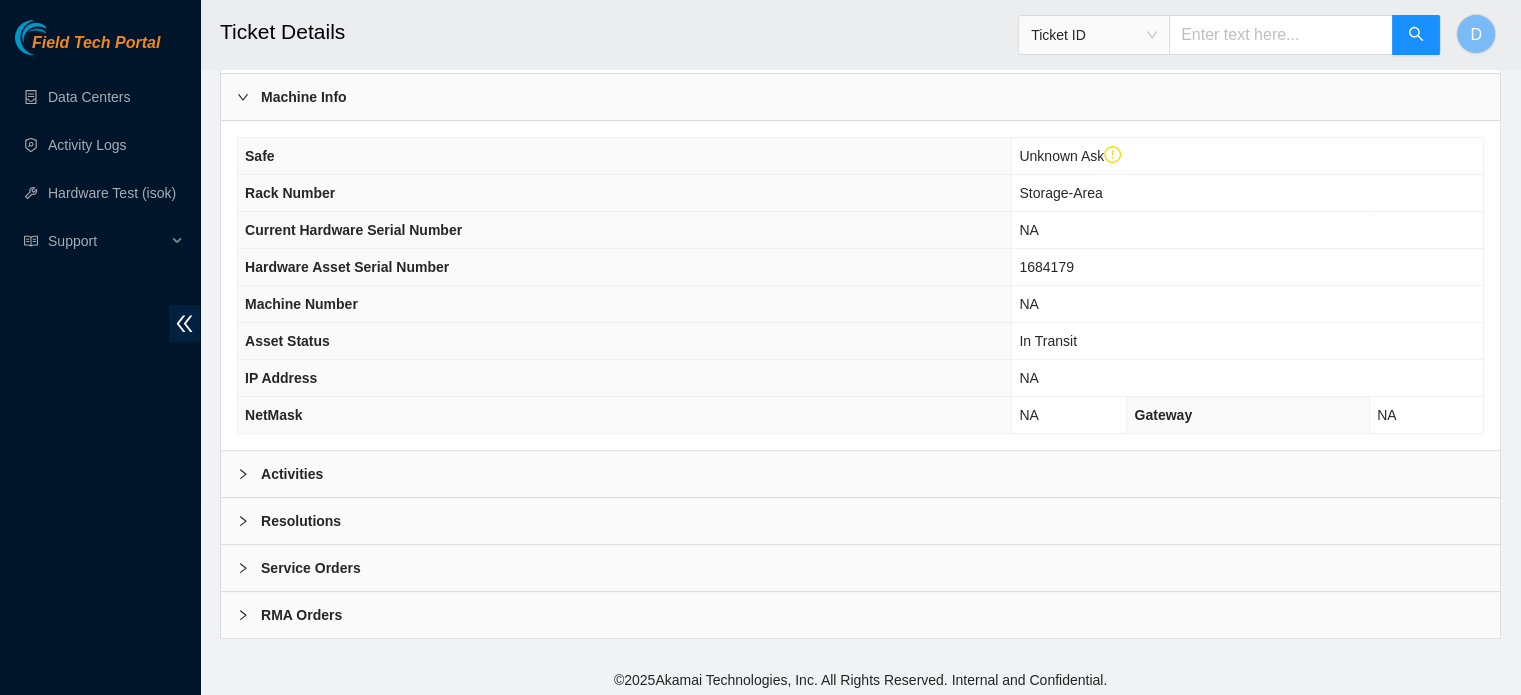 click on "Activities" at bounding box center [860, 474] 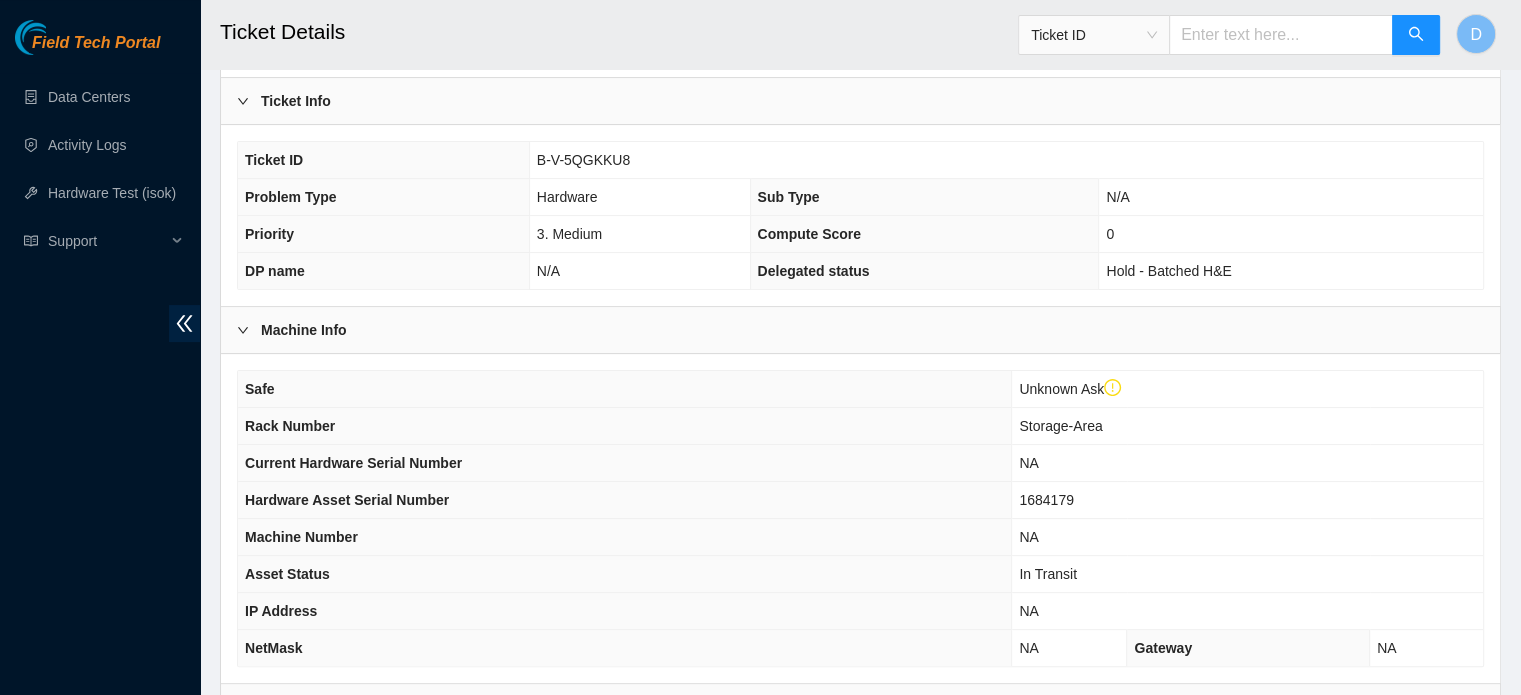 scroll, scrollTop: 672, scrollLeft: 0, axis: vertical 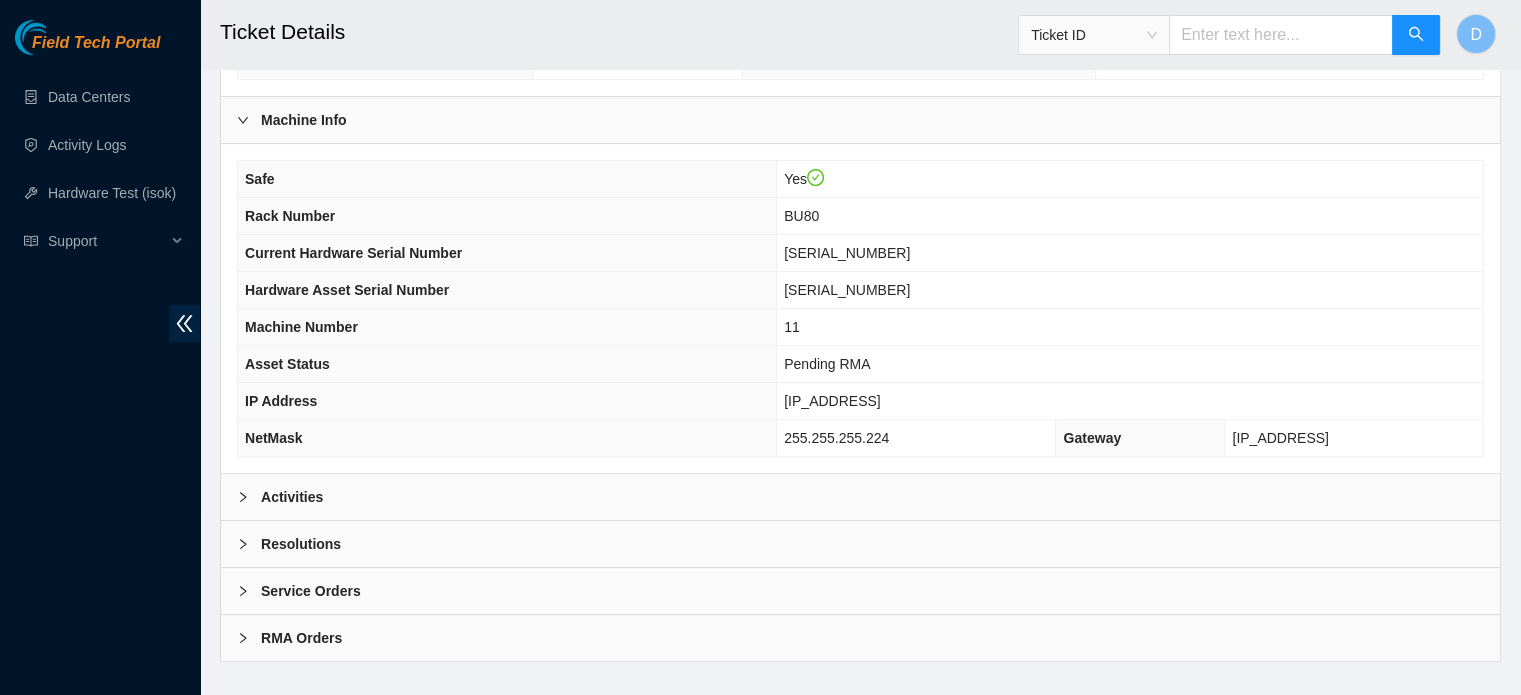 click on "Activities" at bounding box center [860, 497] 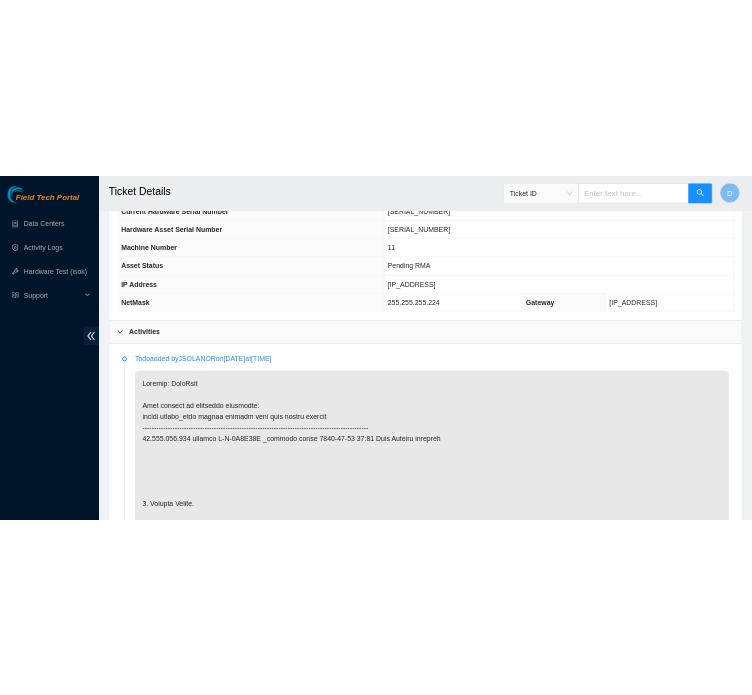 scroll, scrollTop: 533, scrollLeft: 0, axis: vertical 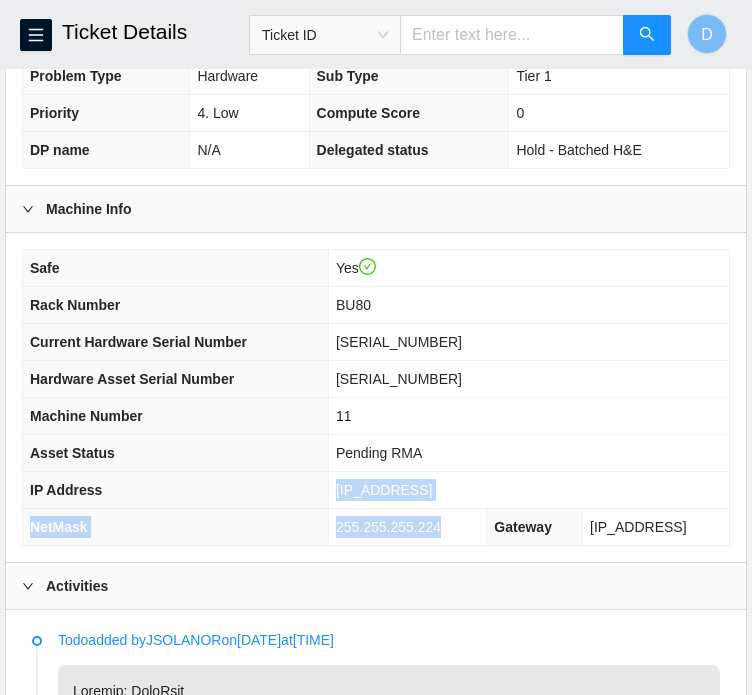 drag, startPoint x: 343, startPoint y: 467, endPoint x: 476, endPoint y: 483, distance: 133.95895 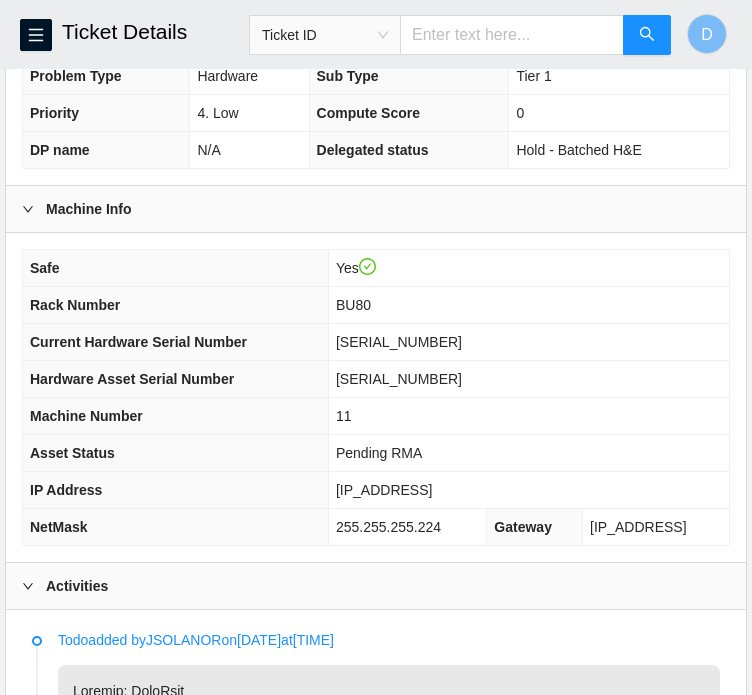 drag, startPoint x: 342, startPoint y: 471, endPoint x: 445, endPoint y: 467, distance: 103.077644 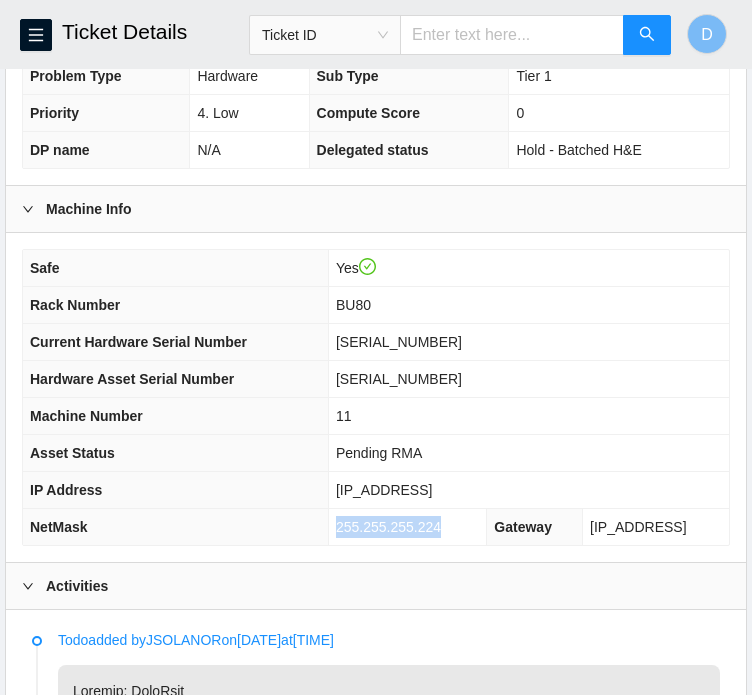 drag, startPoint x: 341, startPoint y: 498, endPoint x: 443, endPoint y: 506, distance: 102.31325 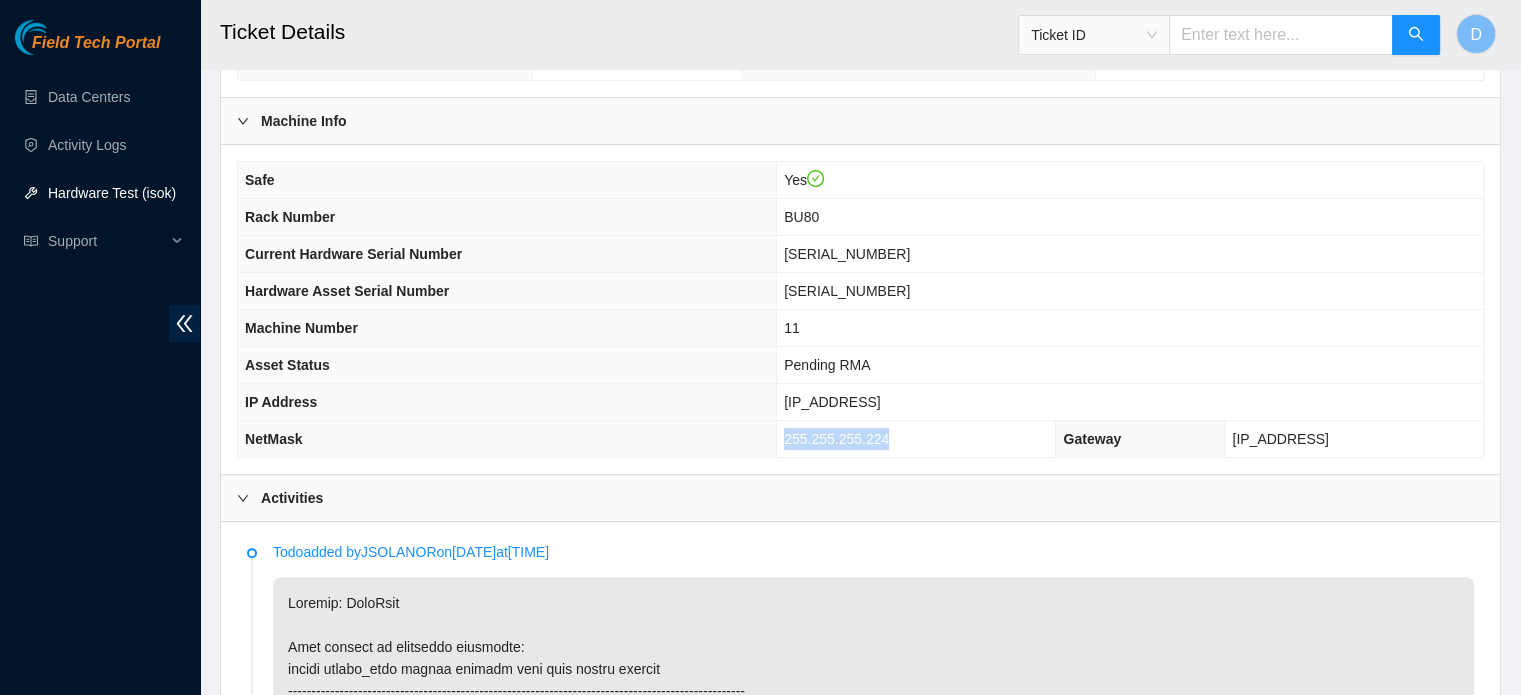 click on "Hardware Test (isok)" at bounding box center [112, 193] 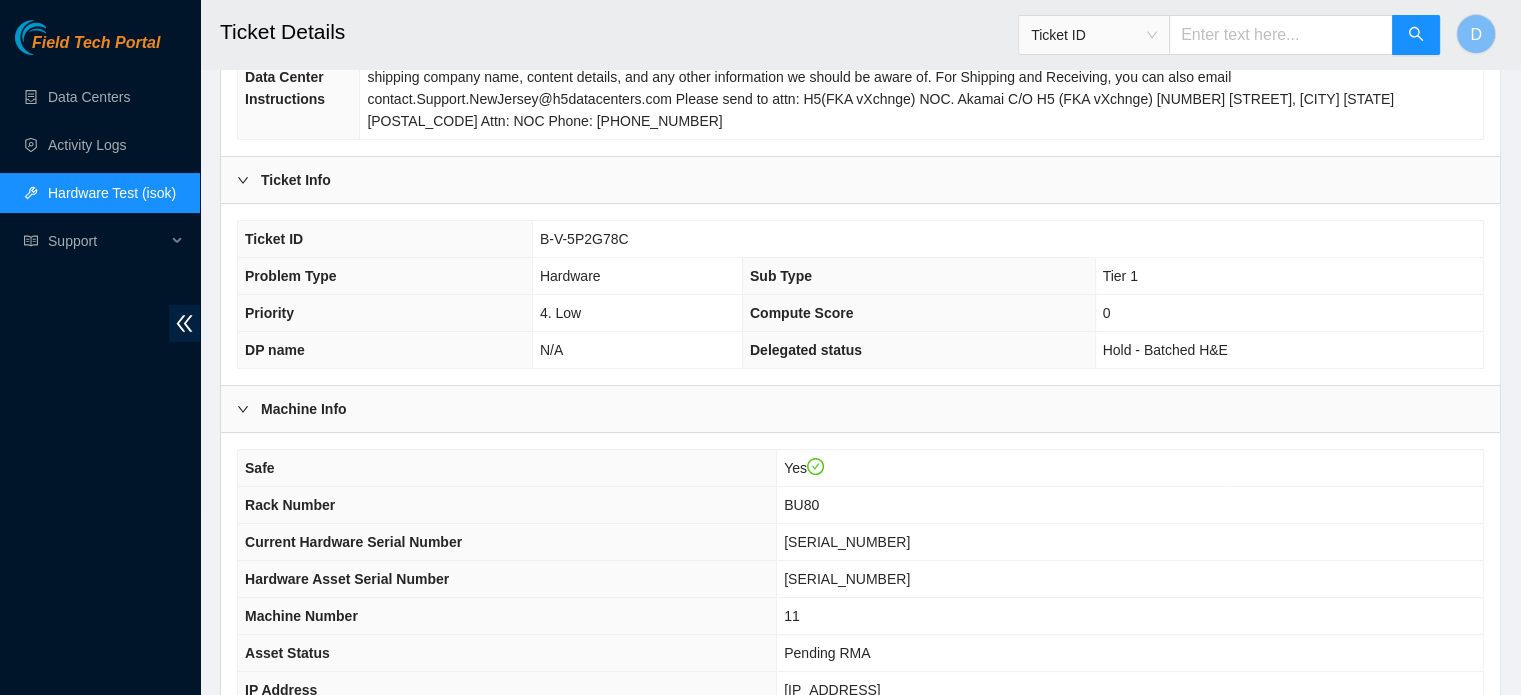 scroll, scrollTop: 328, scrollLeft: 0, axis: vertical 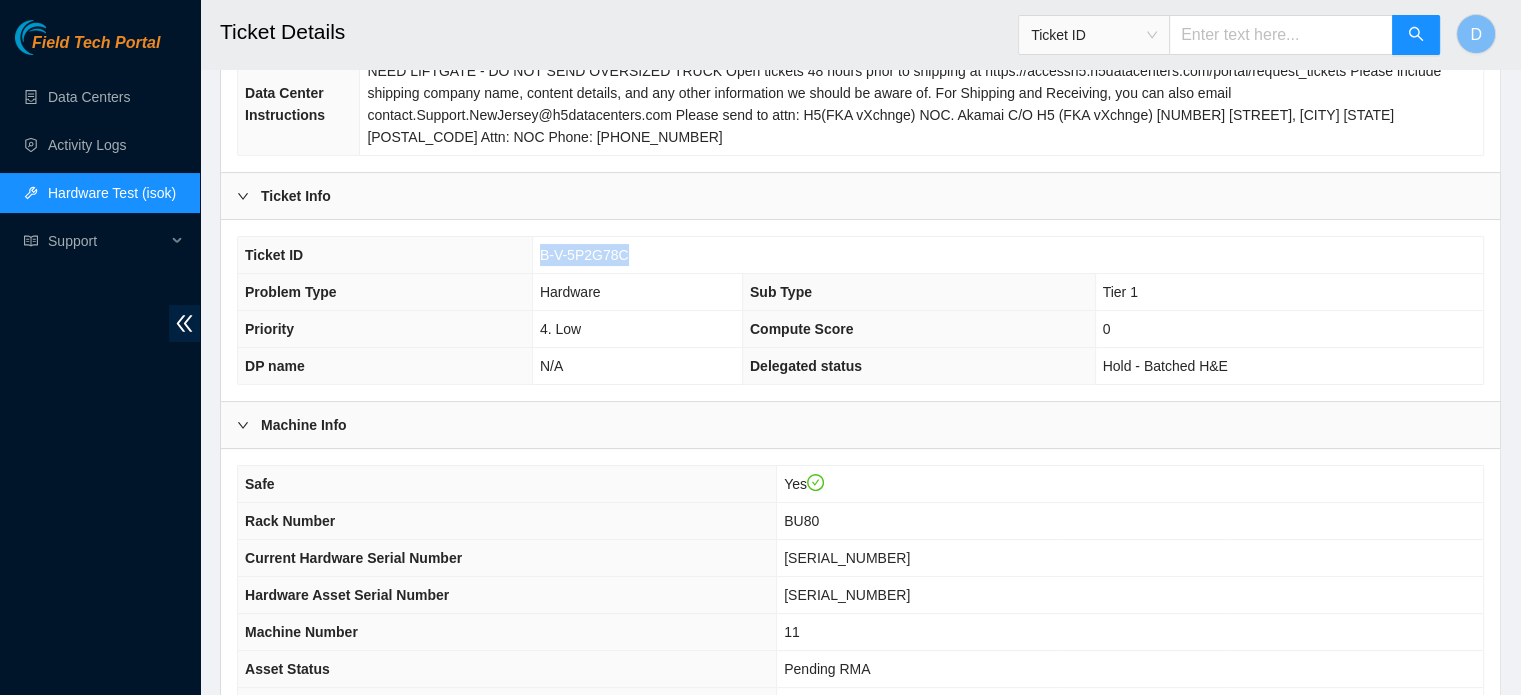 drag, startPoint x: 540, startPoint y: 232, endPoint x: 656, endPoint y: 230, distance: 116.01724 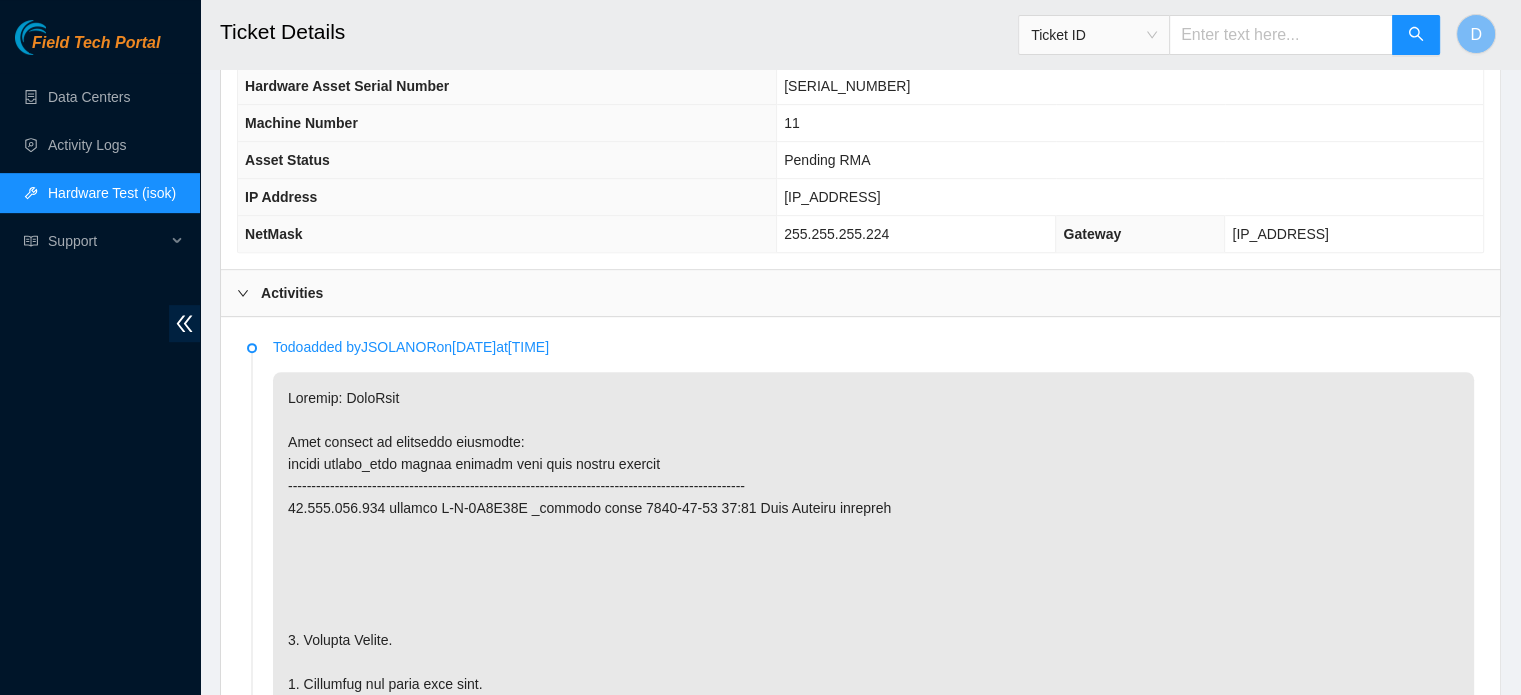 scroll, scrollTop: 628, scrollLeft: 0, axis: vertical 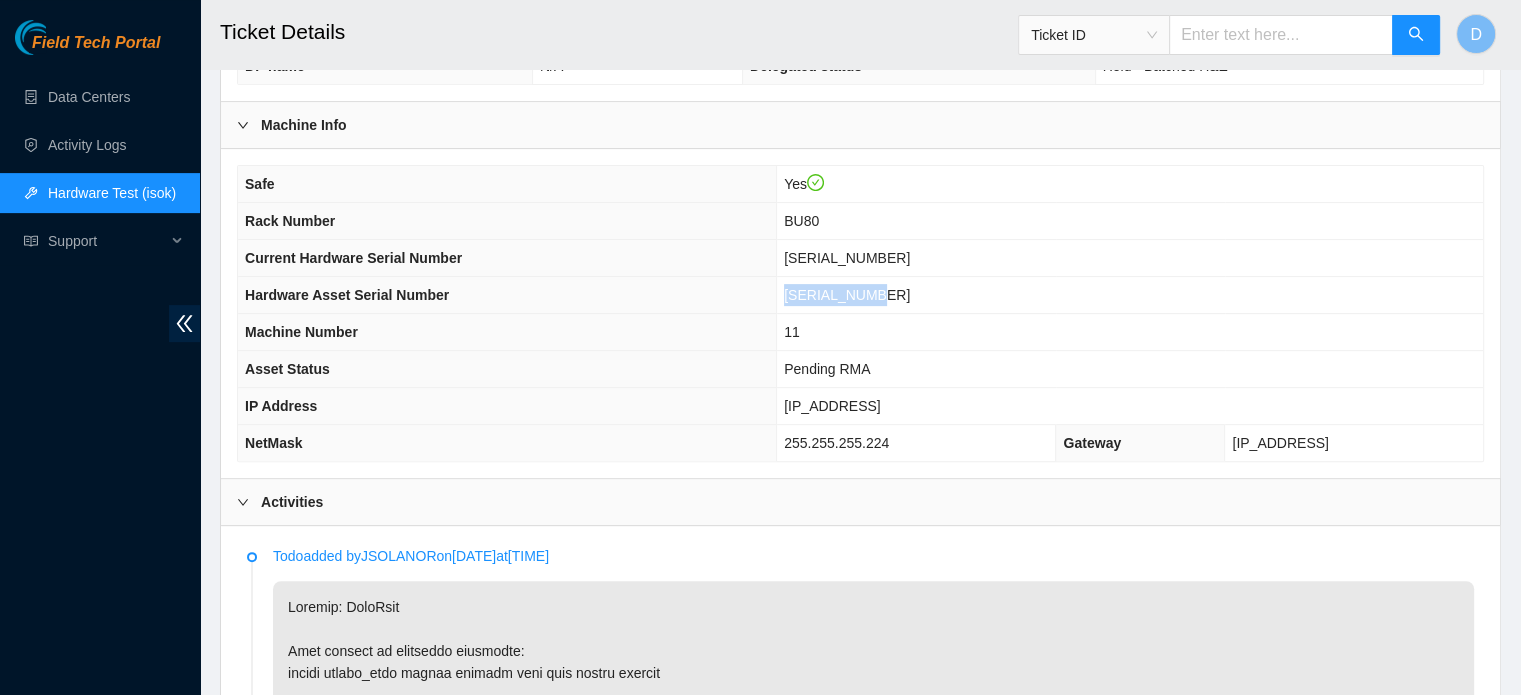 drag, startPoint x: 788, startPoint y: 267, endPoint x: 932, endPoint y: 259, distance: 144.22205 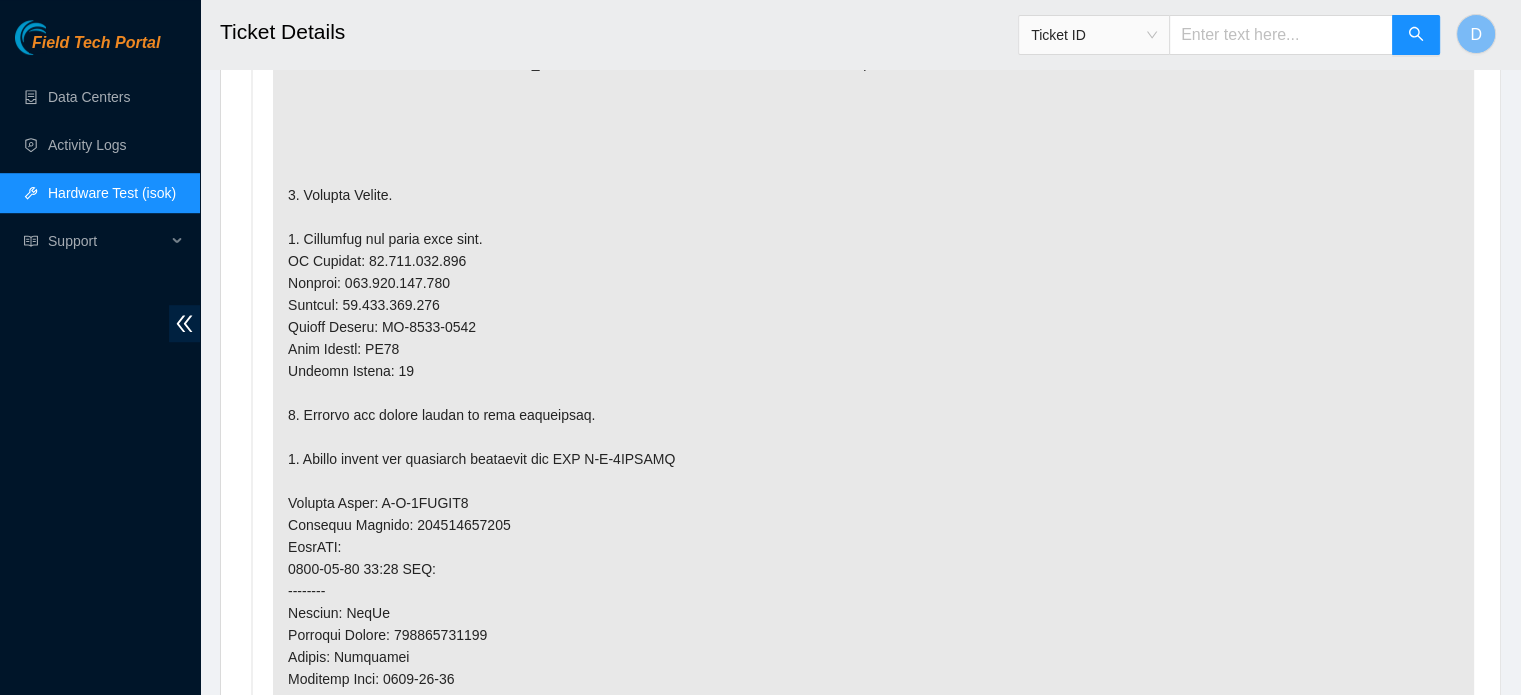 scroll, scrollTop: 1128, scrollLeft: 0, axis: vertical 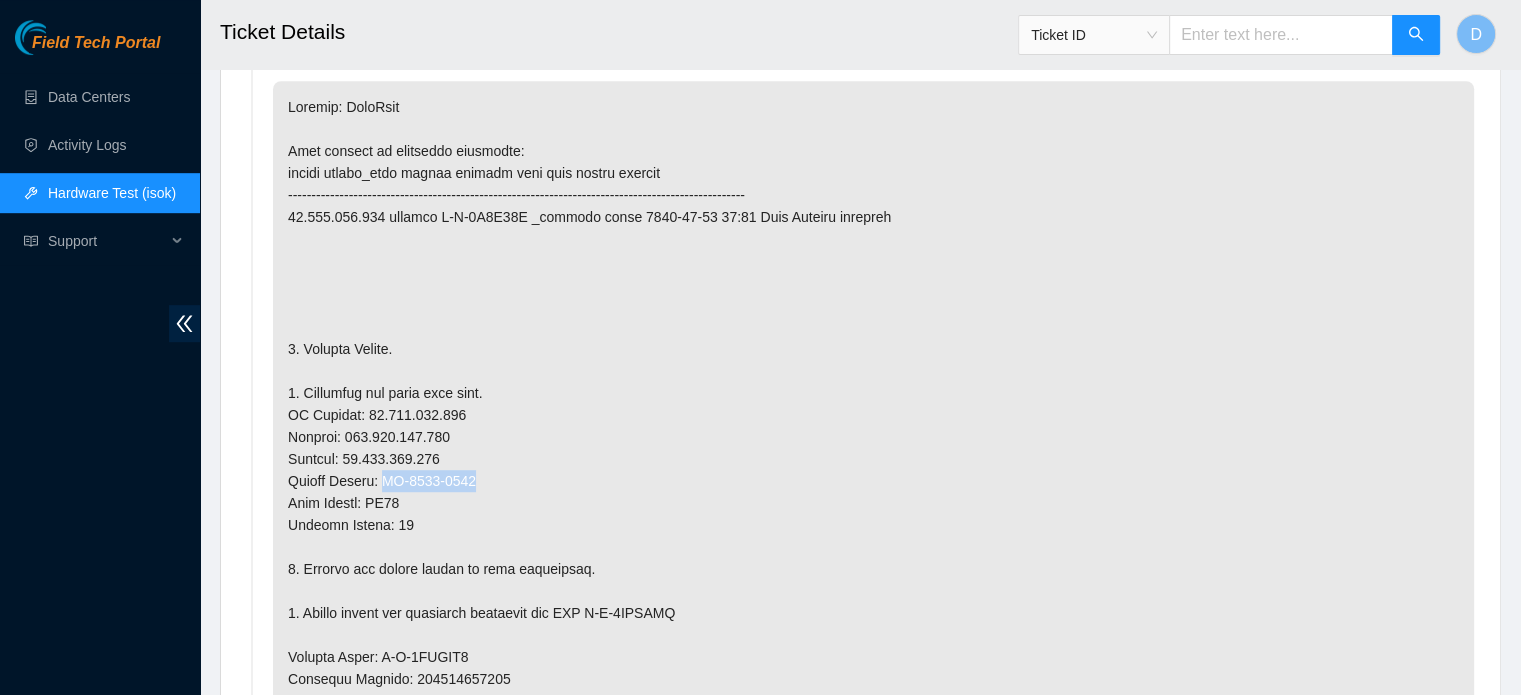 drag, startPoint x: 383, startPoint y: 449, endPoint x: 502, endPoint y: 447, distance: 119.01681 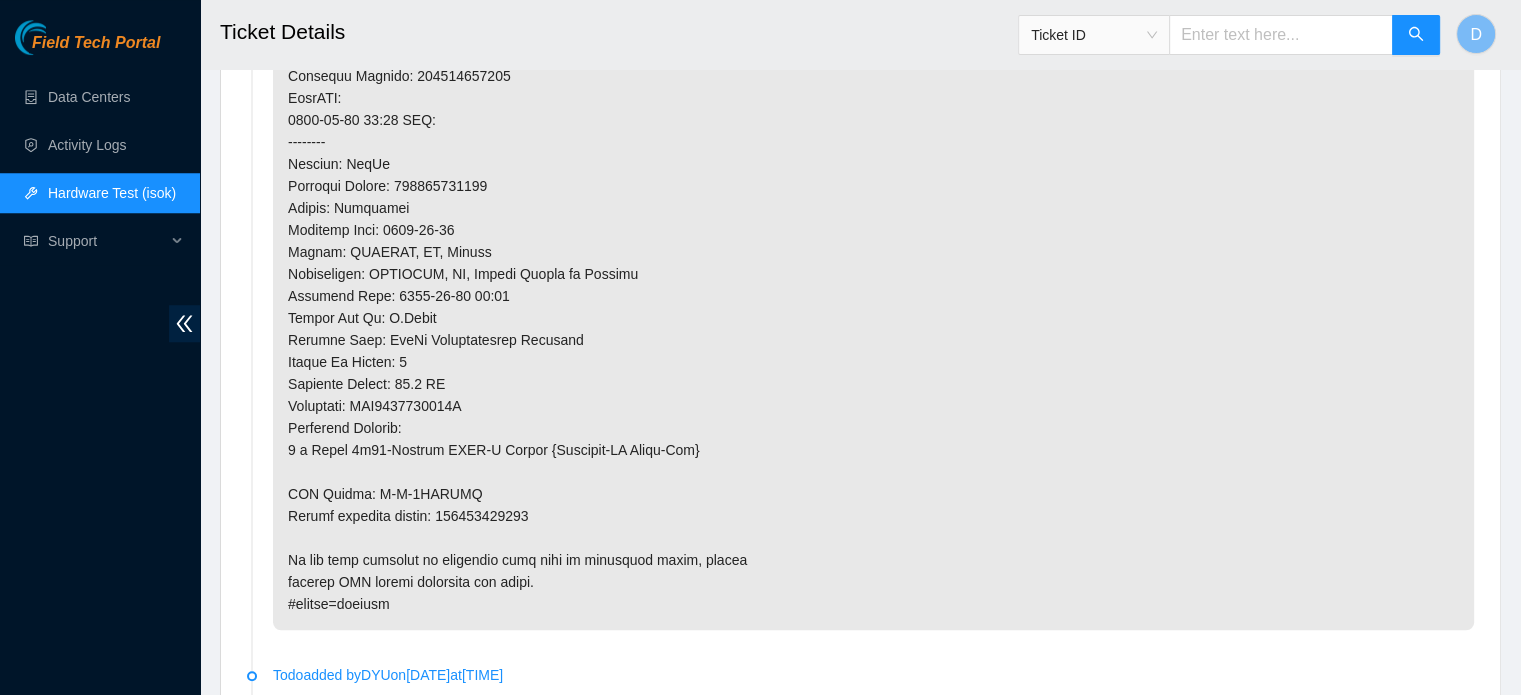 scroll, scrollTop: 1728, scrollLeft: 0, axis: vertical 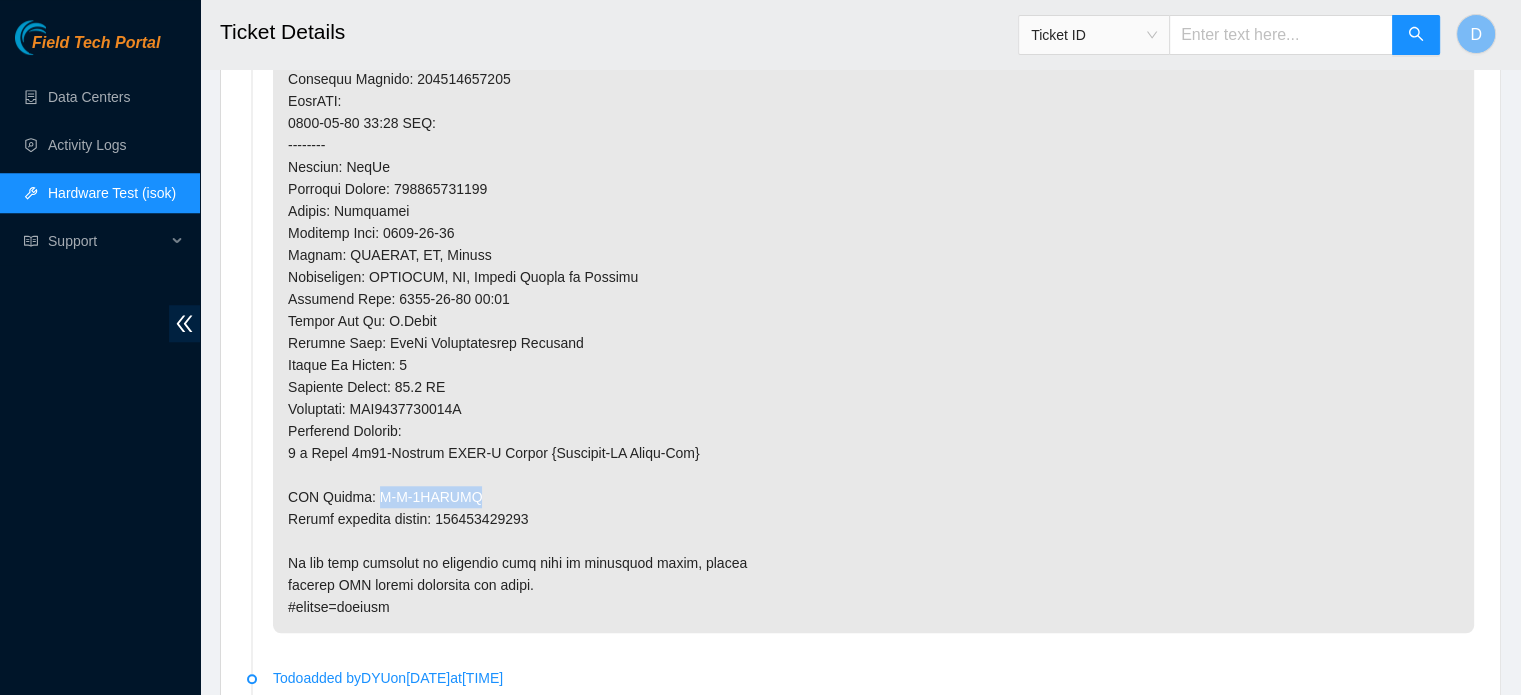 drag, startPoint x: 368, startPoint y: 473, endPoint x: 461, endPoint y: 459, distance: 94.04786 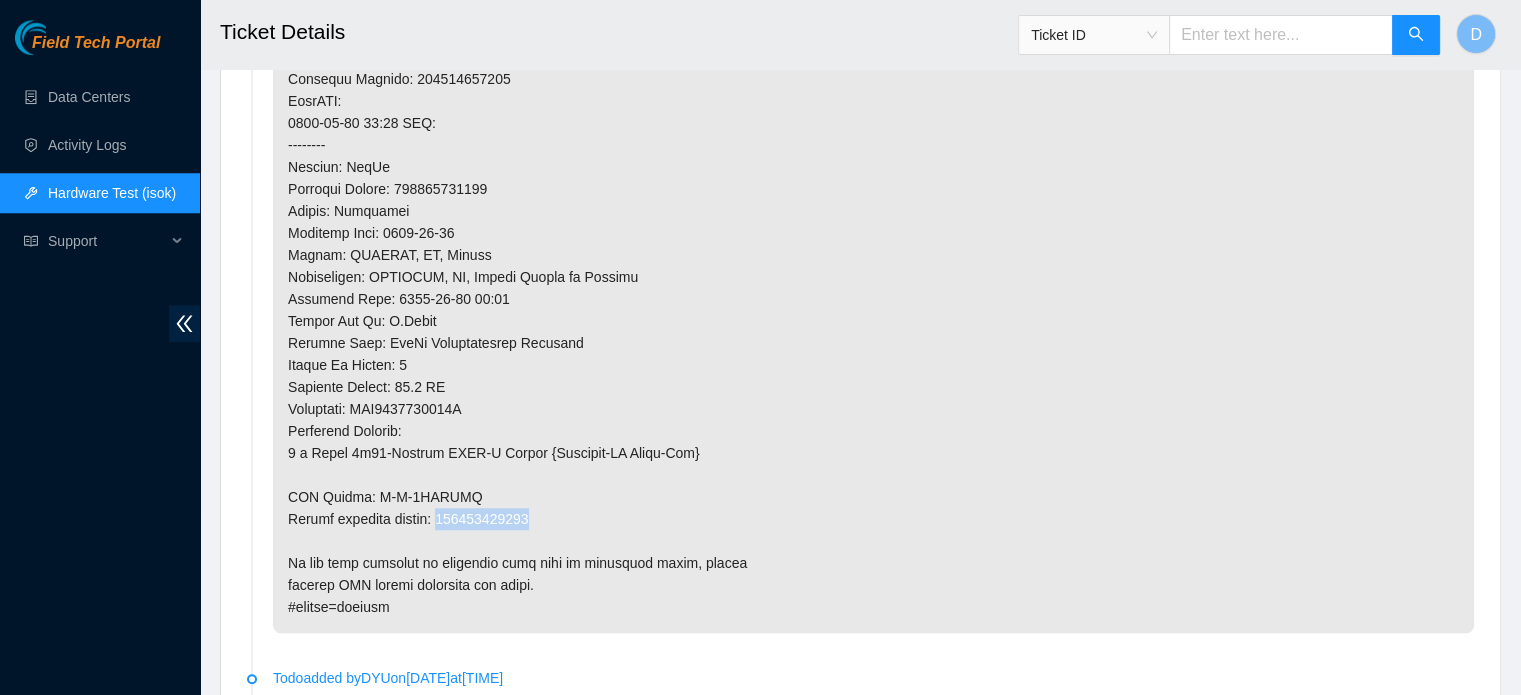 drag, startPoint x: 441, startPoint y: 491, endPoint x: 579, endPoint y: 493, distance: 138.0145 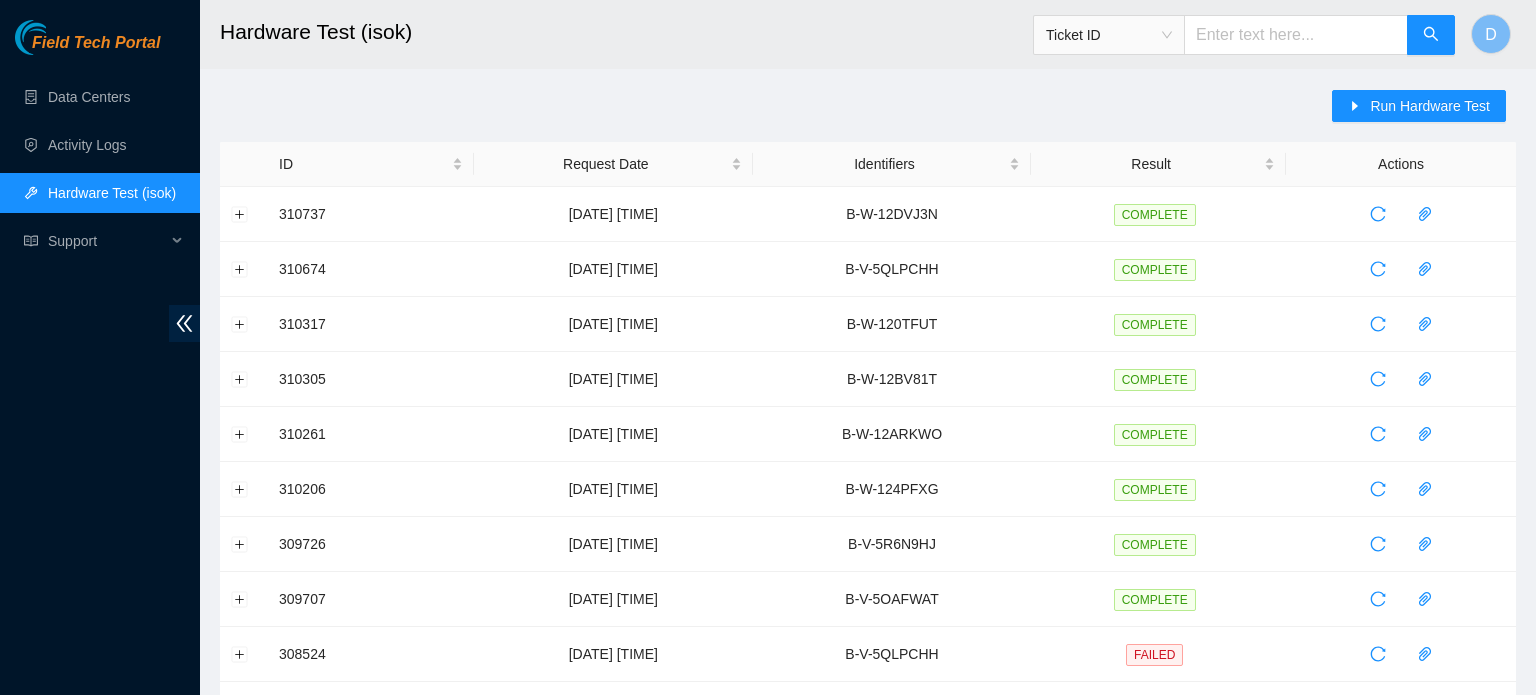 scroll, scrollTop: 0, scrollLeft: 0, axis: both 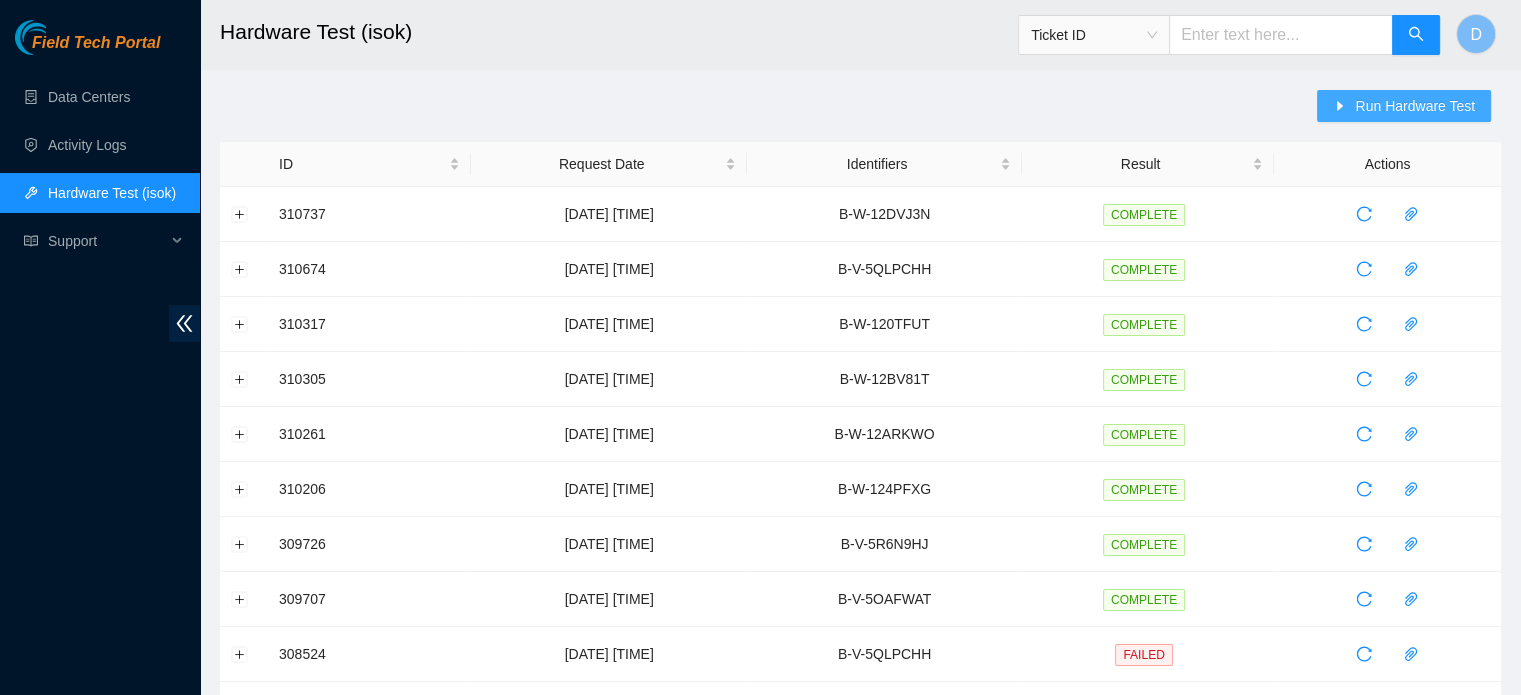 click on "Run Hardware Test" at bounding box center [1415, 106] 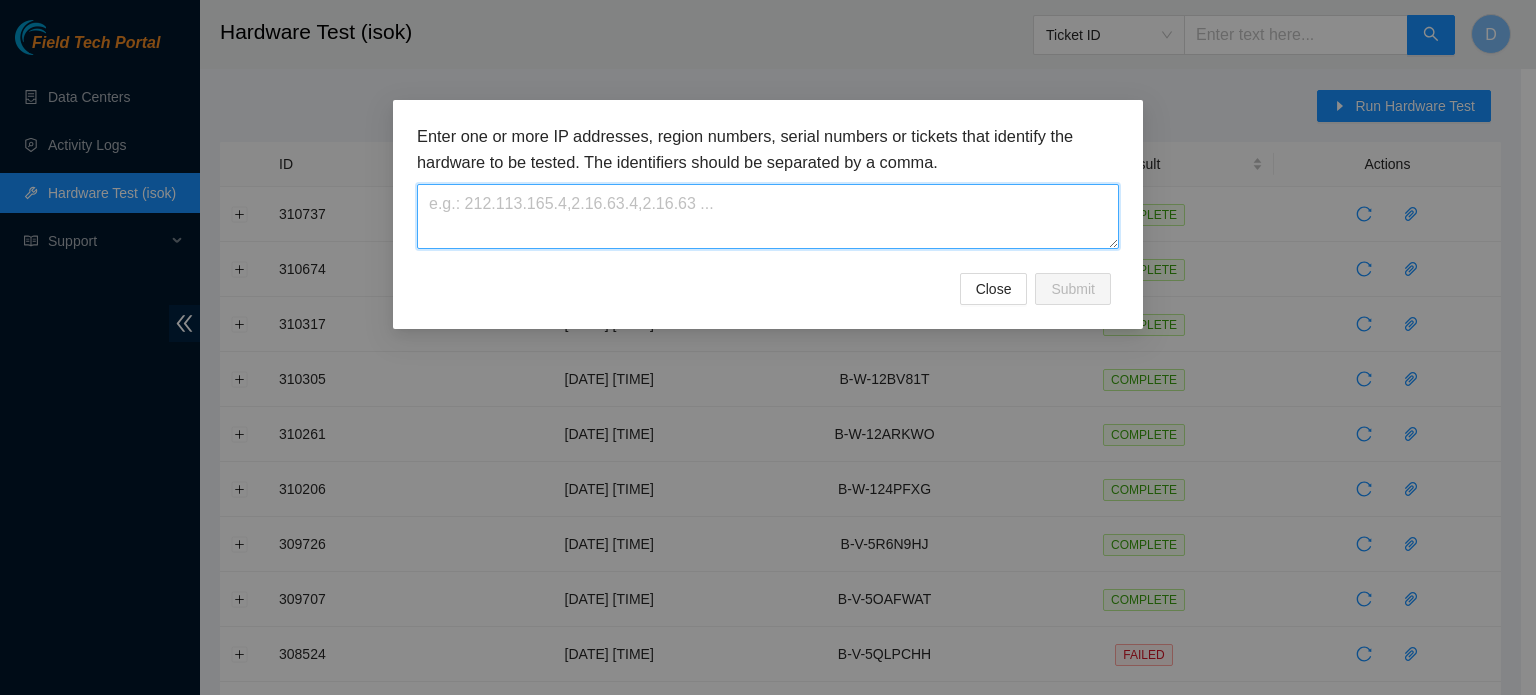 click at bounding box center (768, 216) 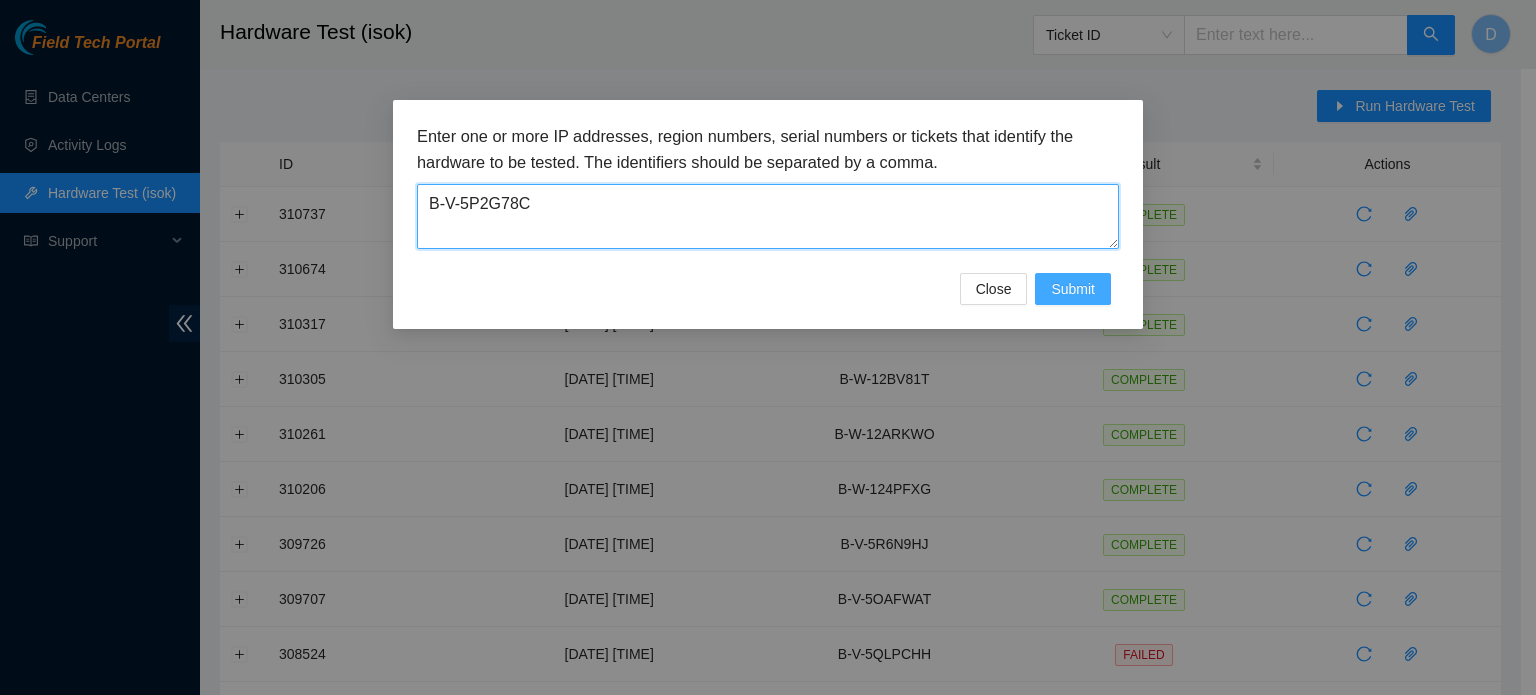 type on "B-V-5P2G78C" 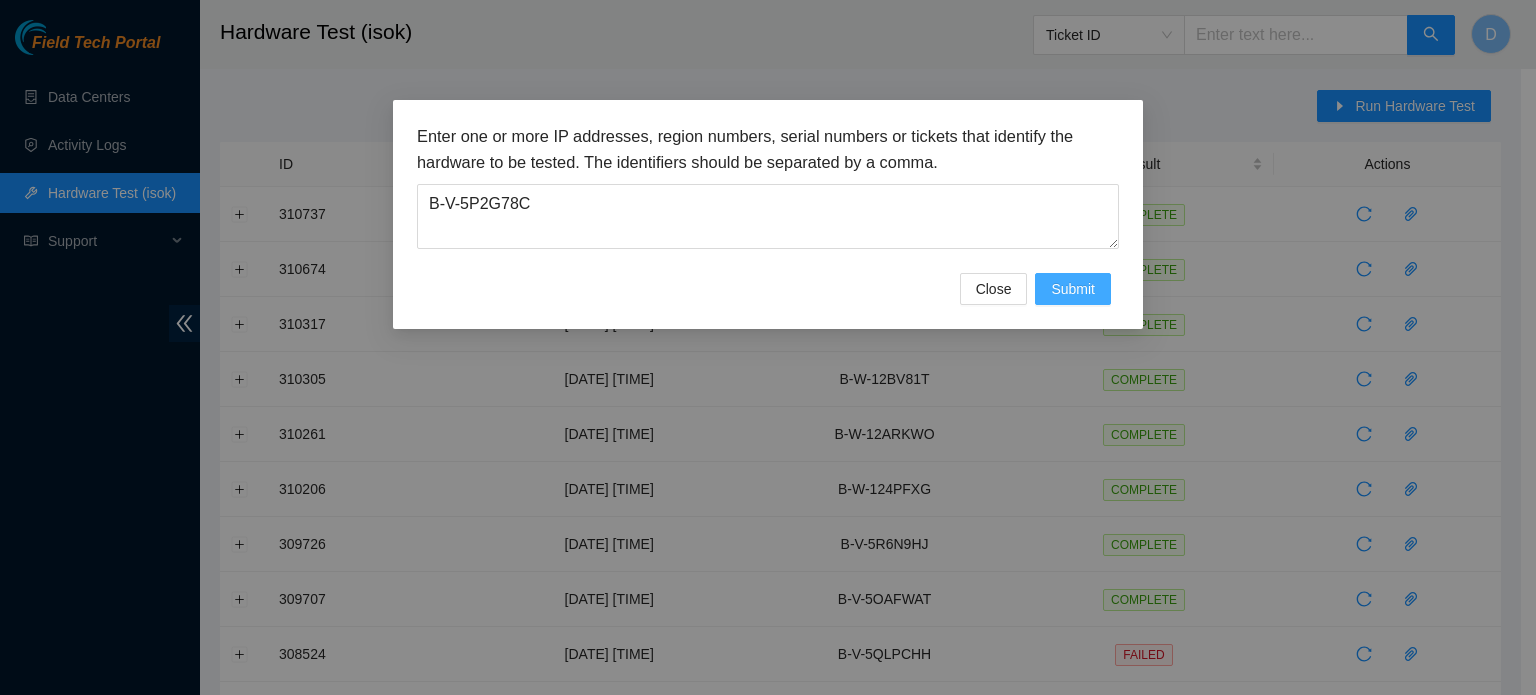 click on "Submit" at bounding box center [1073, 289] 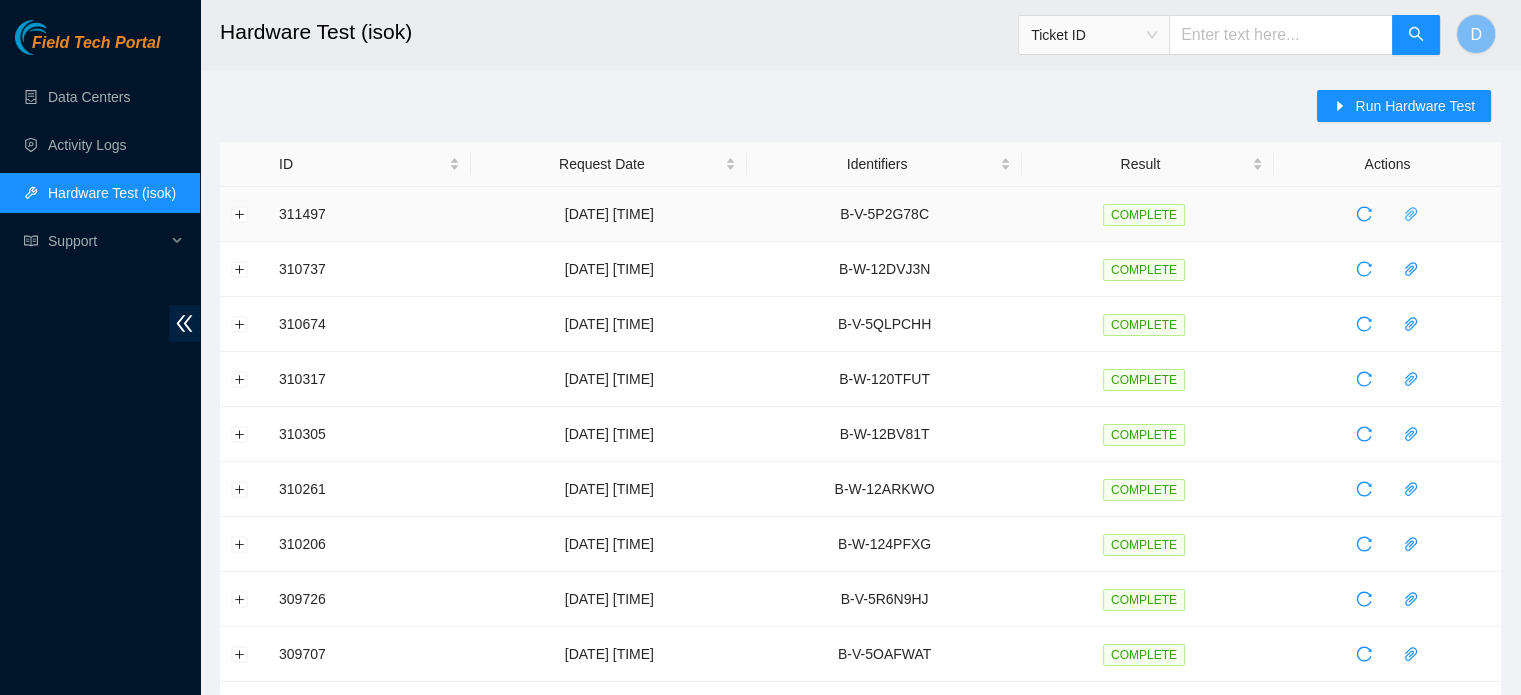click 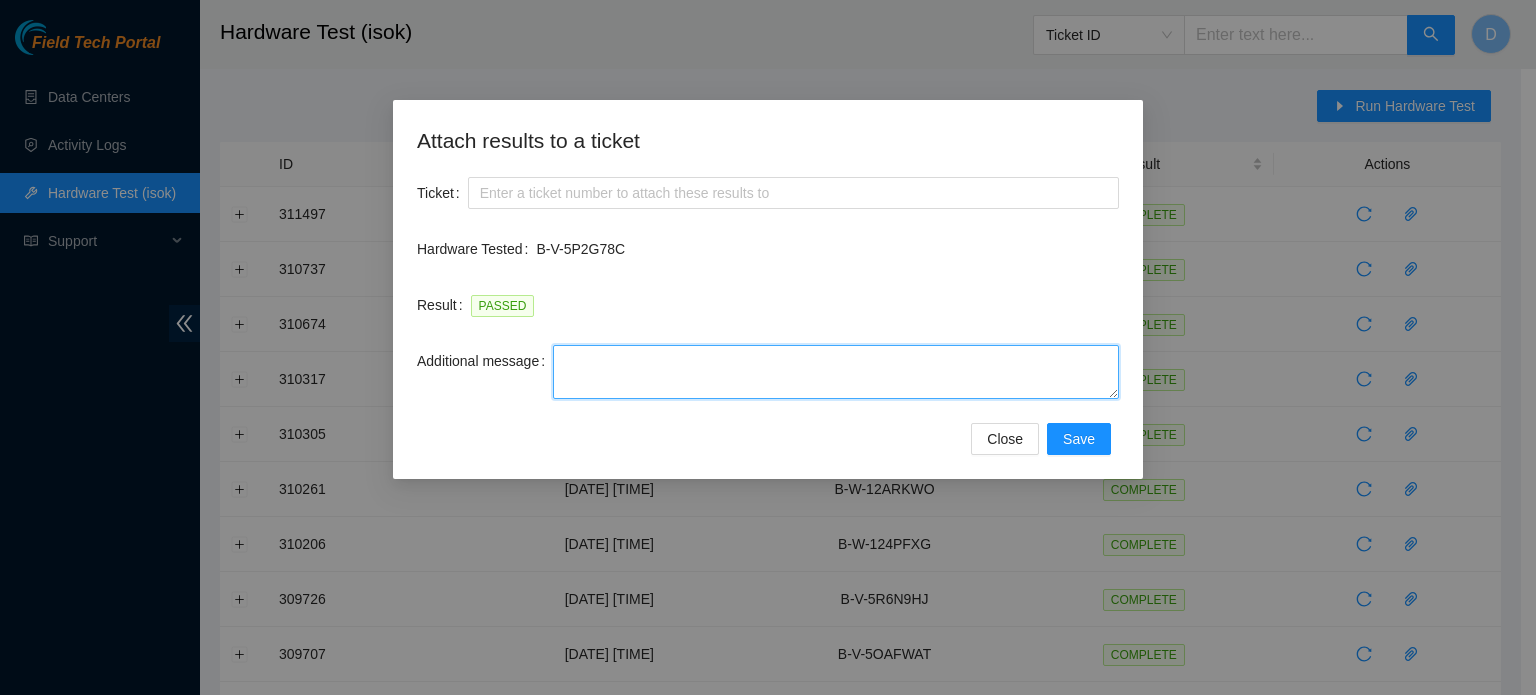 click on "Additional message" at bounding box center (836, 372) 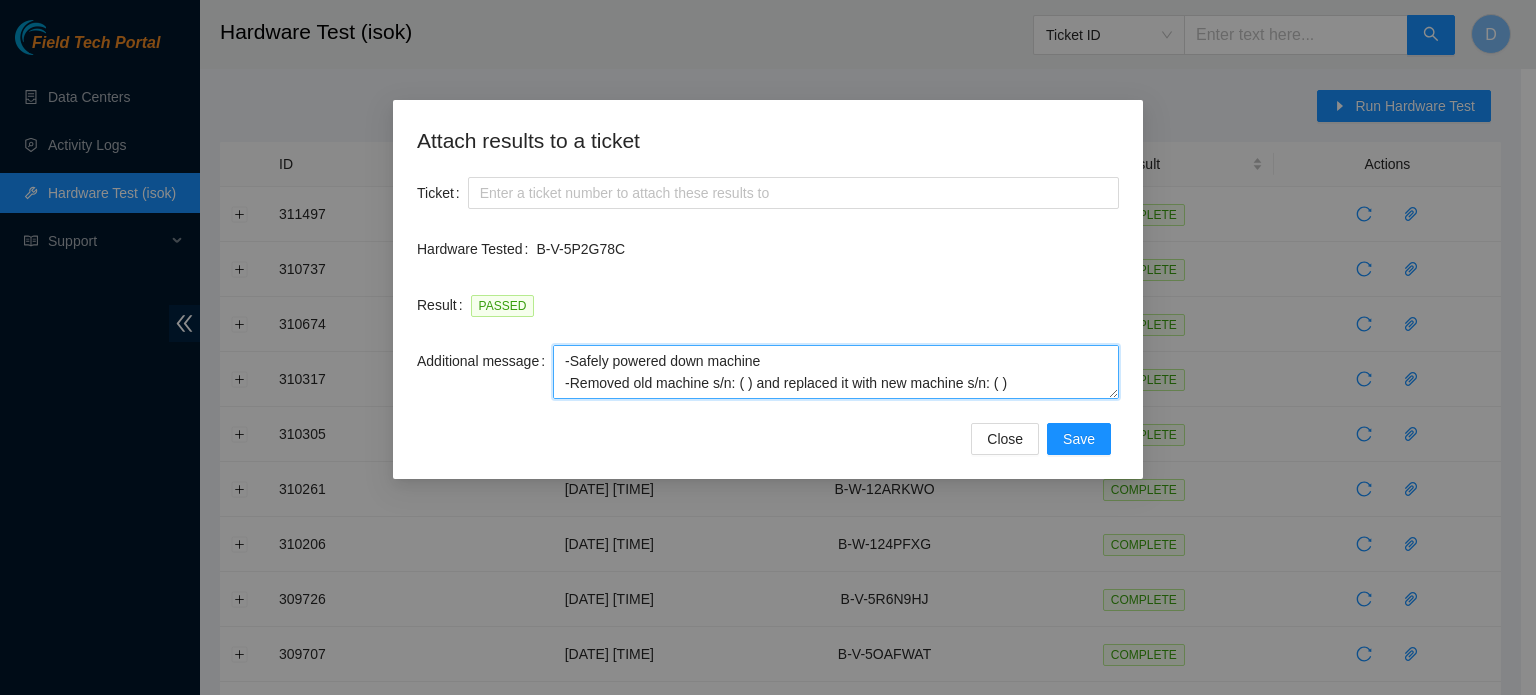 scroll, scrollTop: 126, scrollLeft: 0, axis: vertical 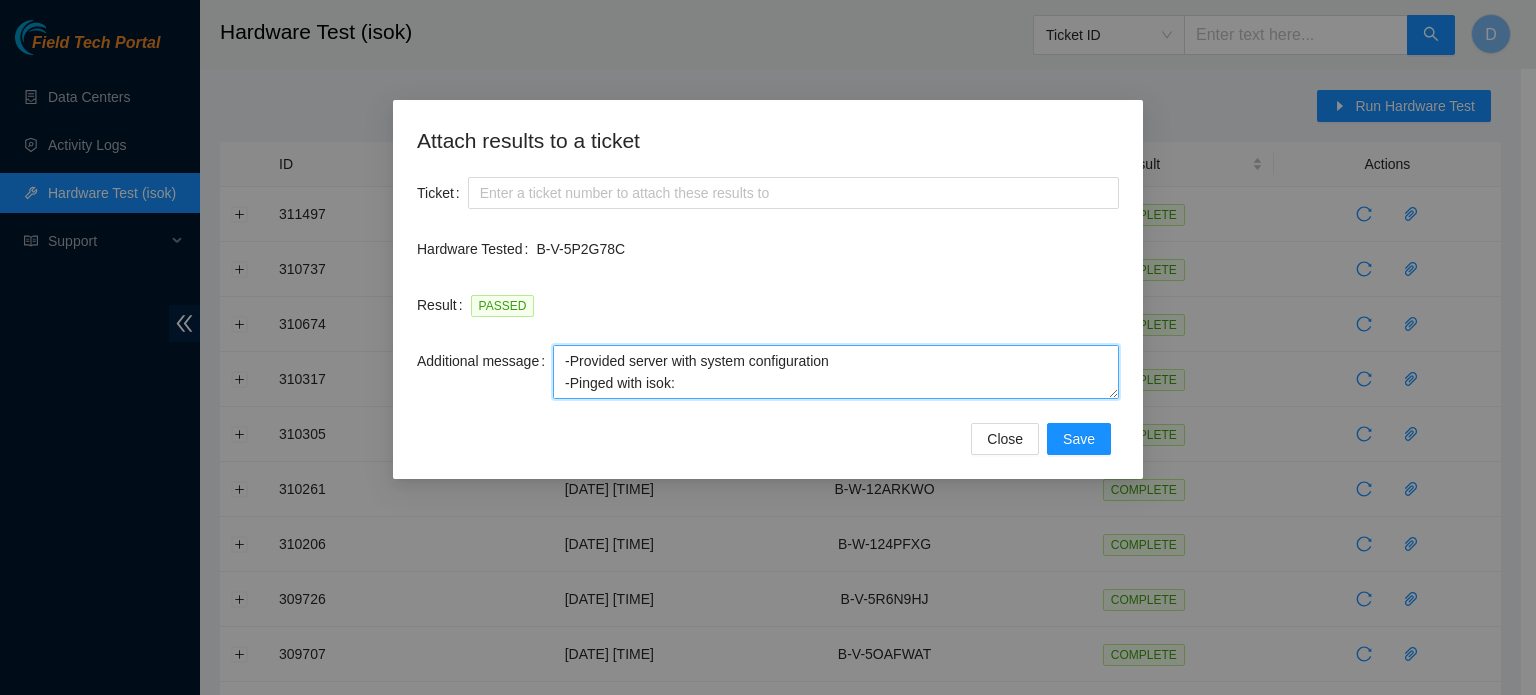 type on "-Safely powered down machine
-Removed old machine s/n: ( ) and replaced it with new machine s/n: ( )
-Placed old machine in return box, and provided with RMA:
-Power on/rebooted machine
-Rescued server with version 23.0.3
-Provided server with system configuration
-Pinged with isok:" 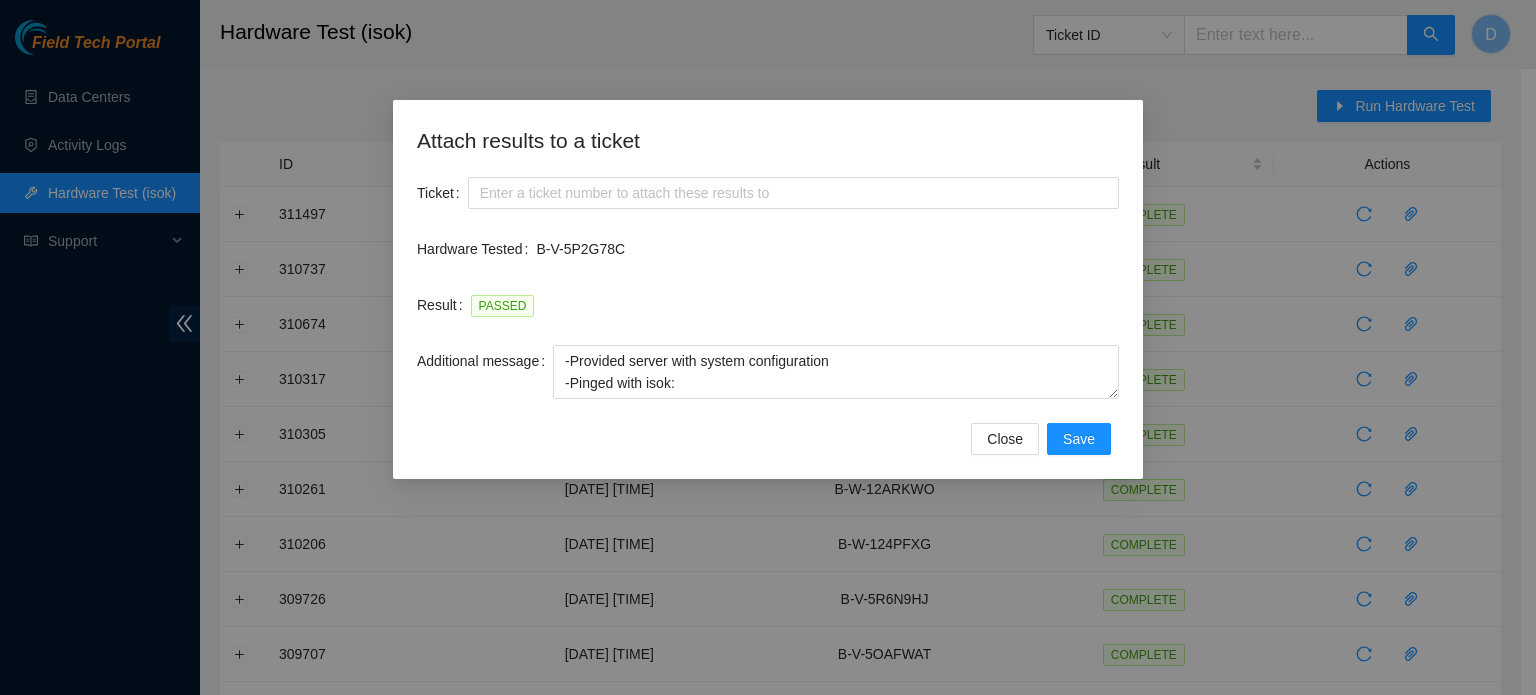 click on "Ticket" at bounding box center [768, 205] 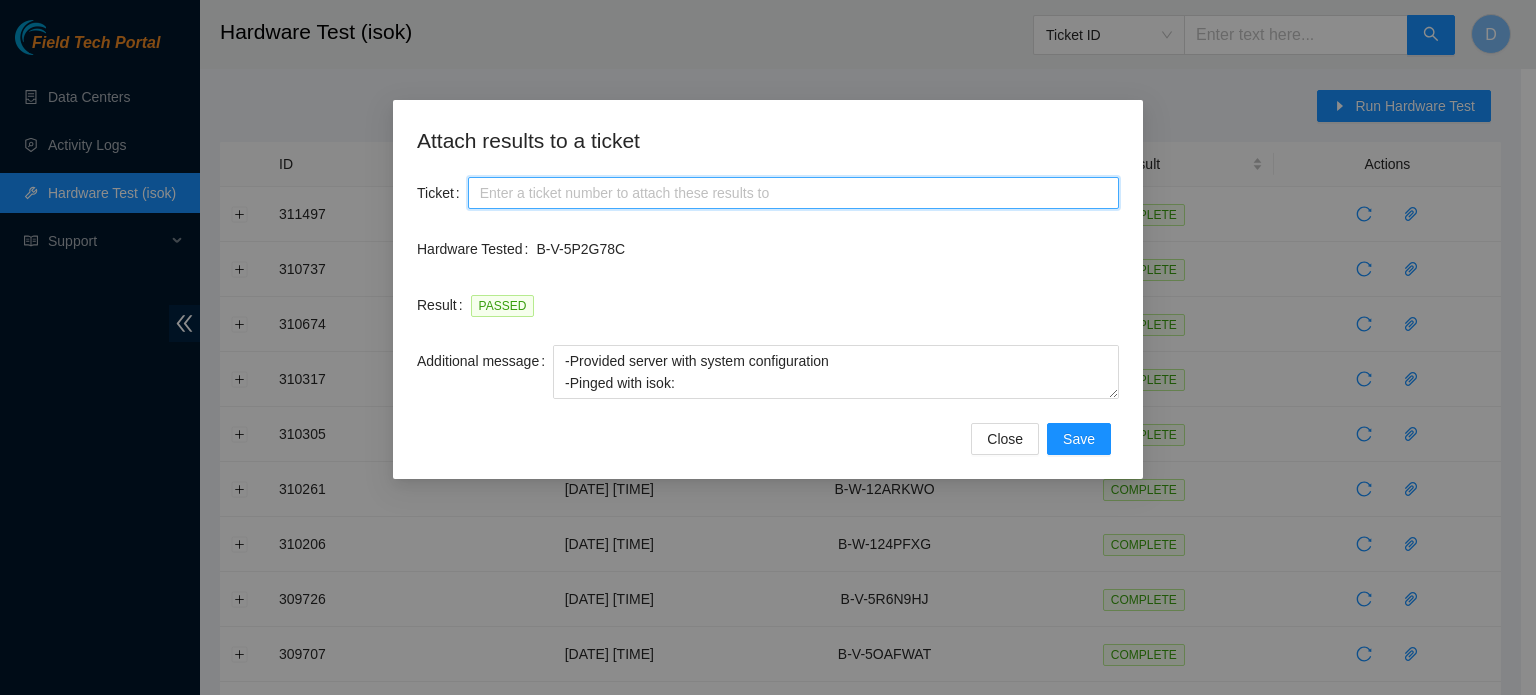 click on "Ticket" at bounding box center [793, 193] 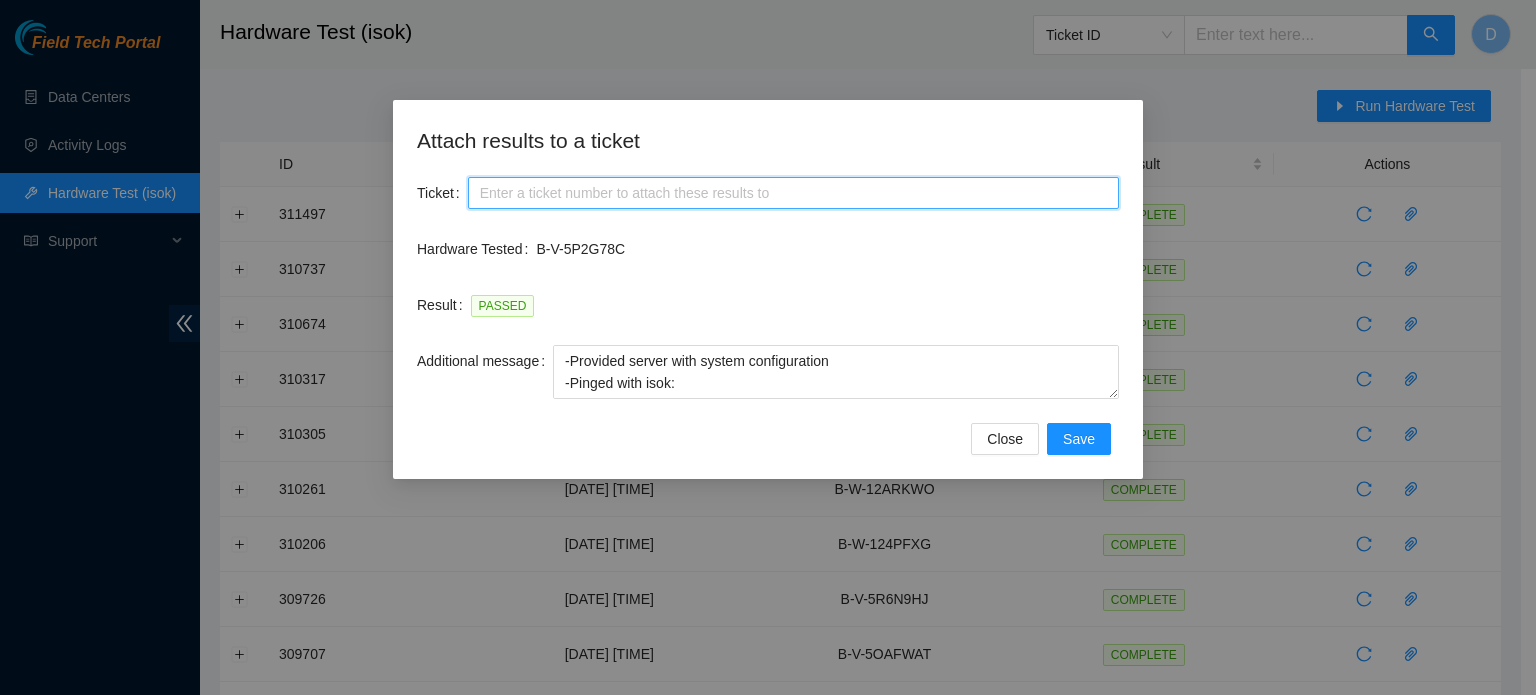 paste on "B-V-5P2G78C" 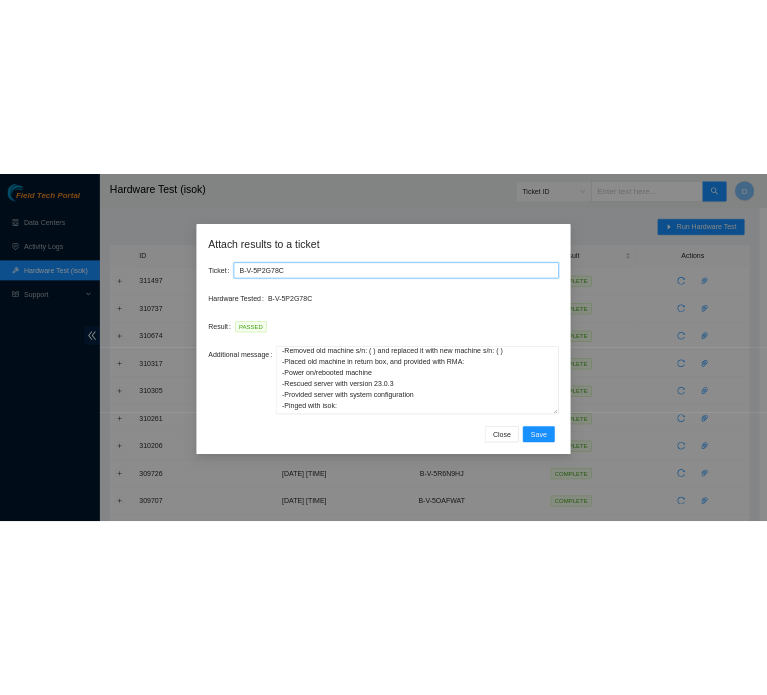 scroll, scrollTop: 0, scrollLeft: 0, axis: both 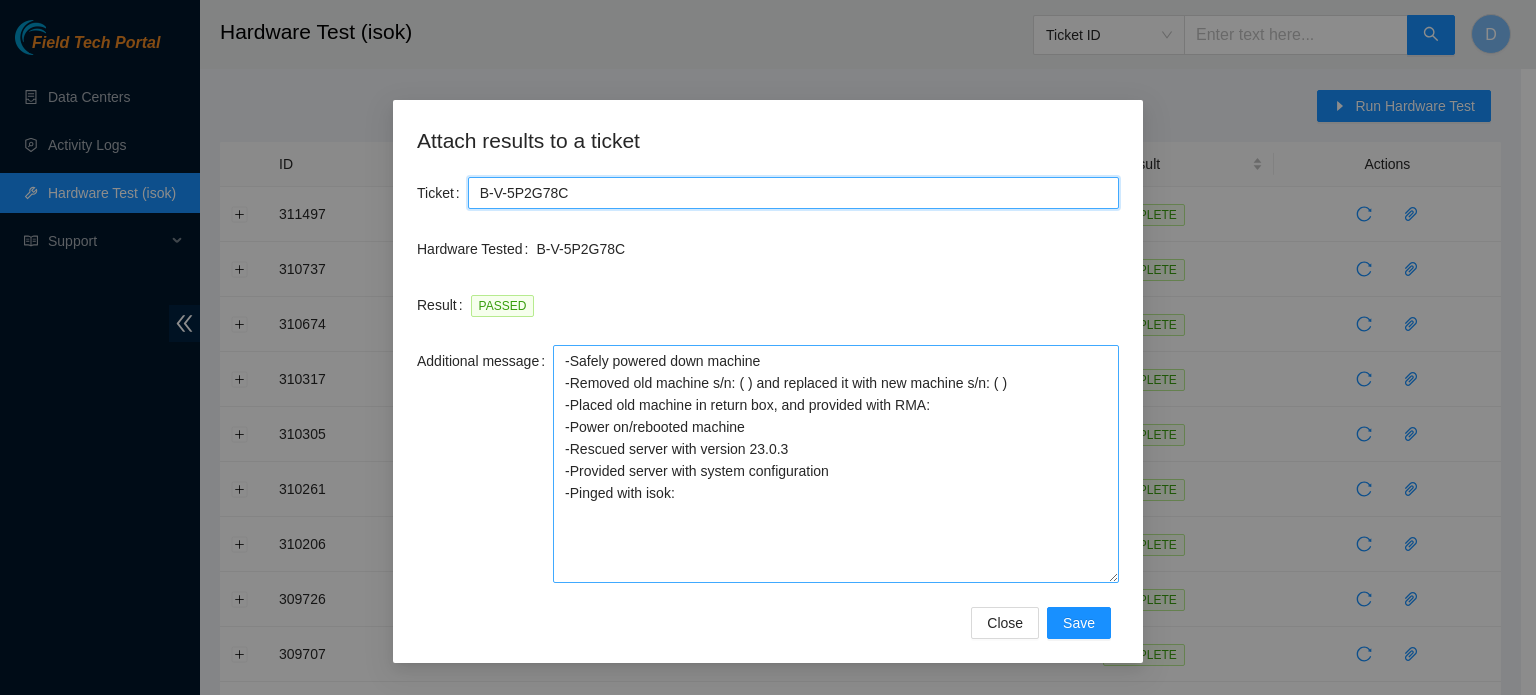 drag, startPoint x: 1114, startPoint y: 412, endPoint x: 1105, endPoint y: 607, distance: 195.20758 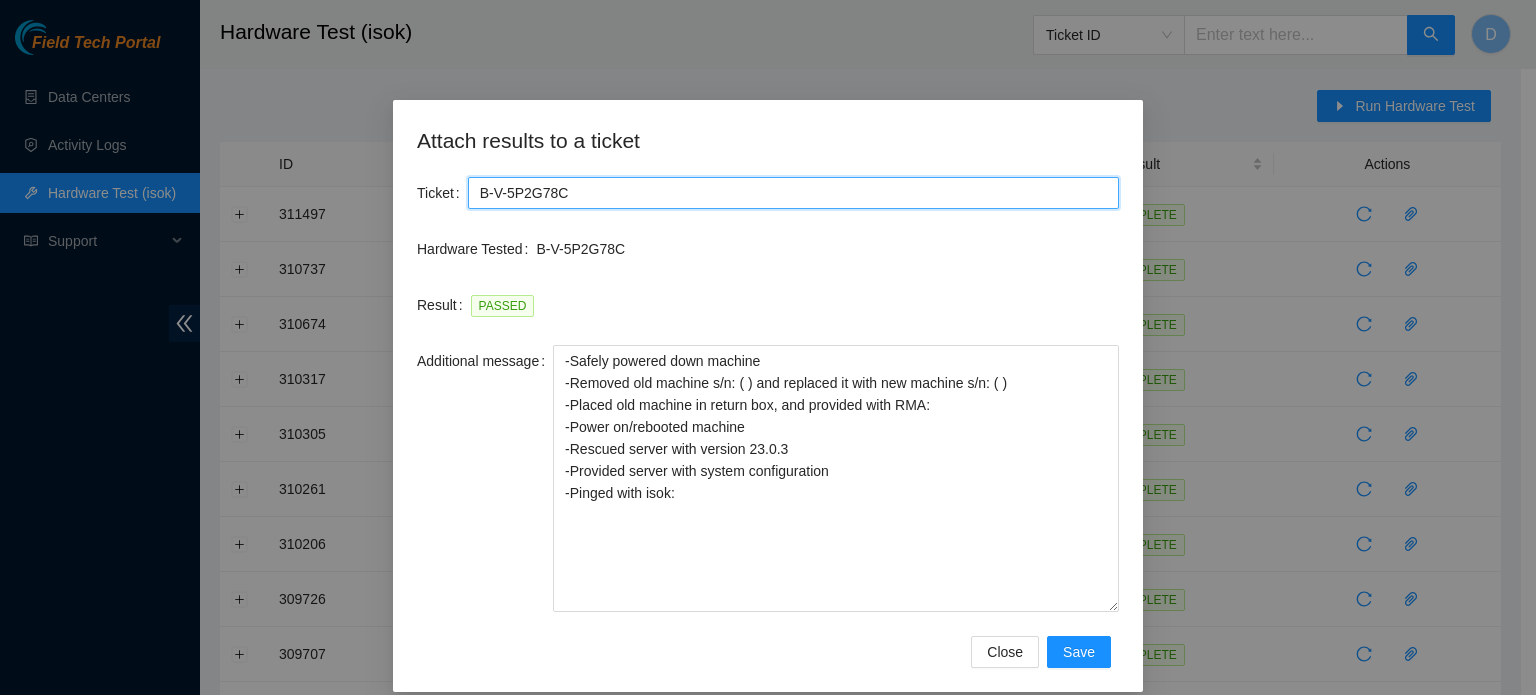 type on "B-V-5P2G78C" 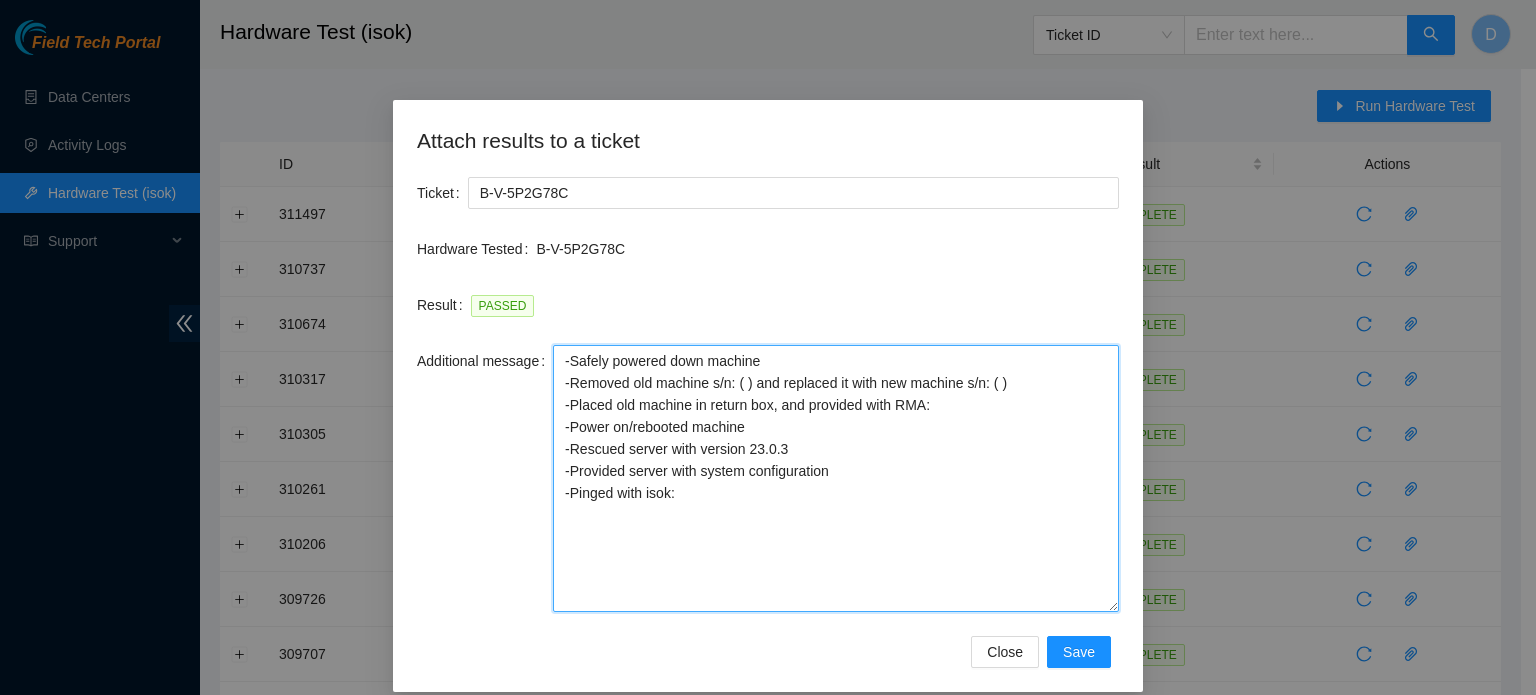 click on "-Safely powered down machine
-Removed old machine s/n: ( ) and replaced it with new machine s/n: ( )
-Placed old machine in return box, and provided with RMA:
-Power on/rebooted machine
-Rescued server with version 23.0.3
-Provided server with system configuration
-Pinged with isok:" at bounding box center [836, 478] 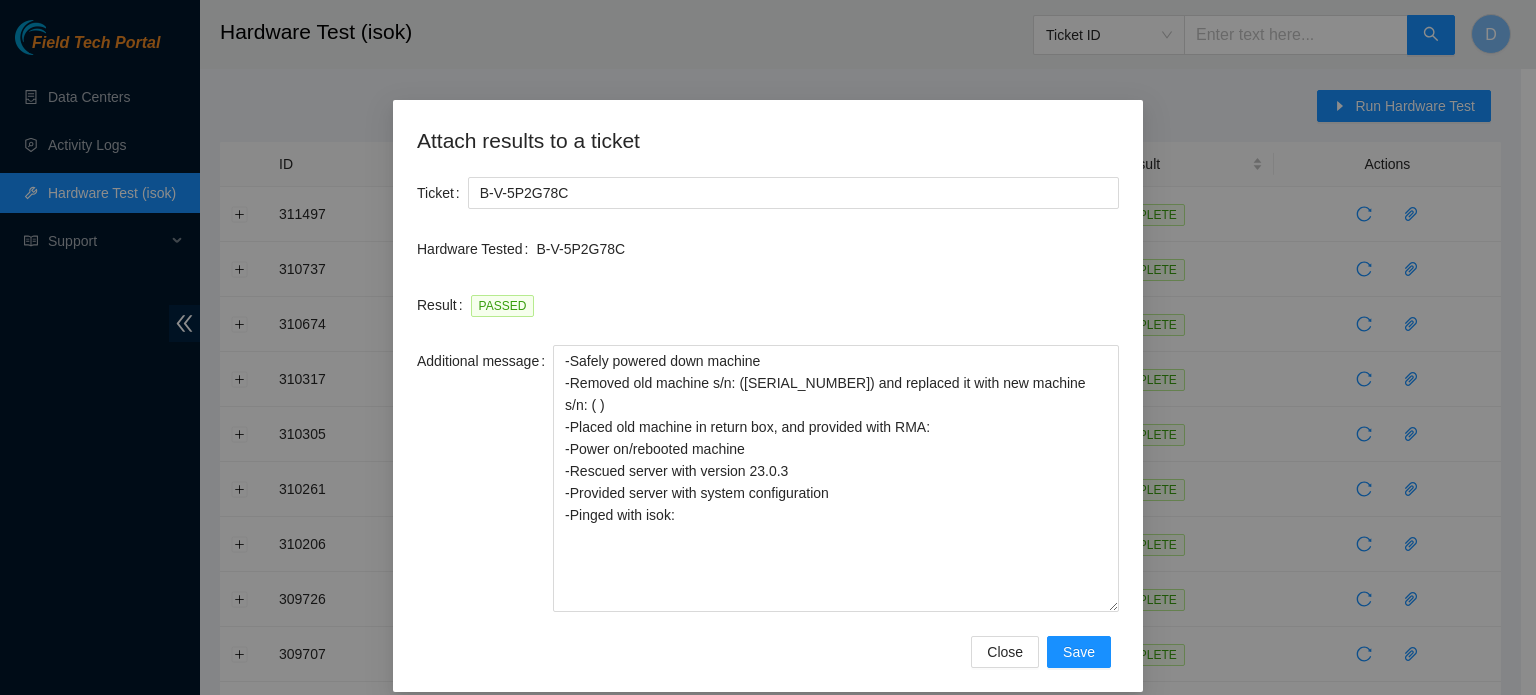 click on "Attach results to a ticket Ticket B-V-5P2G78C Hardware Tested B-V-5P2G78C Result PASSED Additional message -Safely powered down machine
-Removed old machine s/n: (MX-2418-0088) and replaced it with new machine s/n: ( )
-Placed old machine in return box, and provided with RMA:
-Power on/rebooted machine
-Rescued server with version 23.0.3
-Provided server with system configuration
-Pinged with isok:
Close Save" at bounding box center (768, 347) 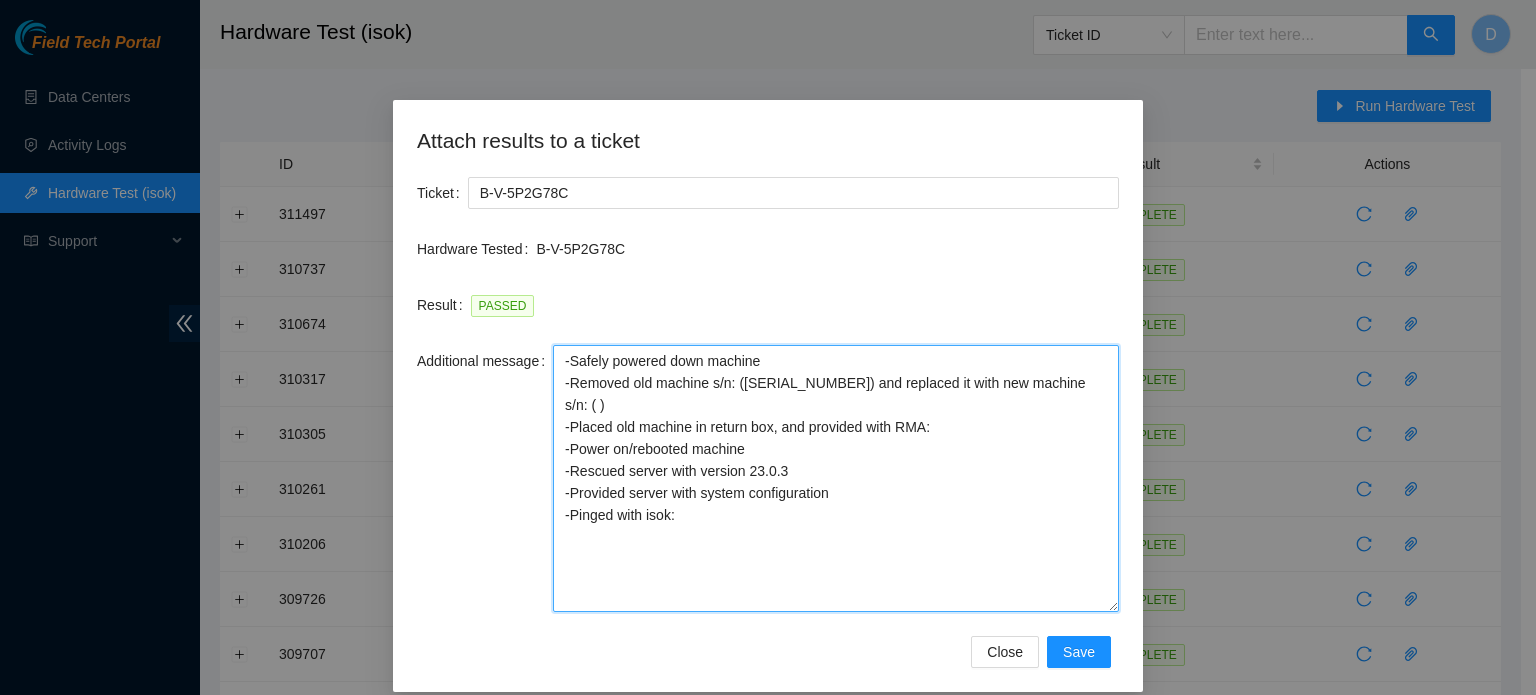 click on "-Safely powered down machine
-Removed old machine s/n: (MX-2418-0088) and replaced it with new machine s/n: ( )
-Placed old machine in return box, and provided with RMA:
-Power on/rebooted machine
-Rescued server with version 23.0.3
-Provided server with system configuration
-Pinged with isok:" at bounding box center [836, 478] 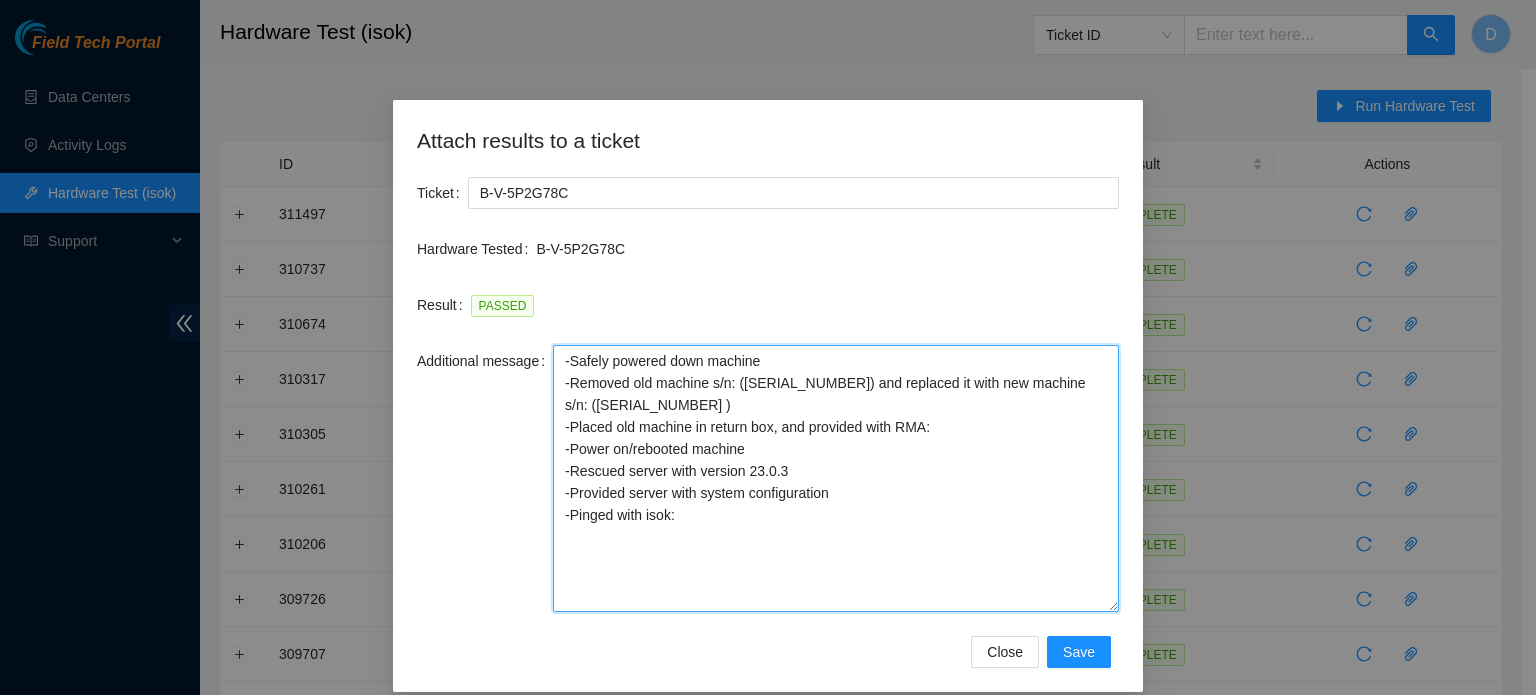 click on "-Safely powered down machine
-Removed old machine s/n: (MX-2418-0088) and replaced it with new machine s/n: (MX-2418-0193 )
-Placed old machine in return box, and provided with RMA:
-Power on/rebooted machine
-Rescued server with version 23.0.3
-Provided server with system configuration
-Pinged with isok:" at bounding box center (836, 478) 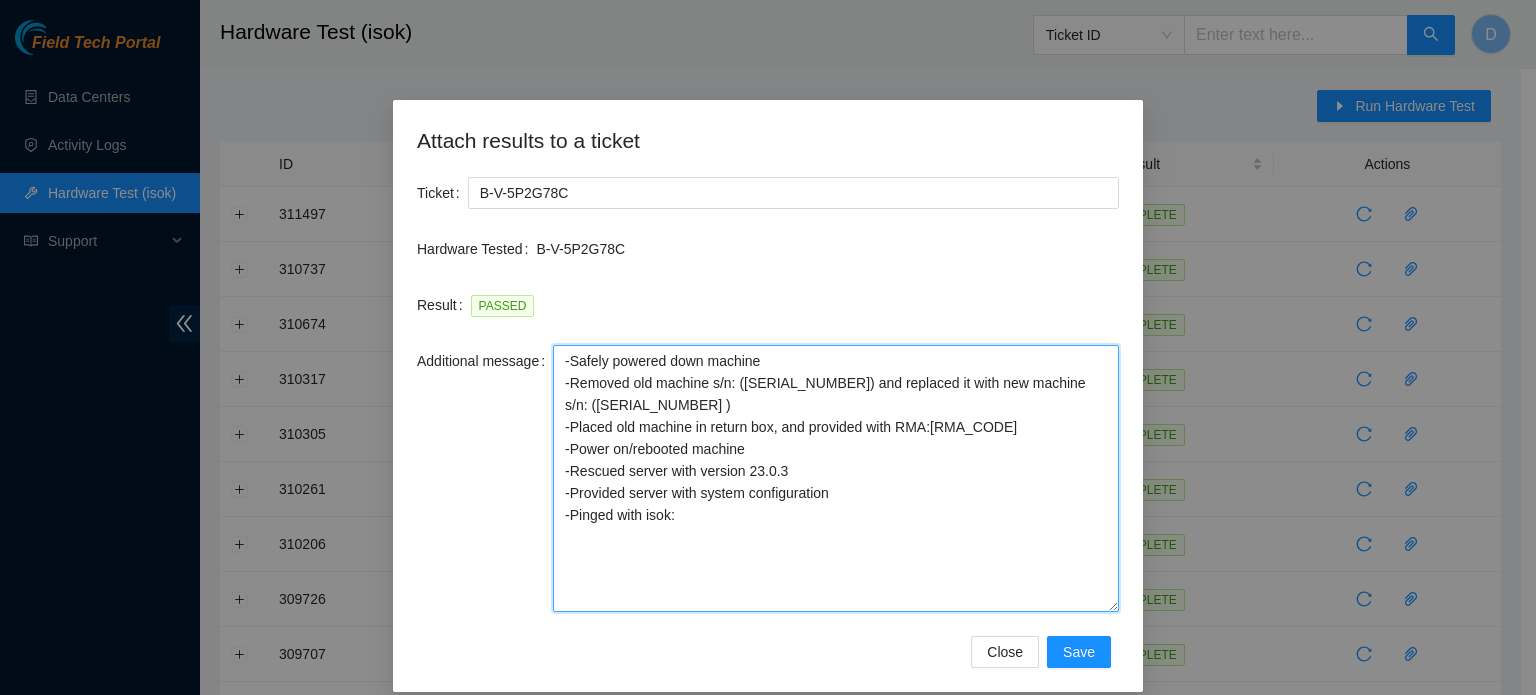 click on "-Safely powered down machine
-Removed old machine s/n: (MX-2418-0088) and replaced it with new machine s/n: (MX-2418-0193 )
-Placed old machine in return box, and provided with RMA:B-V-5PIANCE
-Power on/rebooted machine
-Rescued server with version 23.0.3
-Provided server with system configuration
-Pinged with isok:" at bounding box center [836, 478] 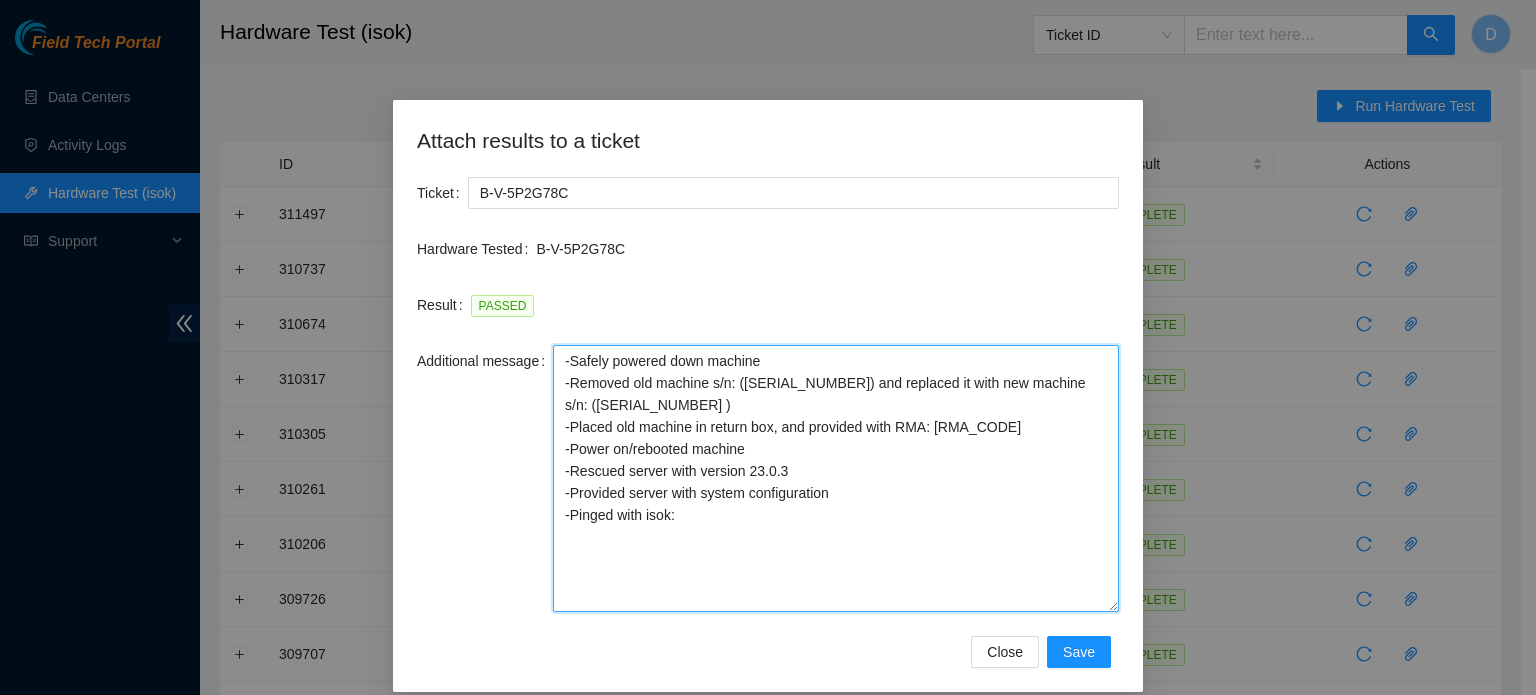 drag, startPoint x: 782, startPoint y: 473, endPoint x: 554, endPoint y: 460, distance: 228.37032 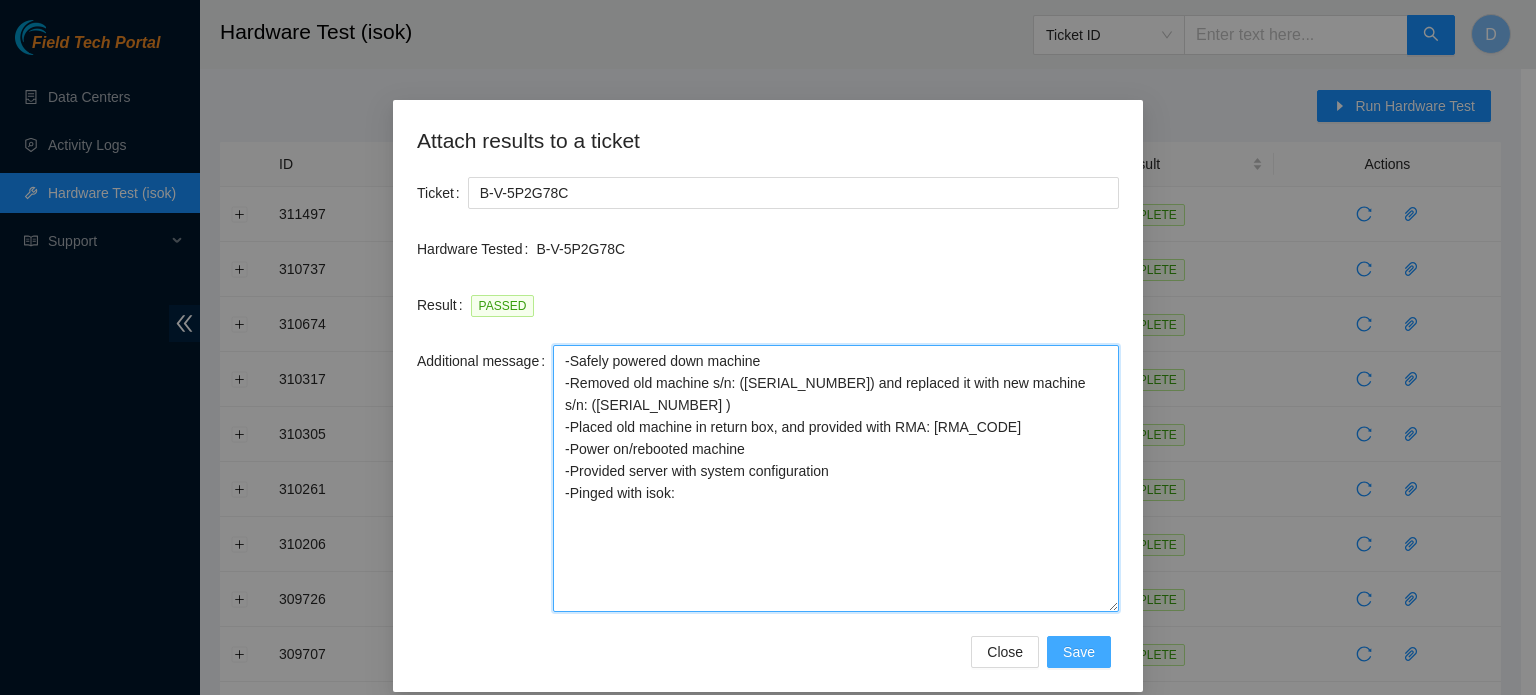 type on "-Safely powered down machine
-Removed old machine s/n: (MX-2418-0088) and replaced it with new machine s/n: (MX-2418-0193 )
-Placed old machine in return box, and provided with RMA: B-V-5PIANCE
-Power on/rebooted machine
-Provided server with system configuration
-Pinged with isok:" 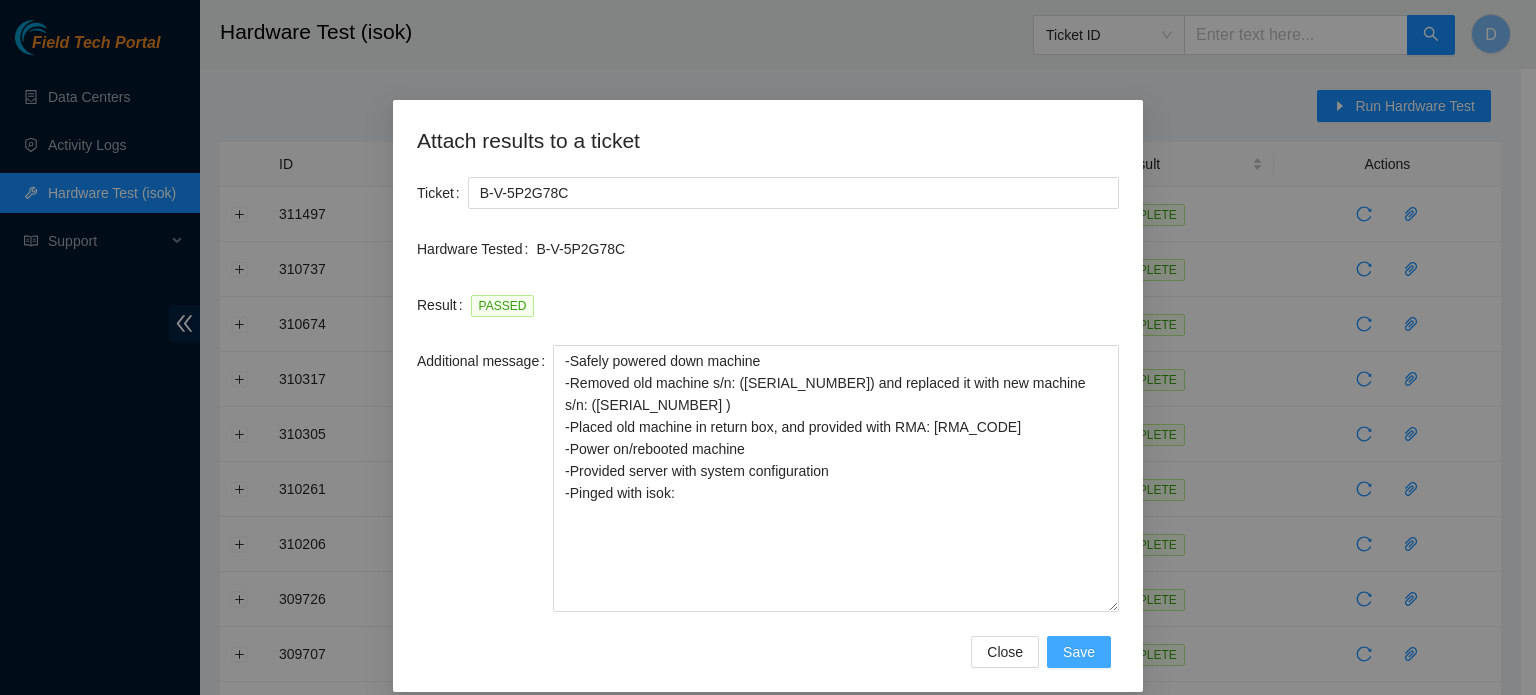 click on "Save" at bounding box center [1079, 652] 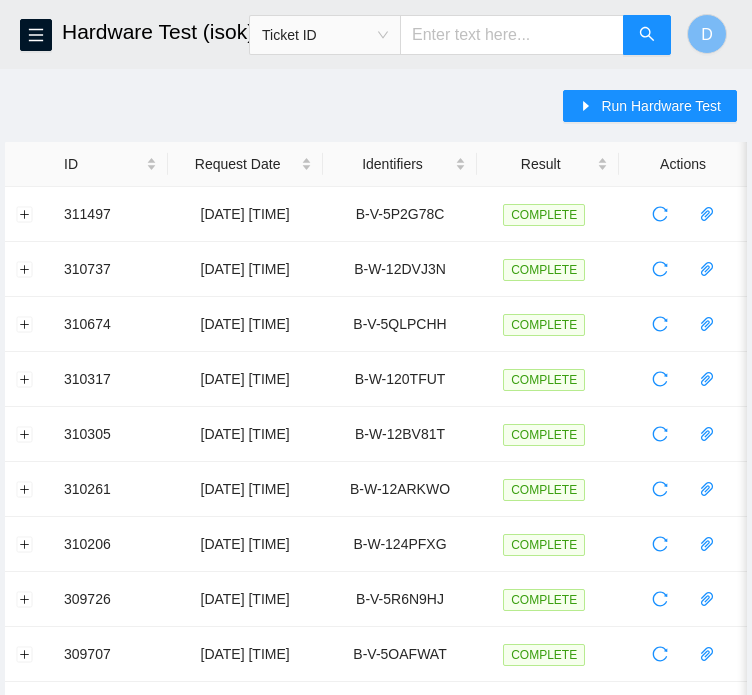 click on "Run Hardware Test" at bounding box center (655, 116) 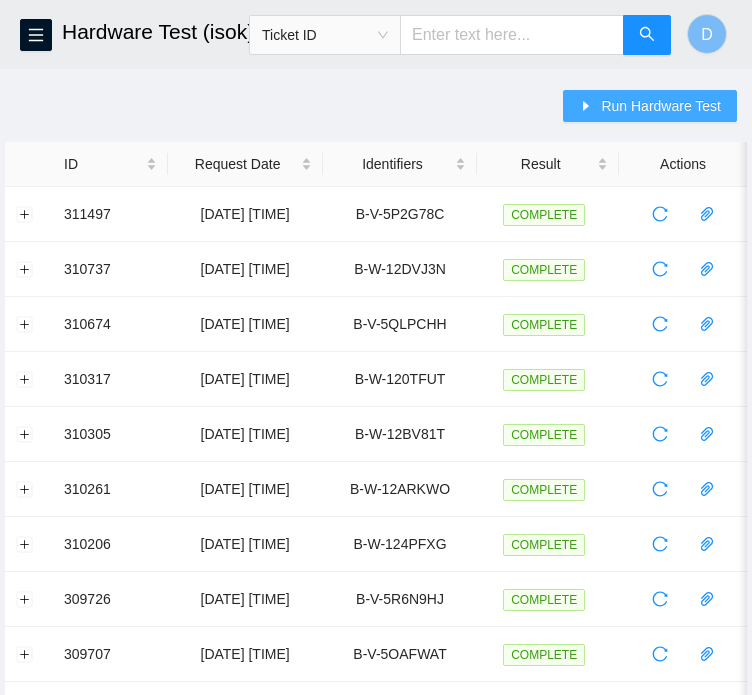 click 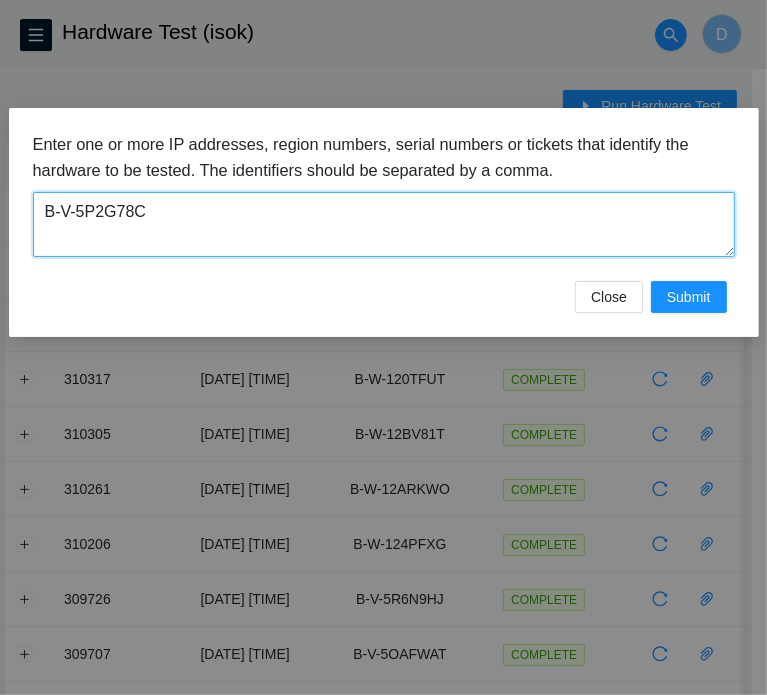 drag, startPoint x: 184, startPoint y: 199, endPoint x: -140, endPoint y: 195, distance: 324.0247 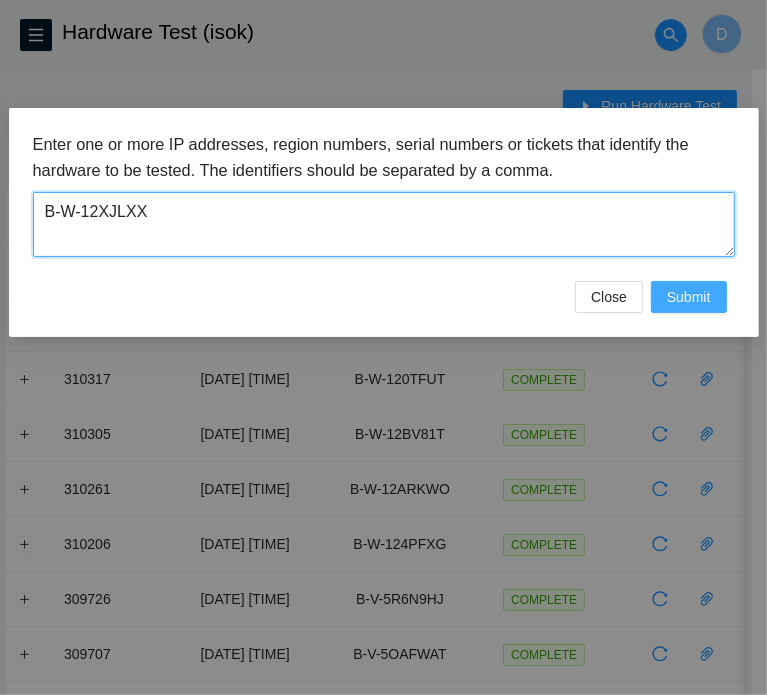type on "B-W-12XJLXX" 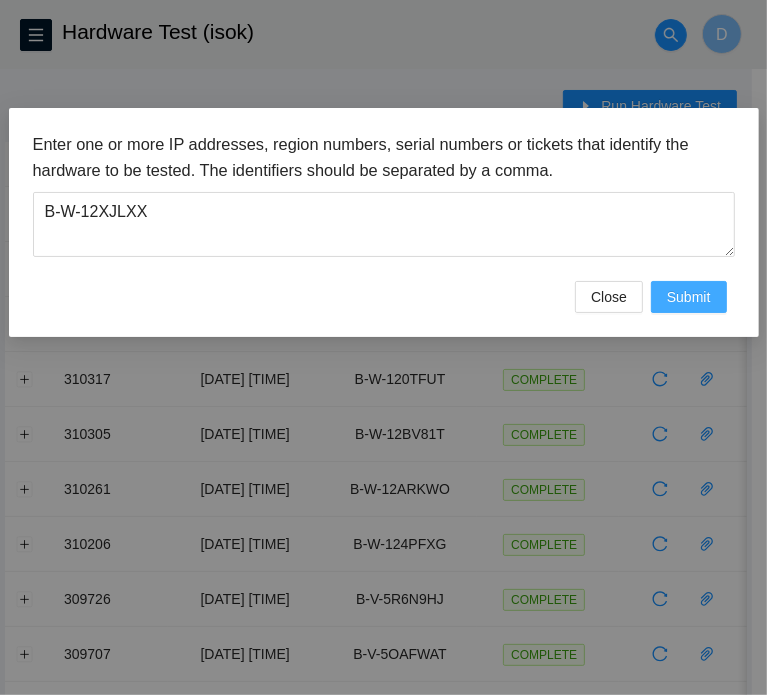 click on "Submit" at bounding box center (689, 297) 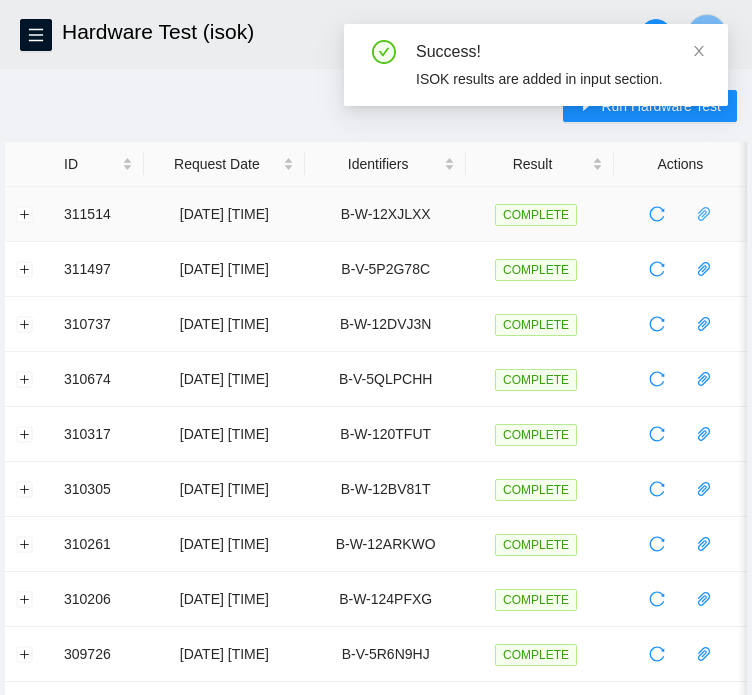 click 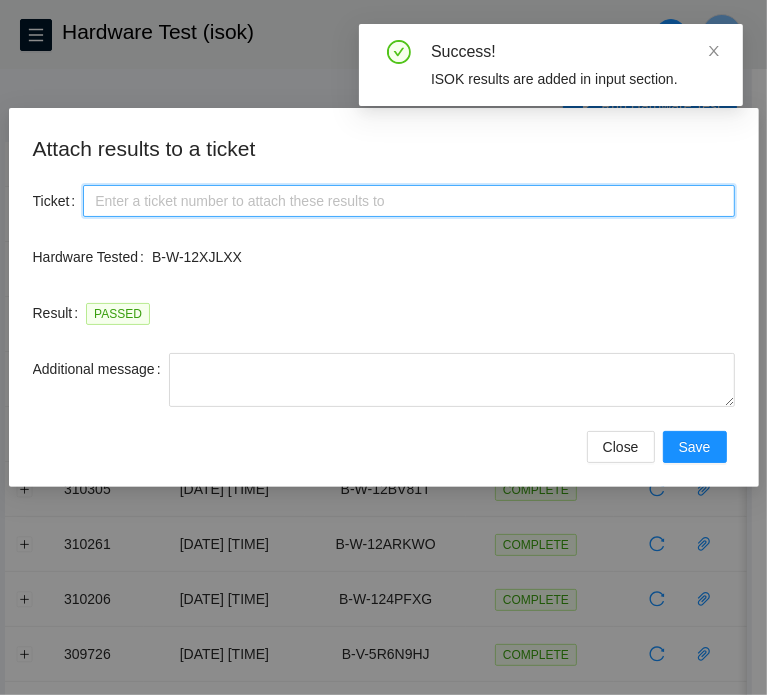 click on "Ticket" at bounding box center (408, 201) 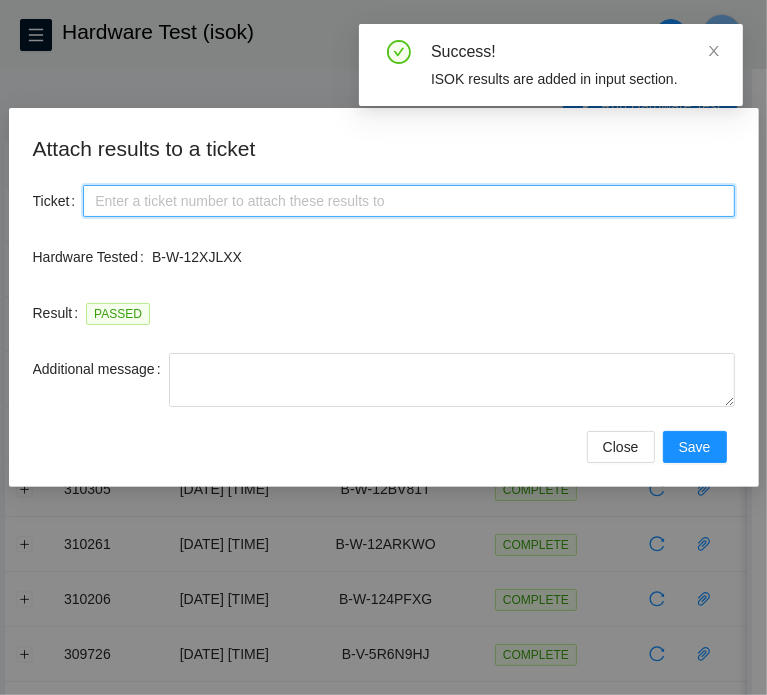 paste on "B-W-12XJLXX" 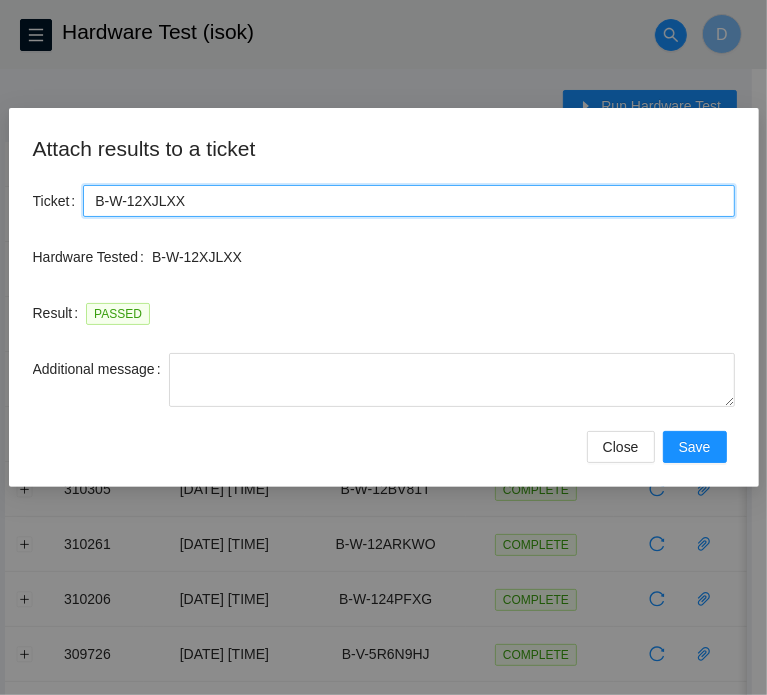 type on "B-W-12XJLXX" 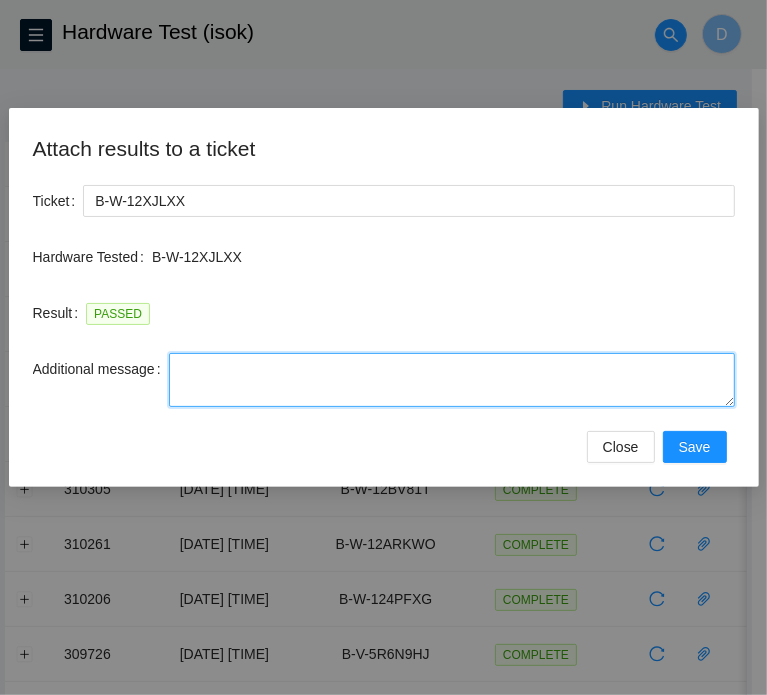 click on "Additional message" at bounding box center [452, 380] 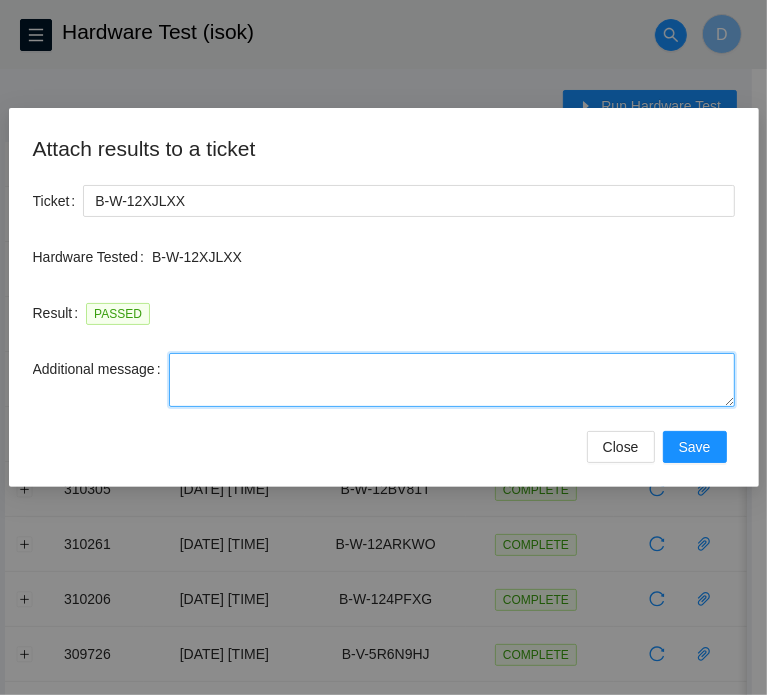 paste on "-Safely powered down machine
-Power on/rebooted machine
-Rescued server with version 23.0.3
-Provided server with system configuration
-Pinged with isok:" 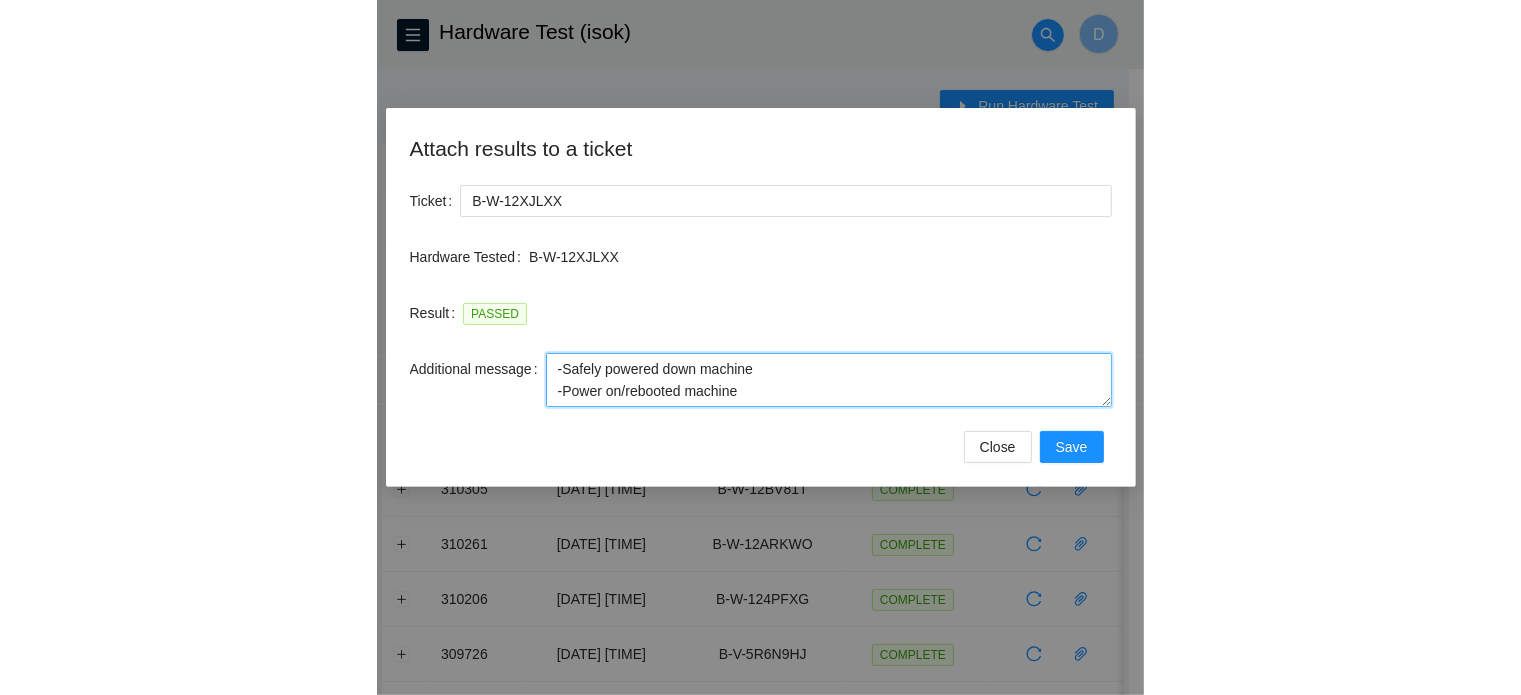 scroll, scrollTop: 82, scrollLeft: 0, axis: vertical 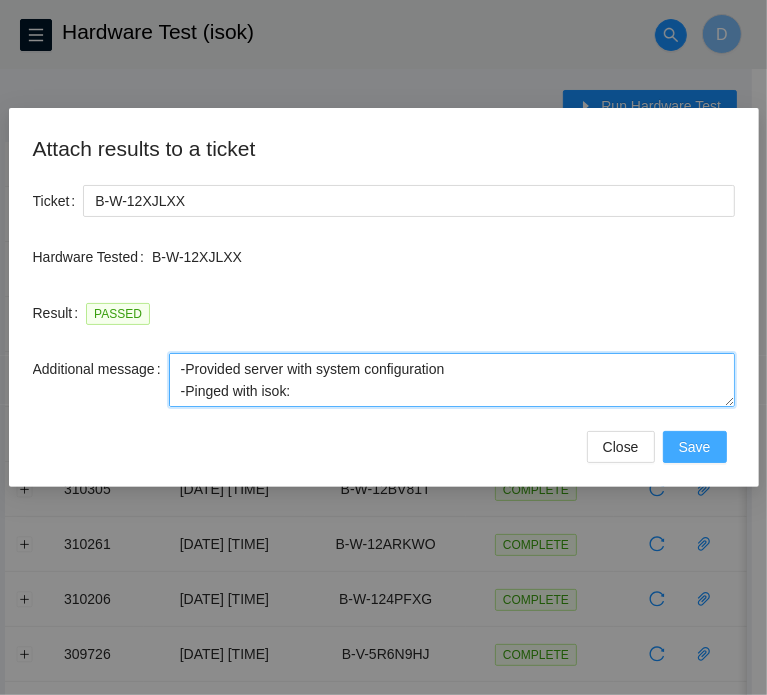 type on "-Safely powered down machine
-Power on/rebooted machine
-Rescued server with version 23.0.3
-Provided server with system configuration
-Pinged with isok:" 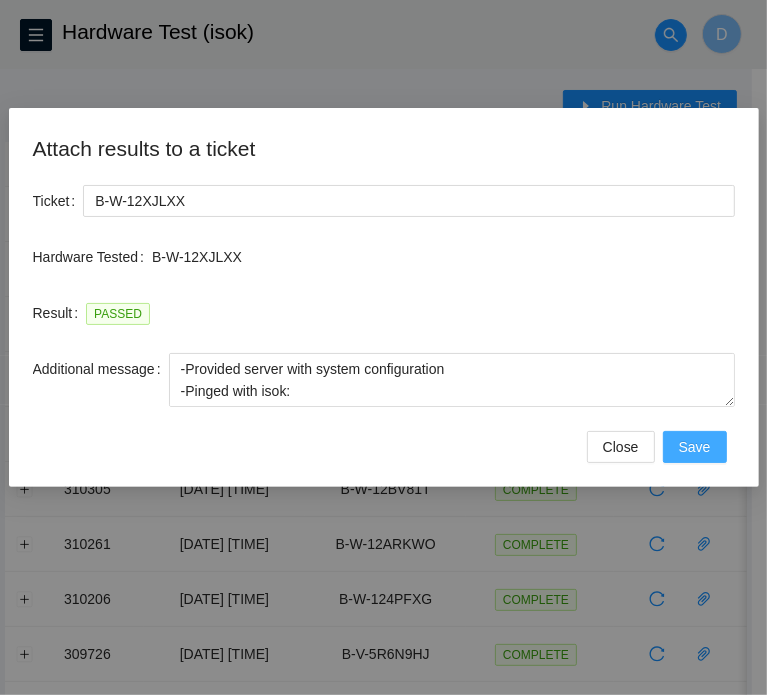 click on "Save" at bounding box center (695, 447) 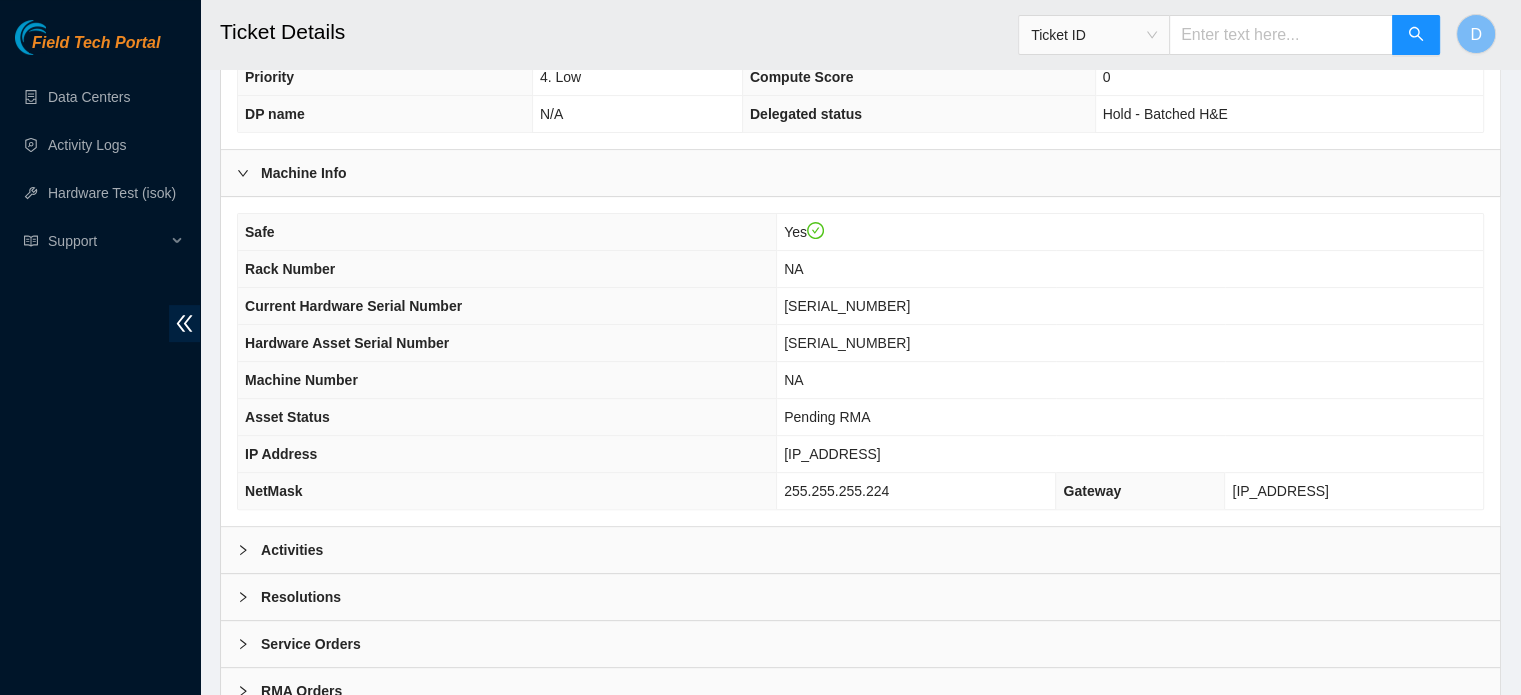 scroll, scrollTop: 633, scrollLeft: 0, axis: vertical 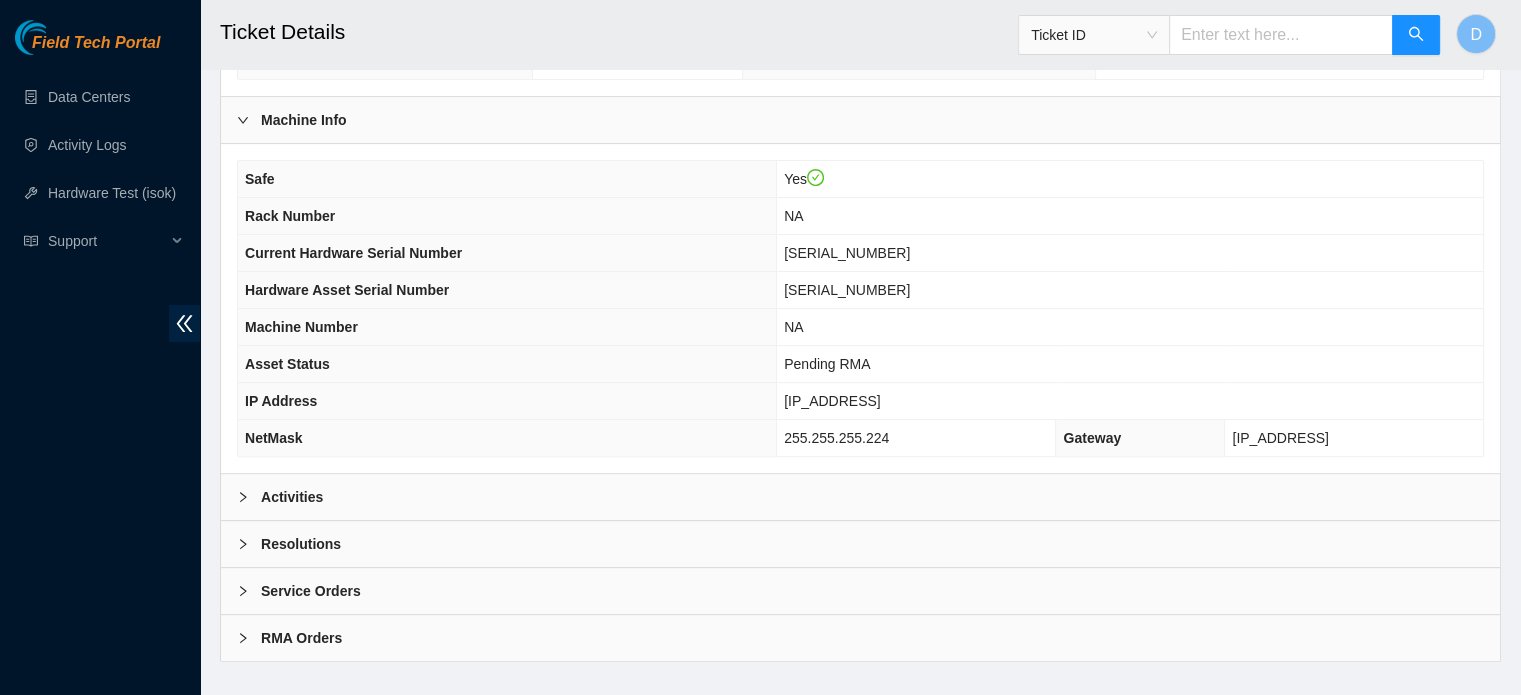 click on "Resolutions" at bounding box center [301, 544] 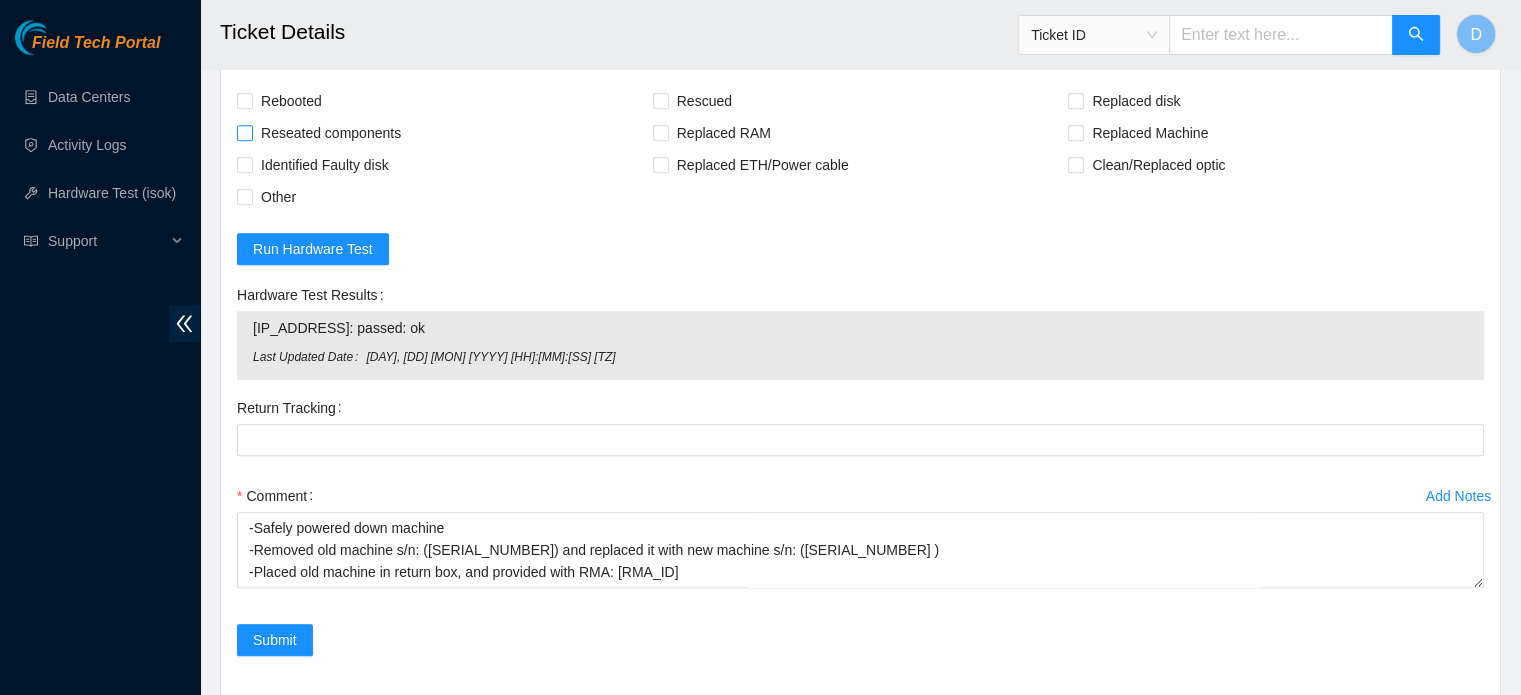 scroll, scrollTop: 1133, scrollLeft: 0, axis: vertical 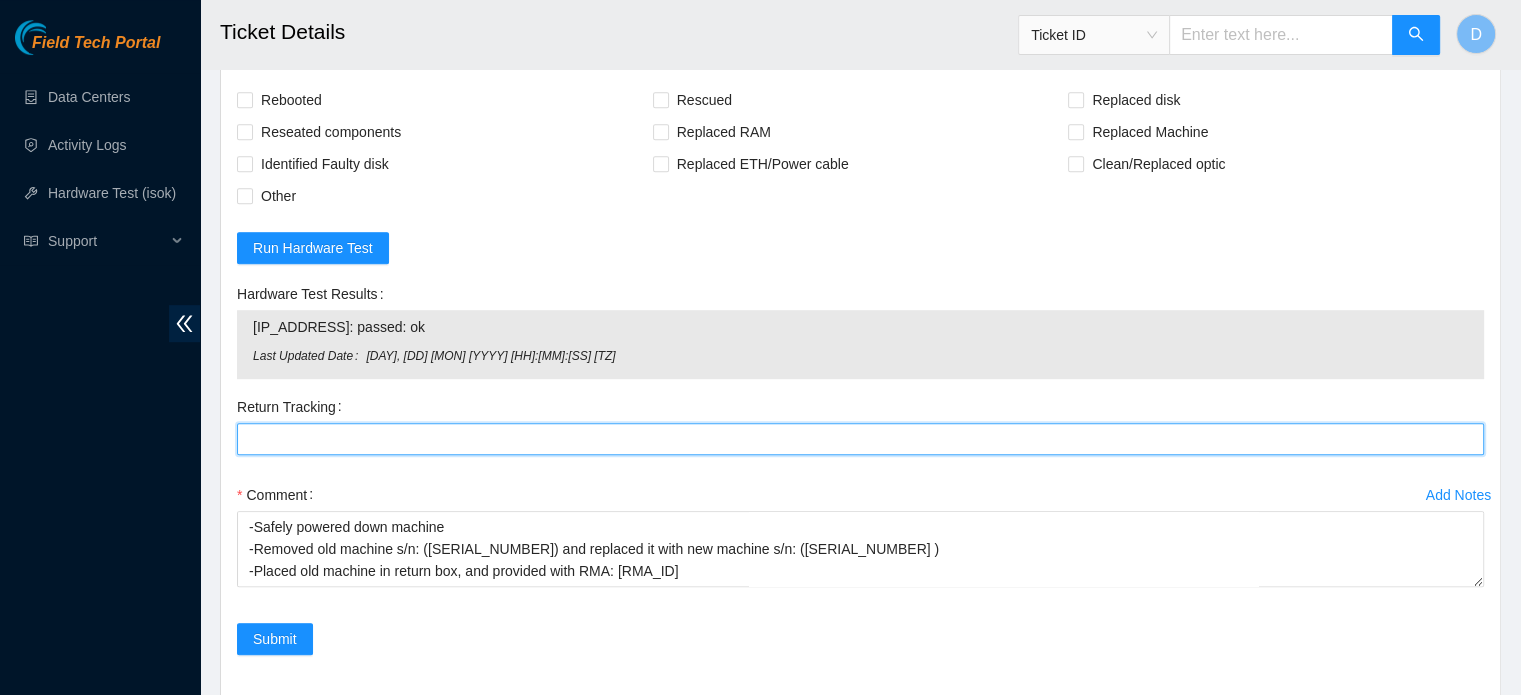 click on "Return Tracking" at bounding box center (860, 439) 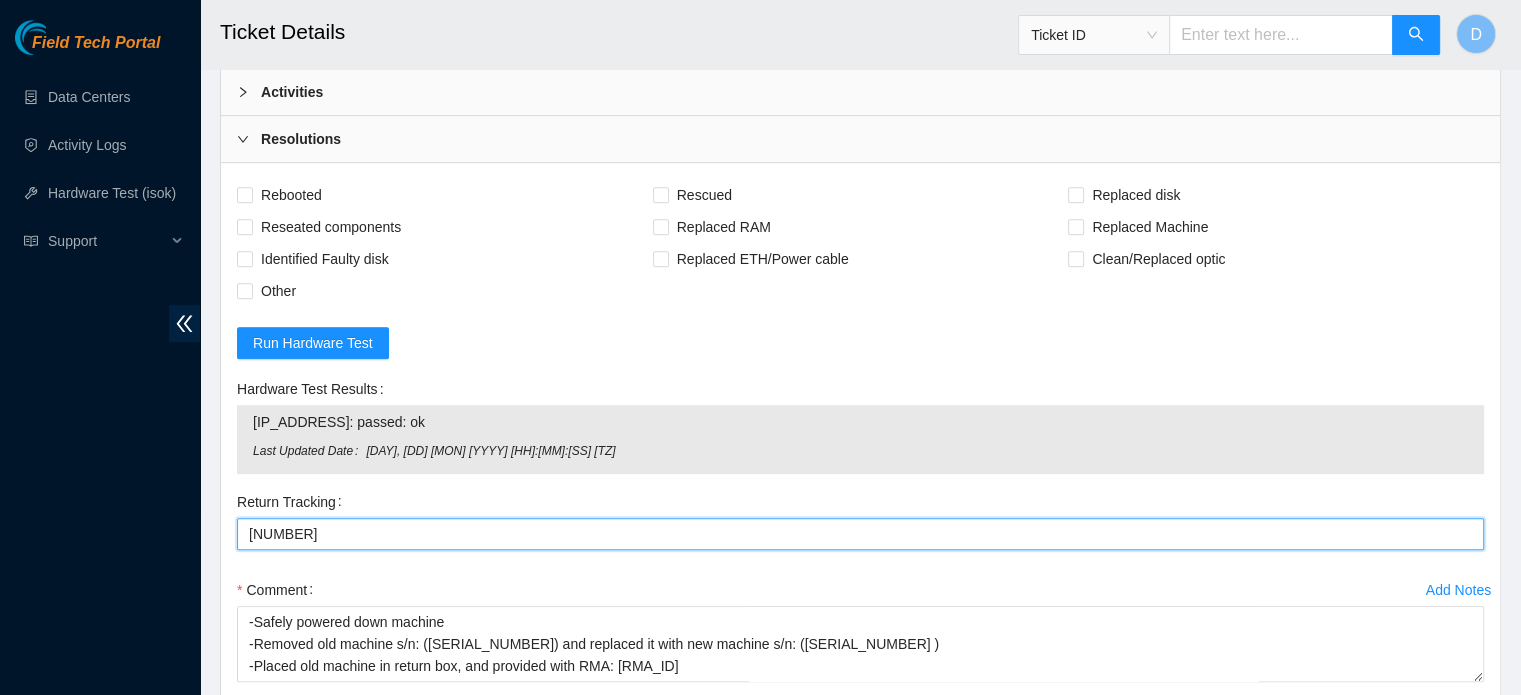 scroll, scrollTop: 933, scrollLeft: 0, axis: vertical 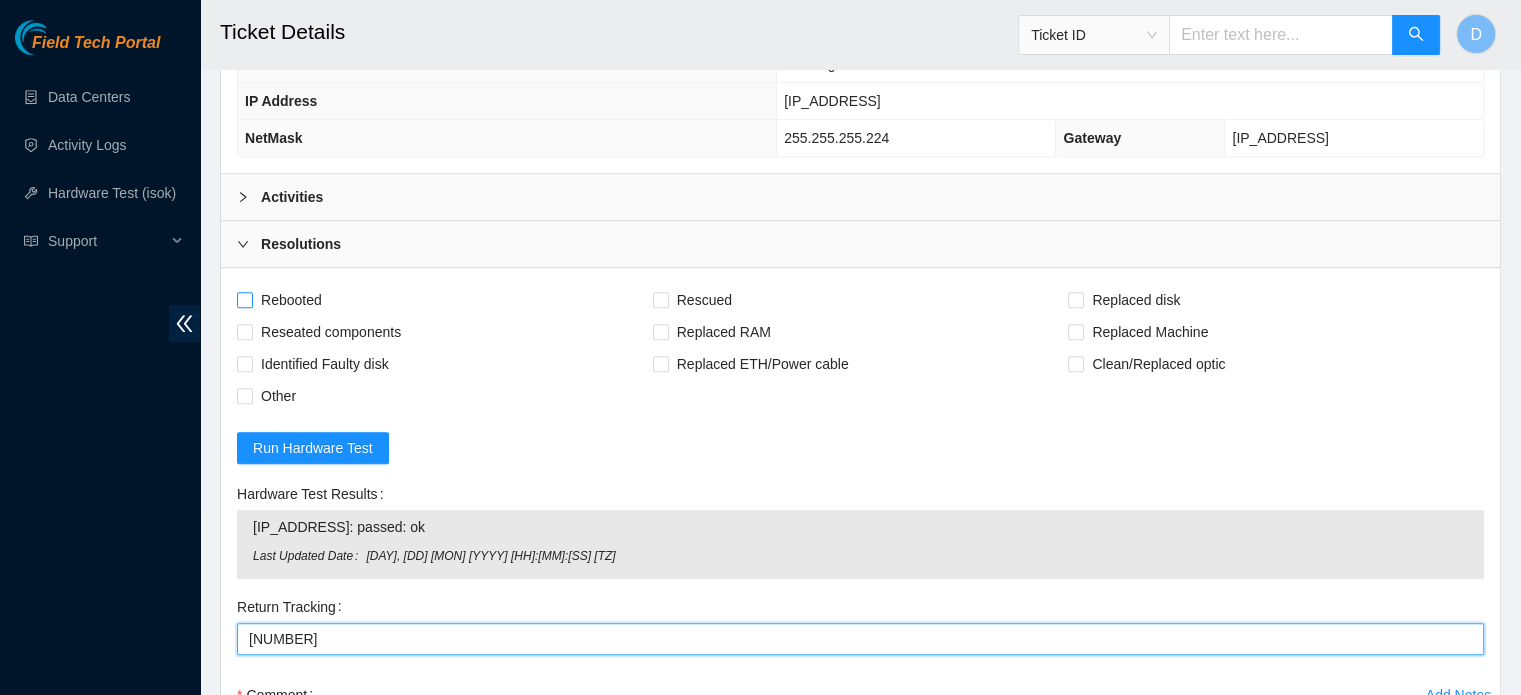 type on "882297443015" 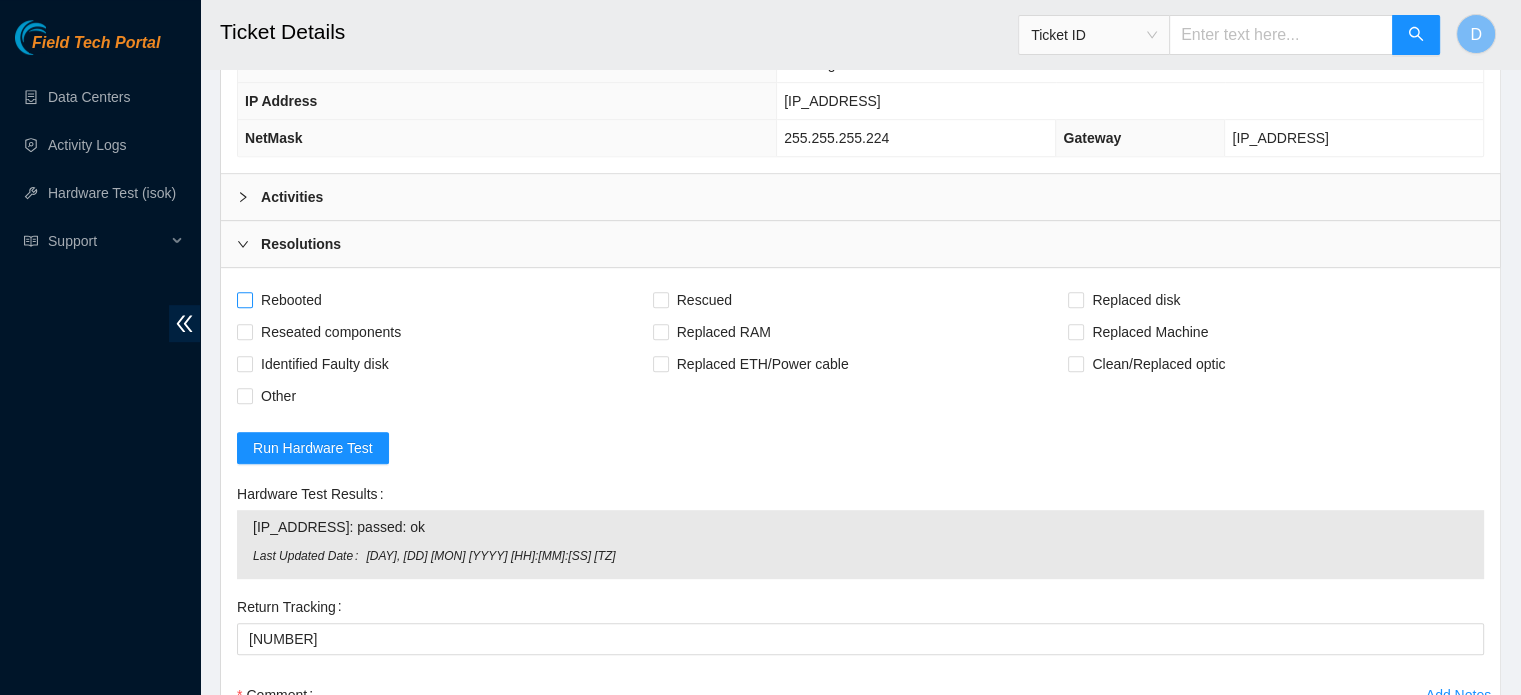 click on "Rebooted" at bounding box center (291, 300) 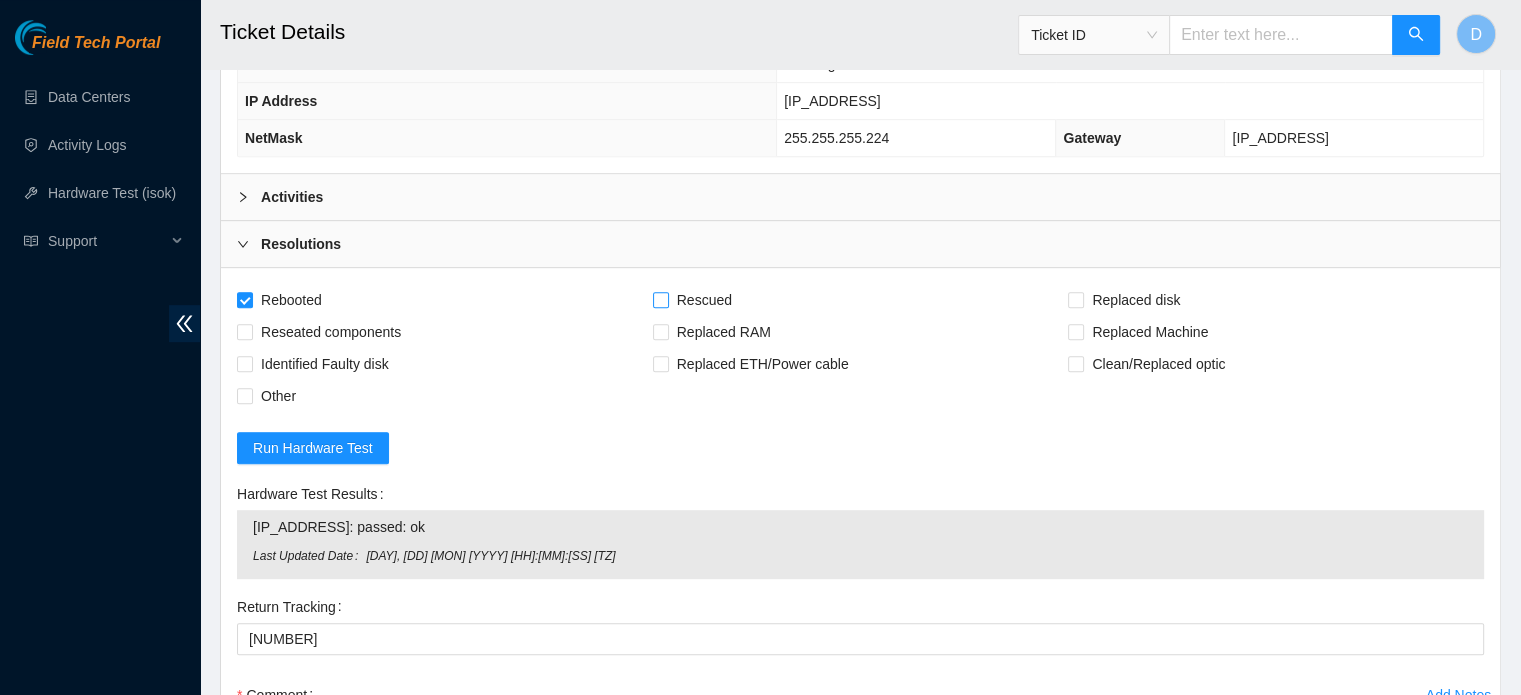 click on "Rescued" at bounding box center [704, 300] 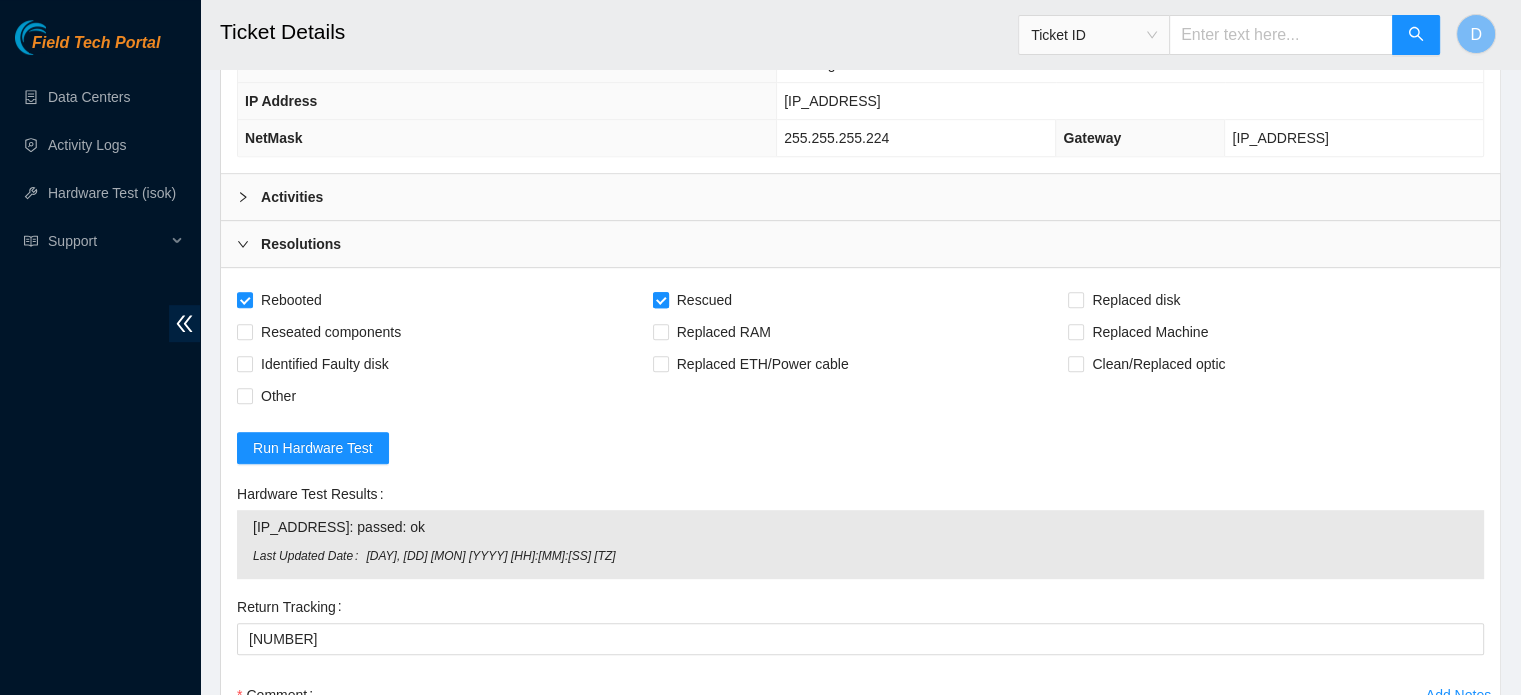 drag, startPoint x: 687, startPoint y: 269, endPoint x: 715, endPoint y: 269, distance: 28 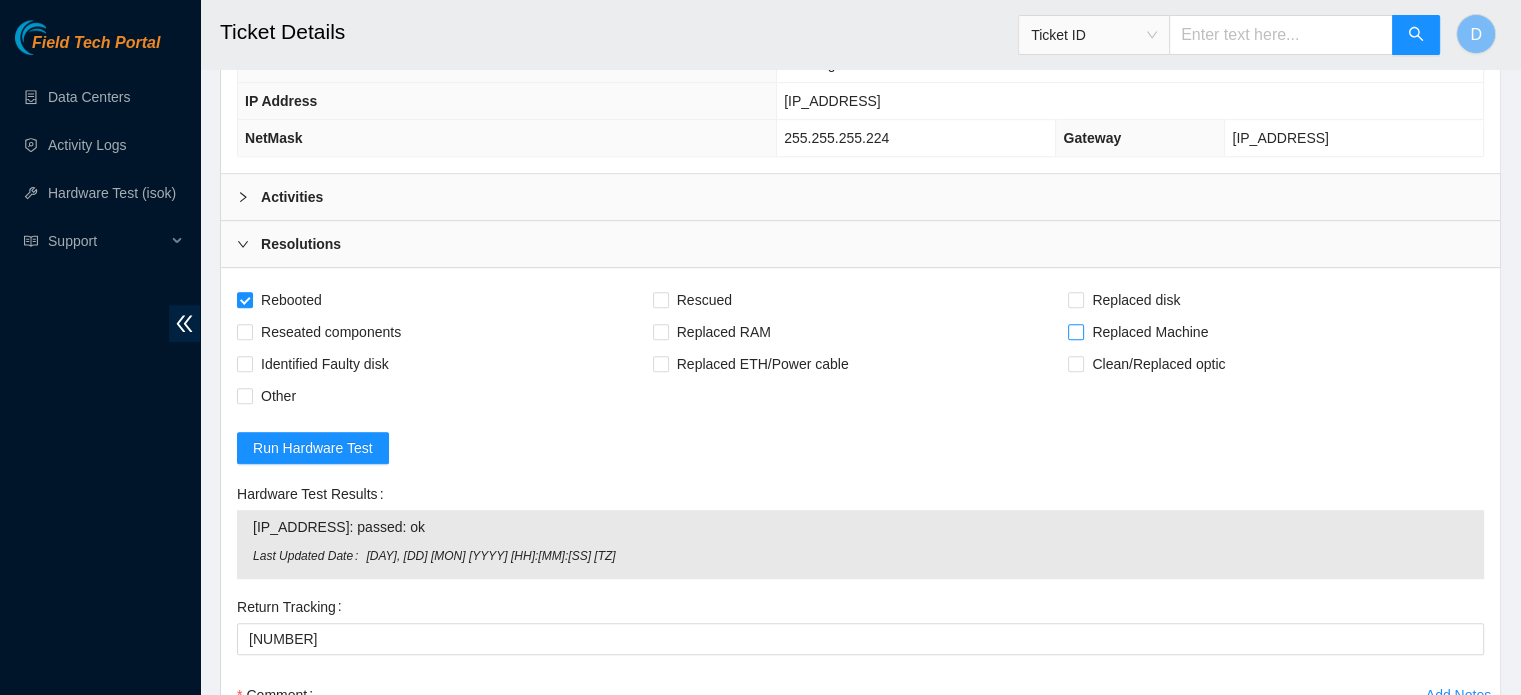 click on "Replaced Machine" at bounding box center [1150, 332] 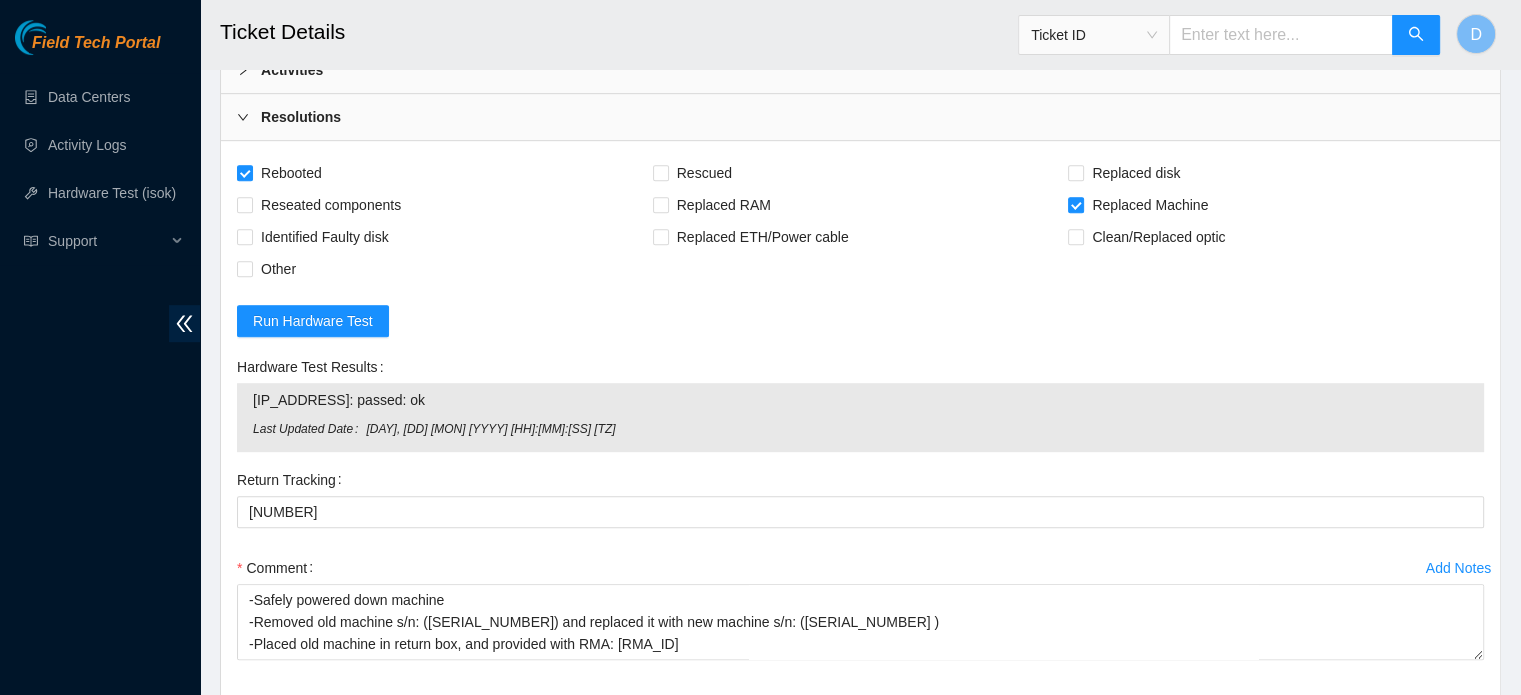 scroll, scrollTop: 1233, scrollLeft: 0, axis: vertical 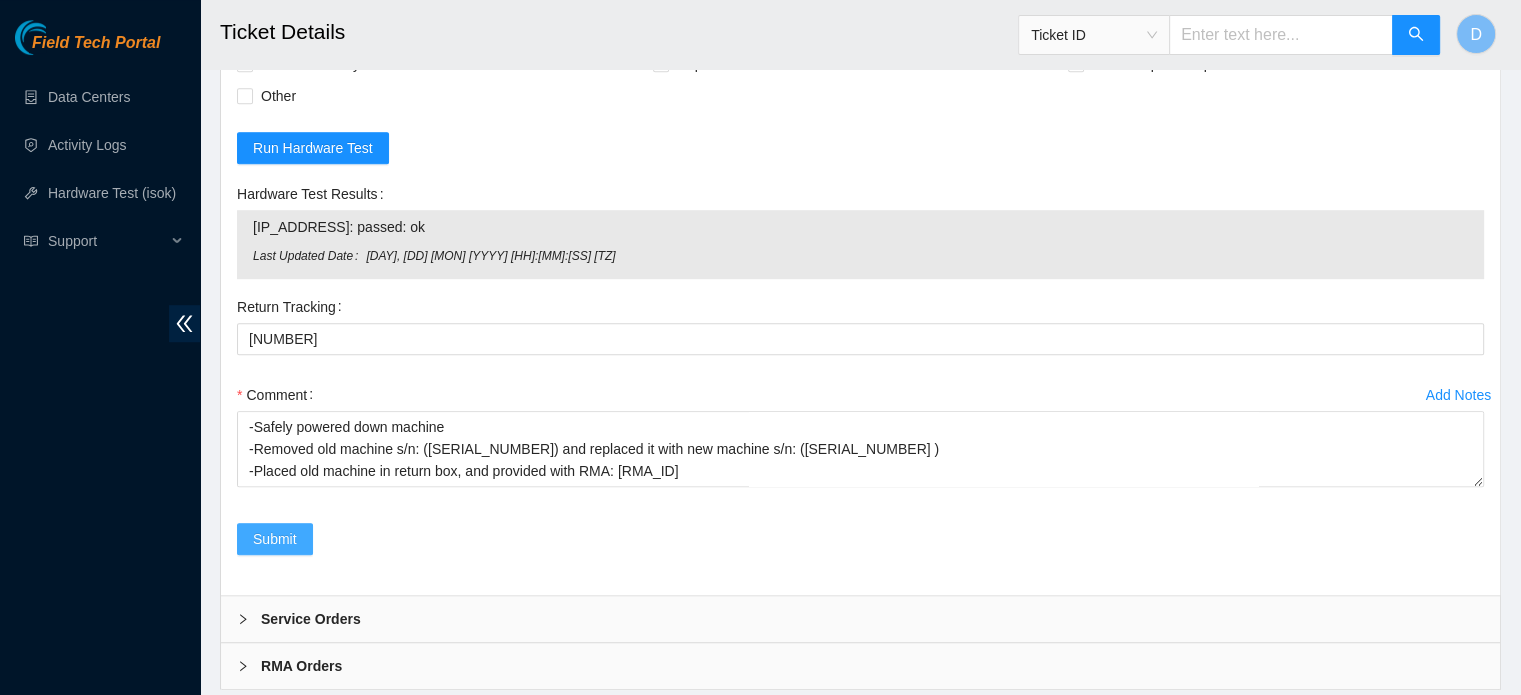 click on "Submit" at bounding box center [275, 539] 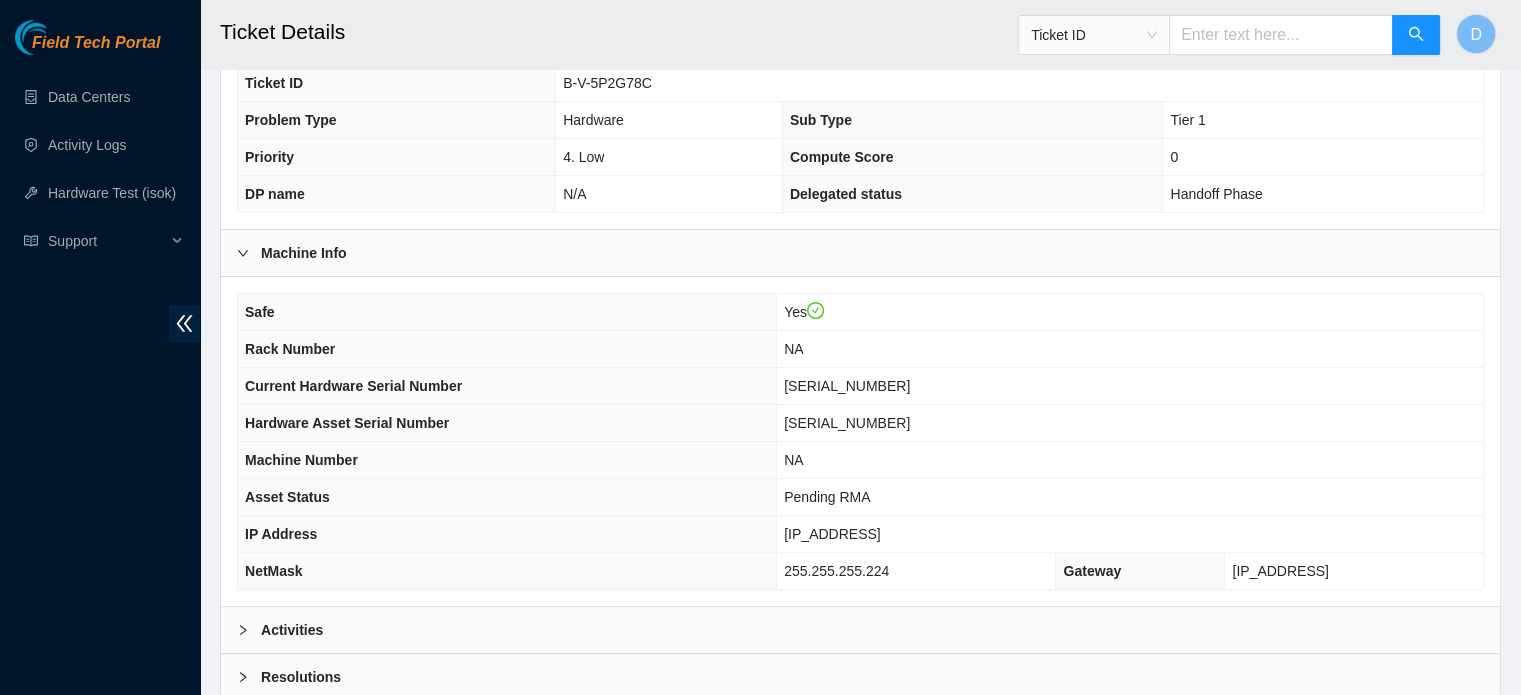 scroll, scrollTop: 633, scrollLeft: 0, axis: vertical 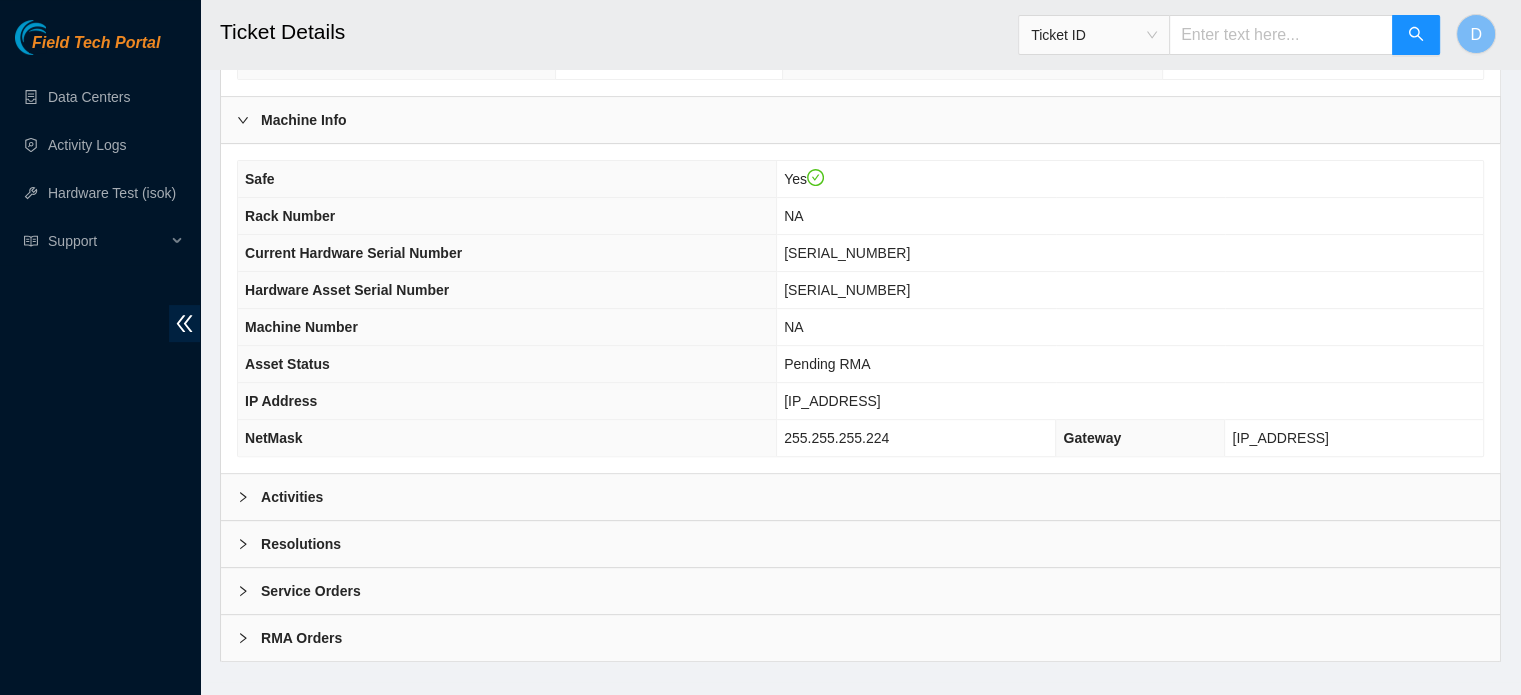 click on "Activities" at bounding box center (292, 497) 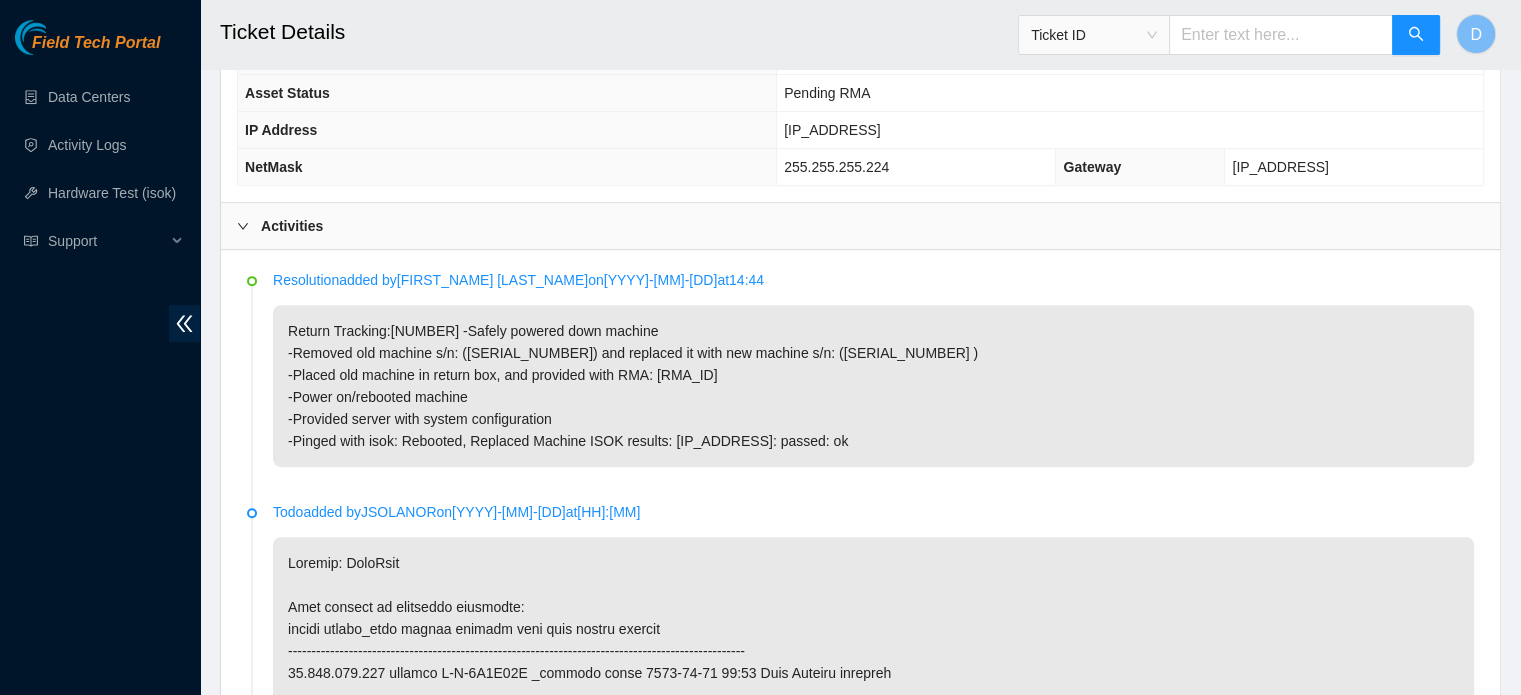 scroll, scrollTop: 1033, scrollLeft: 0, axis: vertical 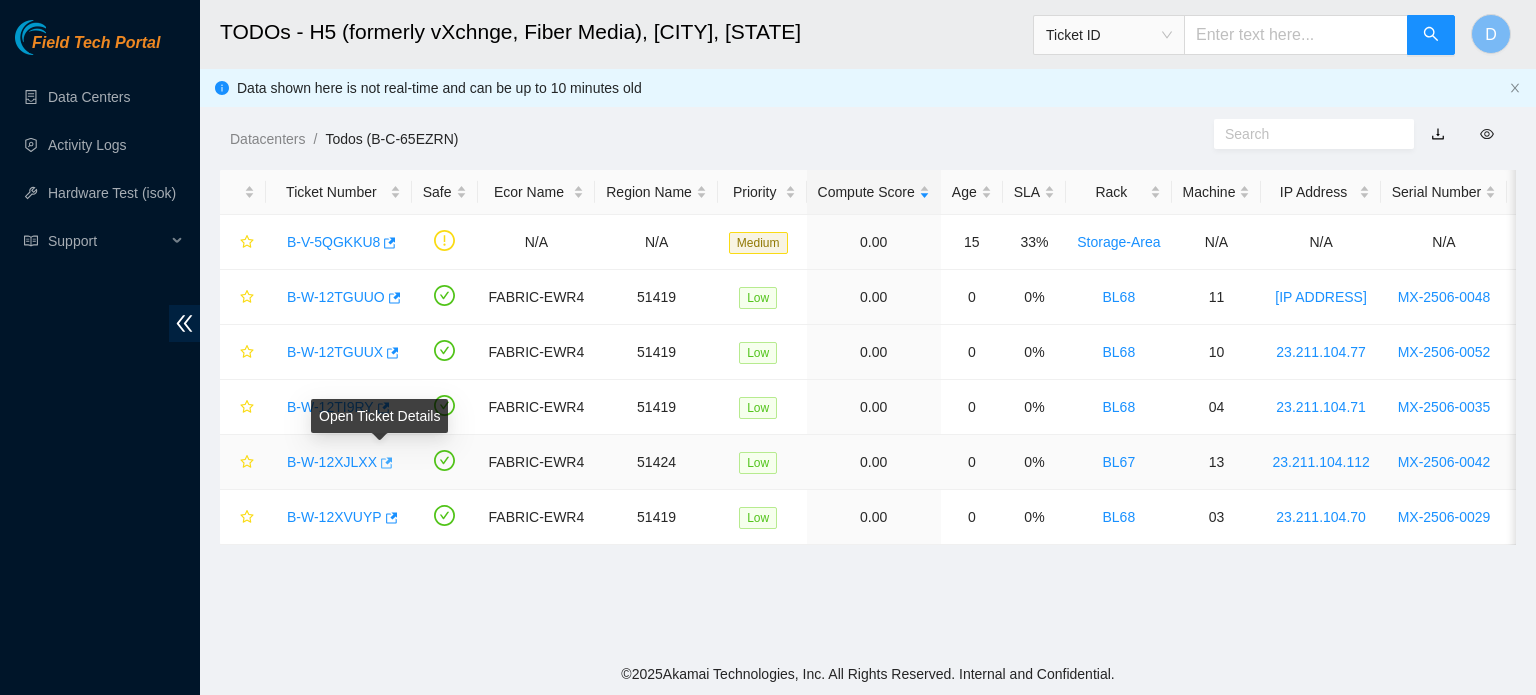click 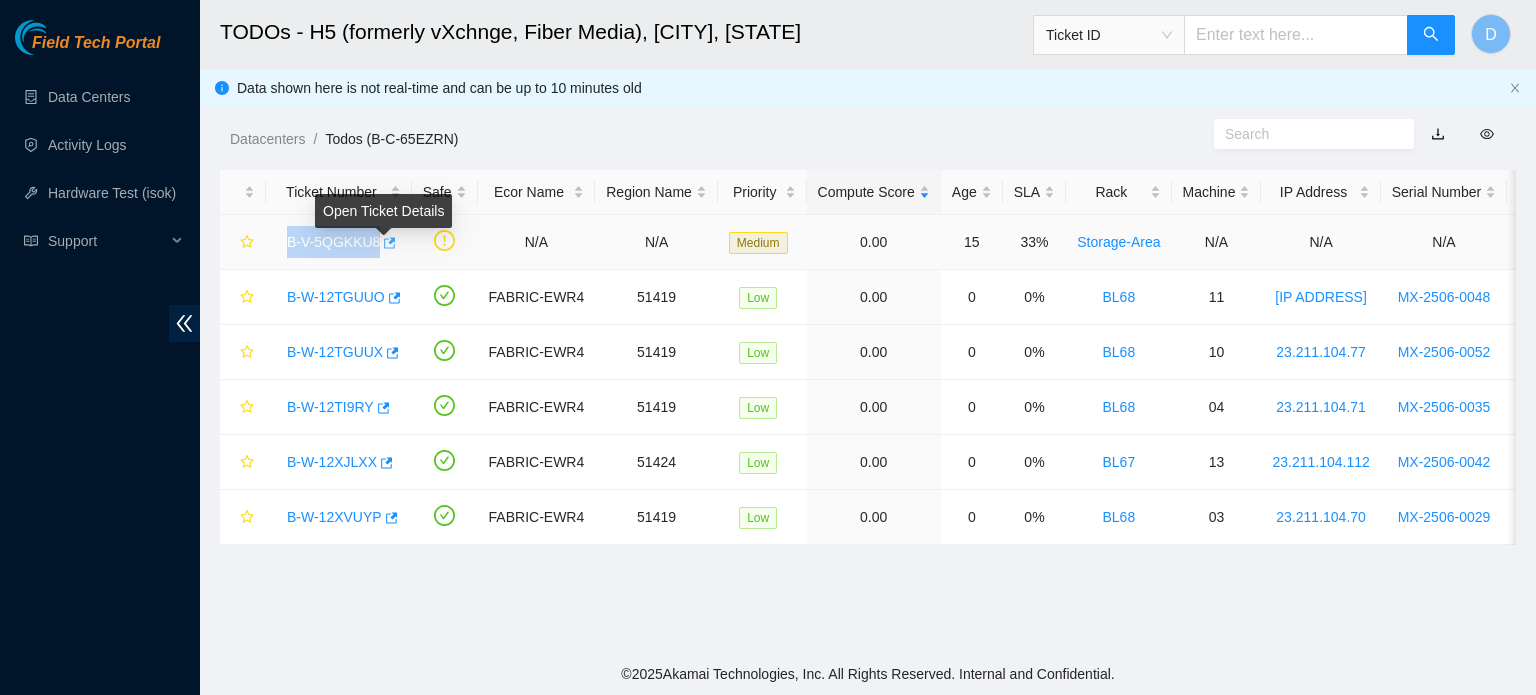 drag, startPoint x: 282, startPoint y: 241, endPoint x: 378, endPoint y: 255, distance: 97.015465 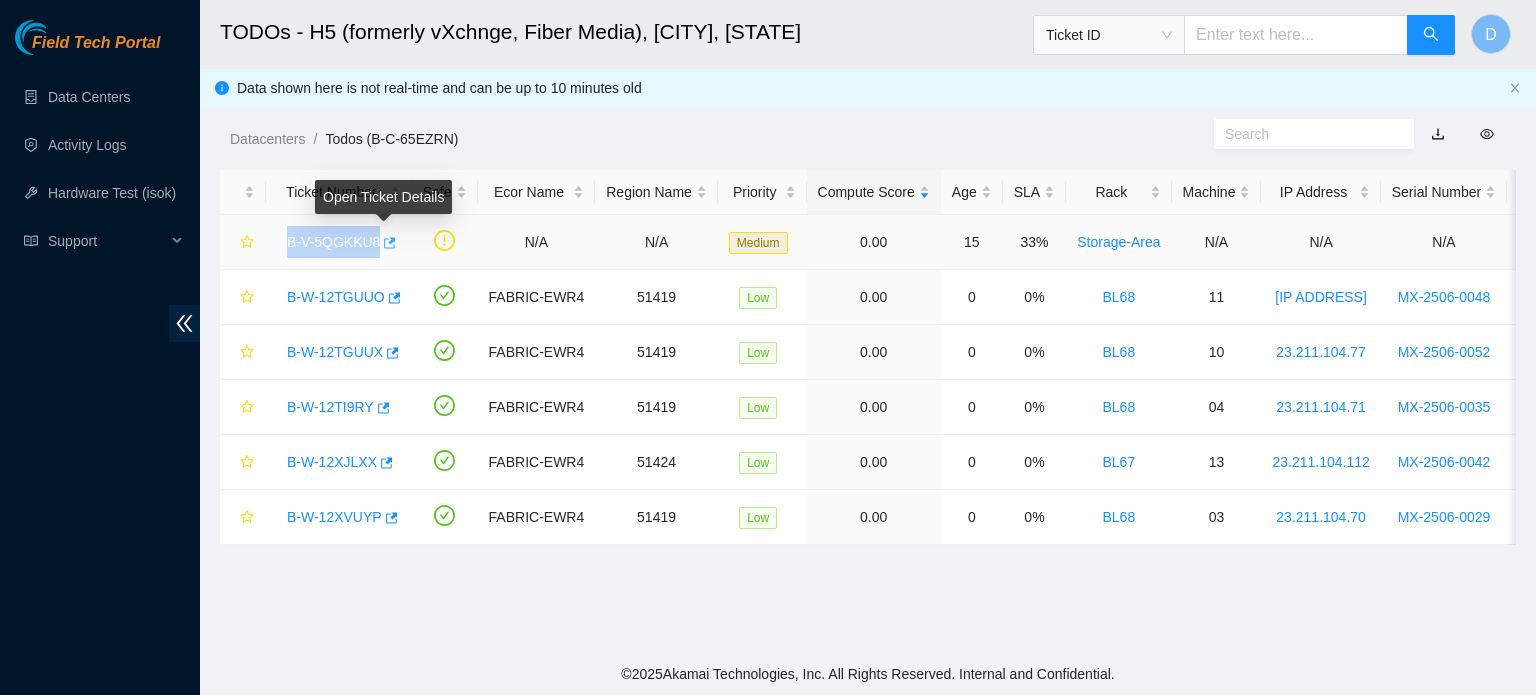 copy on "B-V-5QGKKU8" 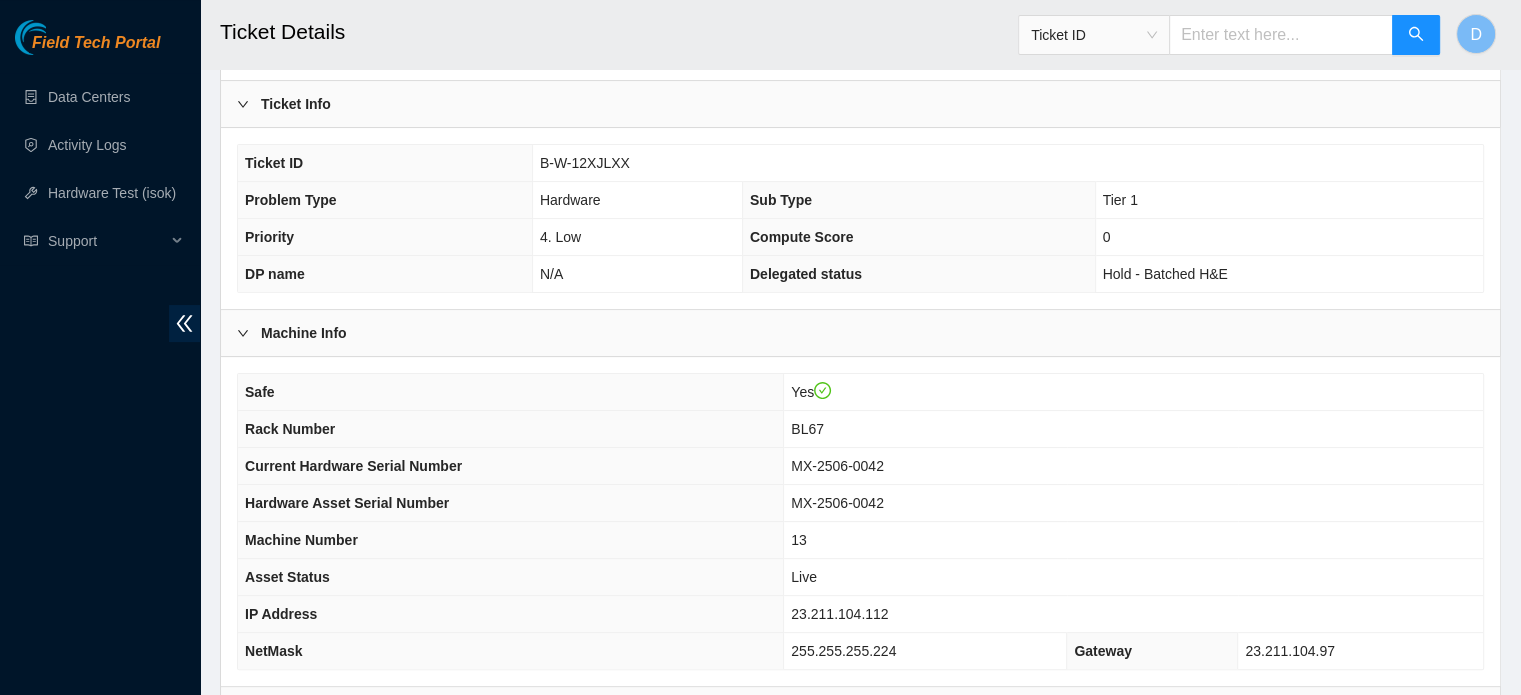 scroll, scrollTop: 633, scrollLeft: 0, axis: vertical 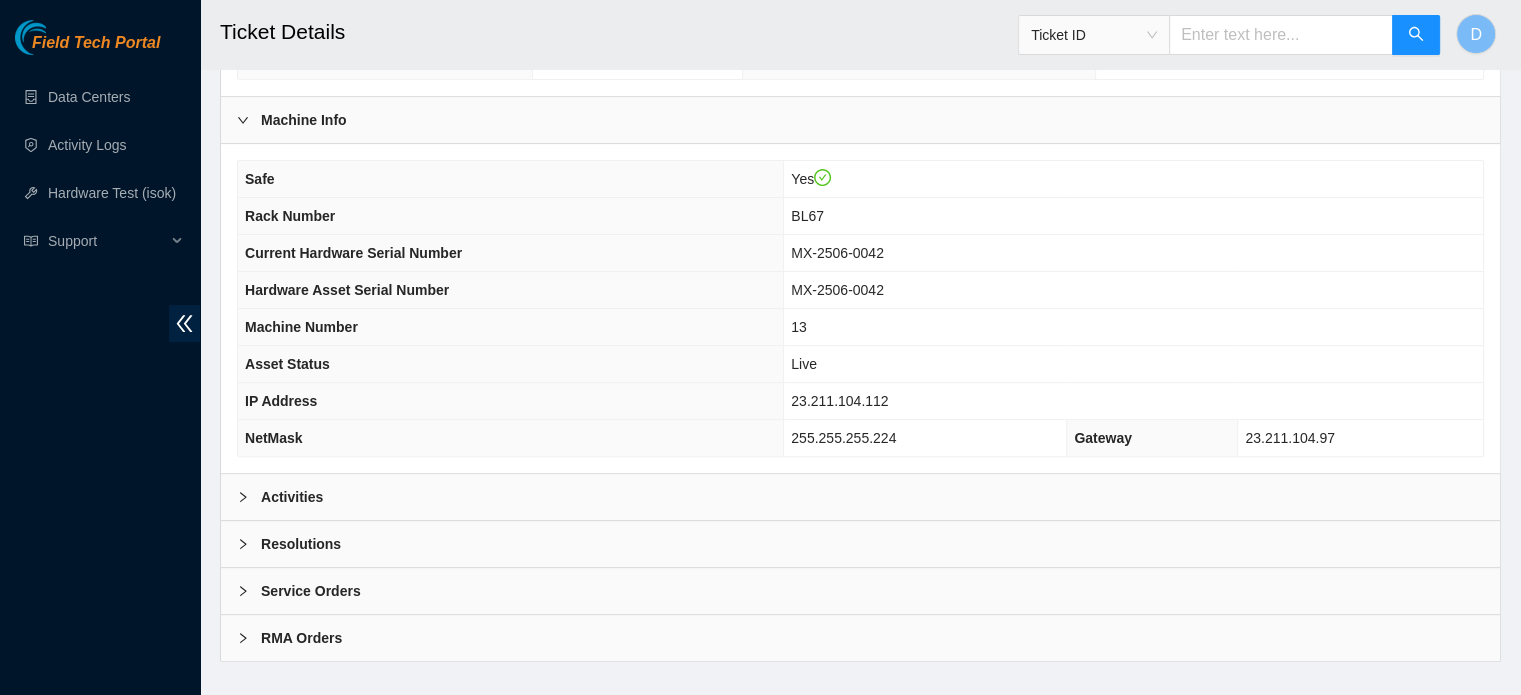 drag, startPoint x: 400, startPoint y: 467, endPoint x: 412, endPoint y: 463, distance: 12.649111 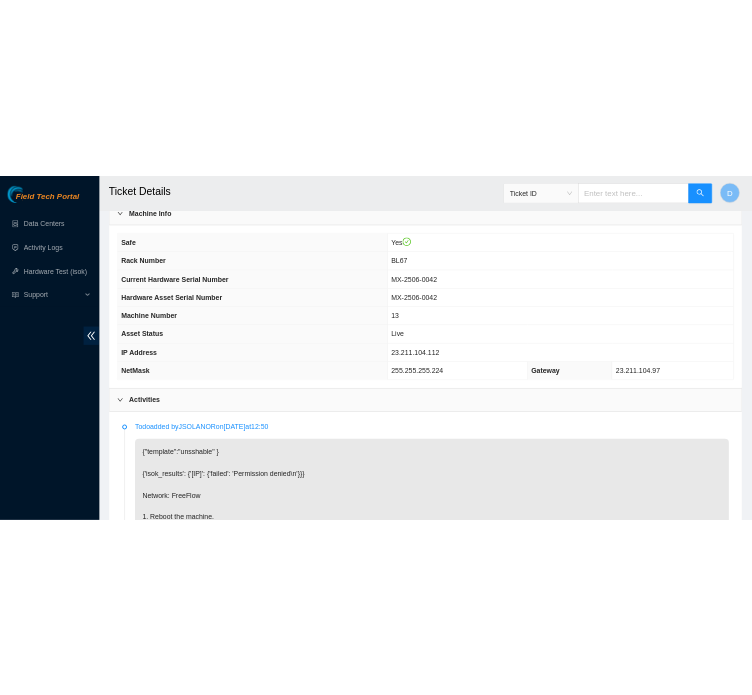 scroll, scrollTop: 677, scrollLeft: 0, axis: vertical 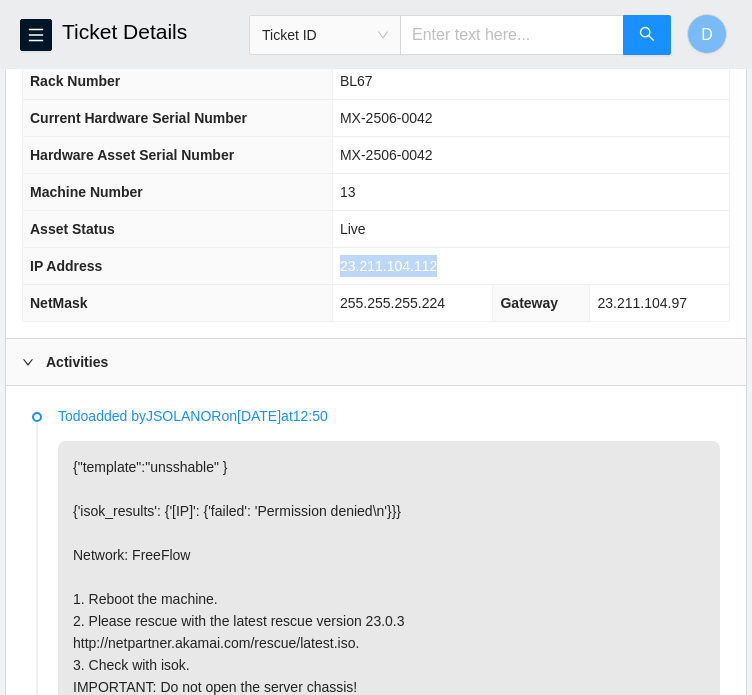 drag, startPoint x: 345, startPoint y: 242, endPoint x: 462, endPoint y: 234, distance: 117.273186 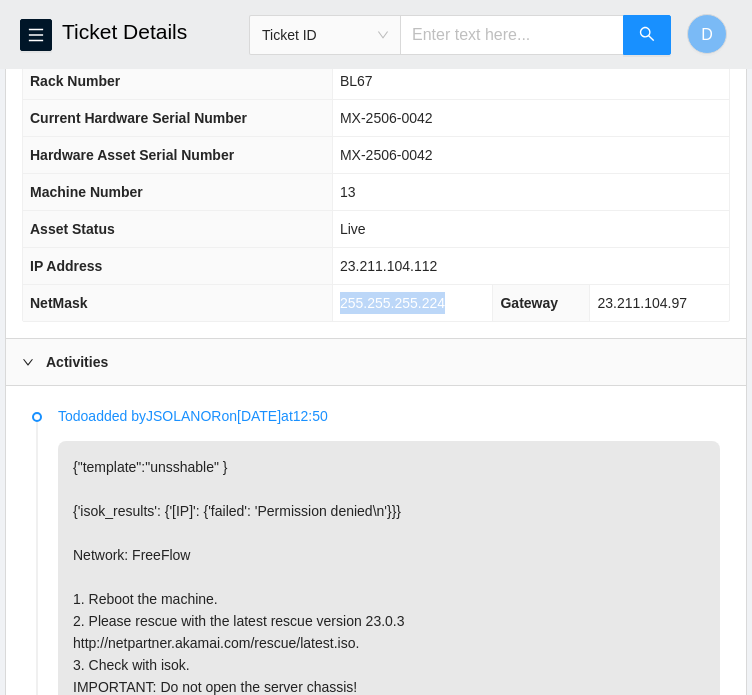 drag, startPoint x: 341, startPoint y: 277, endPoint x: 452, endPoint y: 278, distance: 111.0045 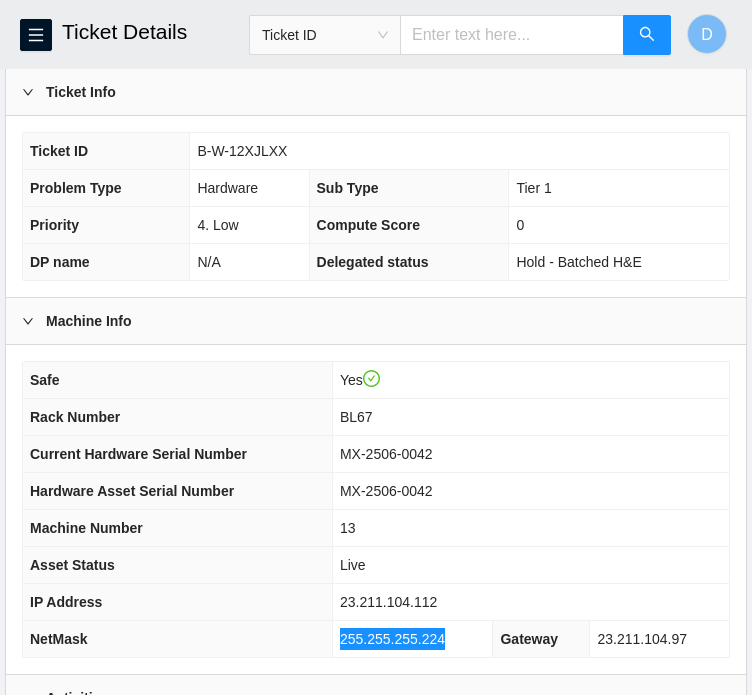 scroll, scrollTop: 516, scrollLeft: 0, axis: vertical 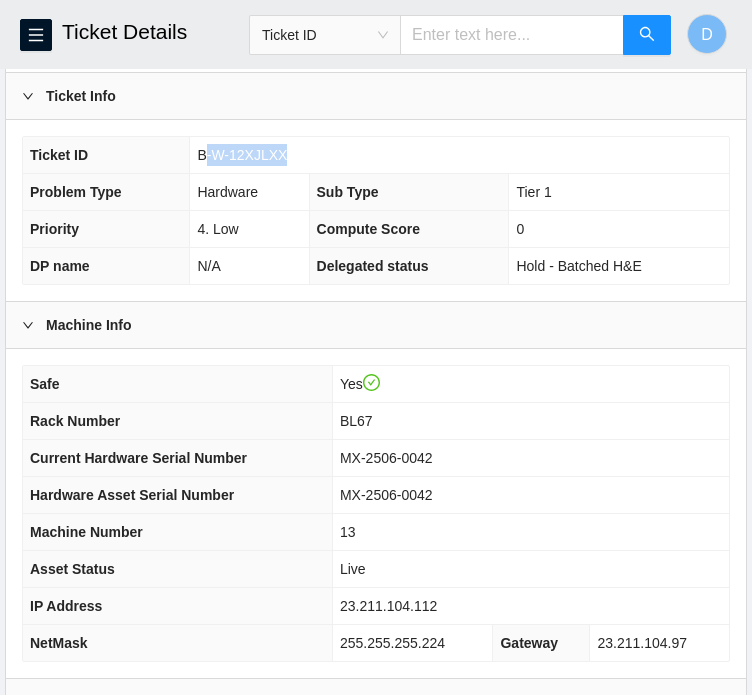 drag, startPoint x: 203, startPoint y: 135, endPoint x: 288, endPoint y: 131, distance: 85.09406 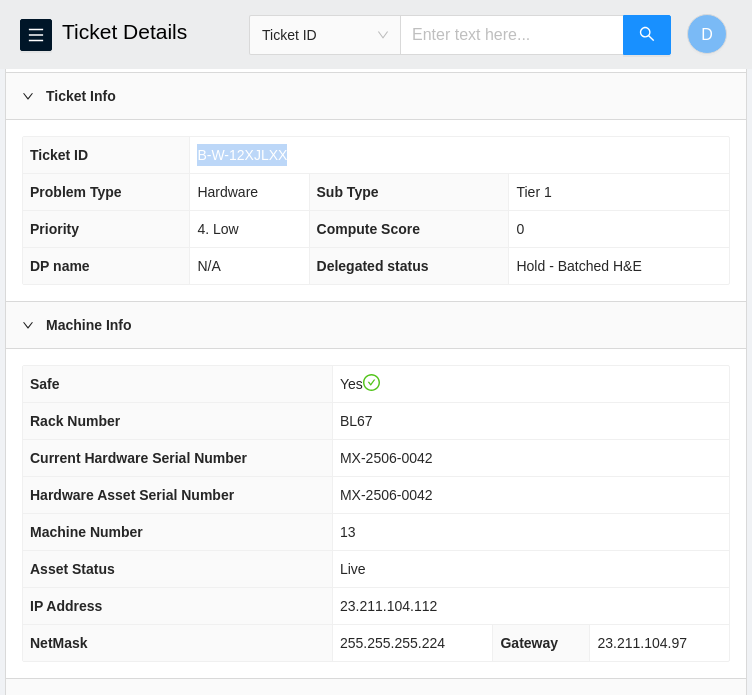 drag, startPoint x: 196, startPoint y: 131, endPoint x: 293, endPoint y: 125, distance: 97.18539 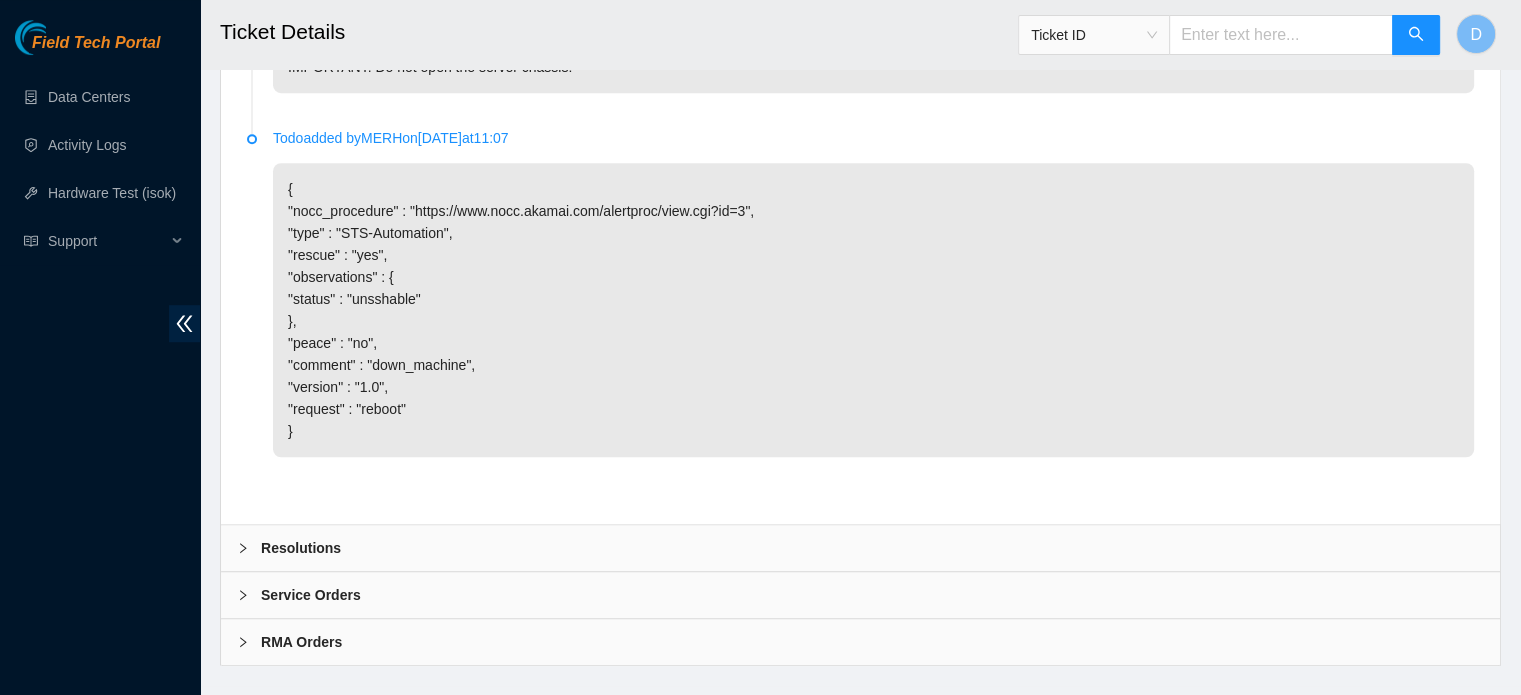 scroll, scrollTop: 1436, scrollLeft: 0, axis: vertical 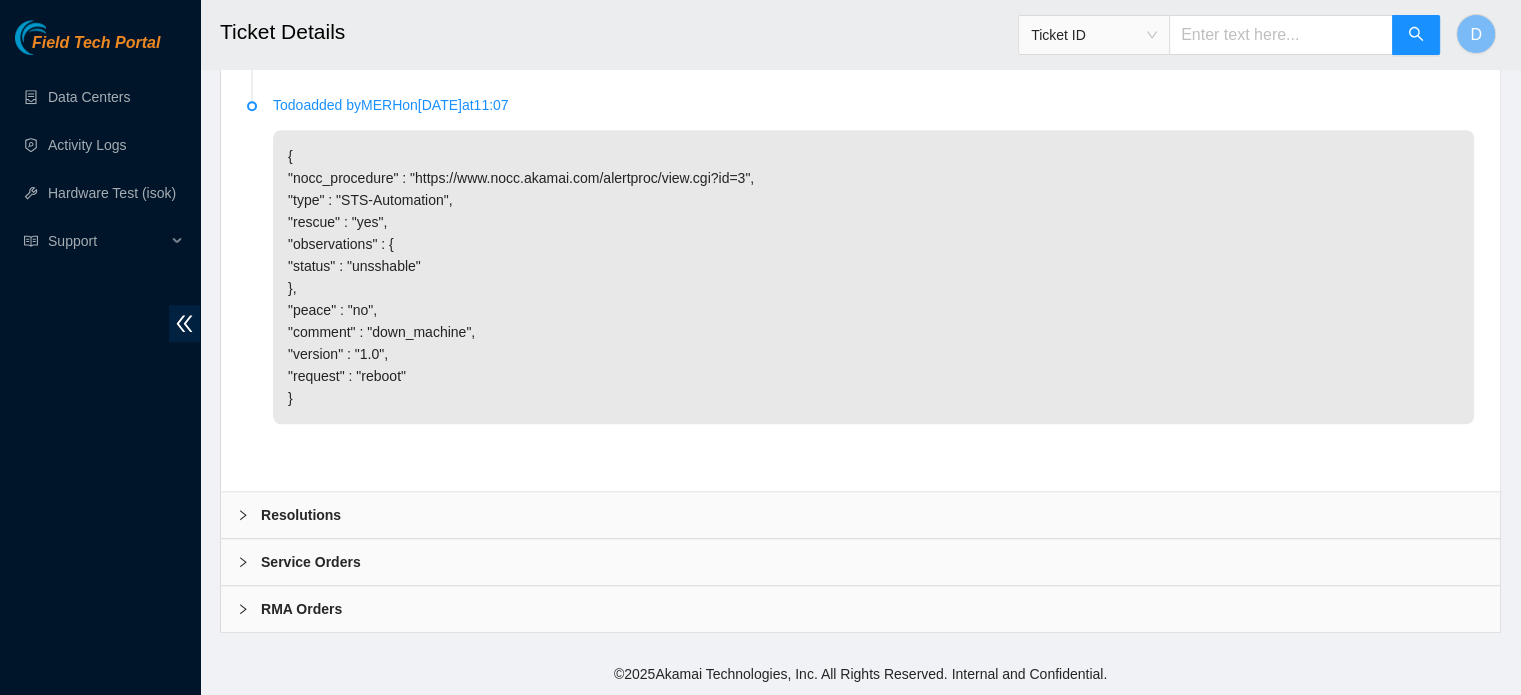 click on "Resolutions" at bounding box center [860, 515] 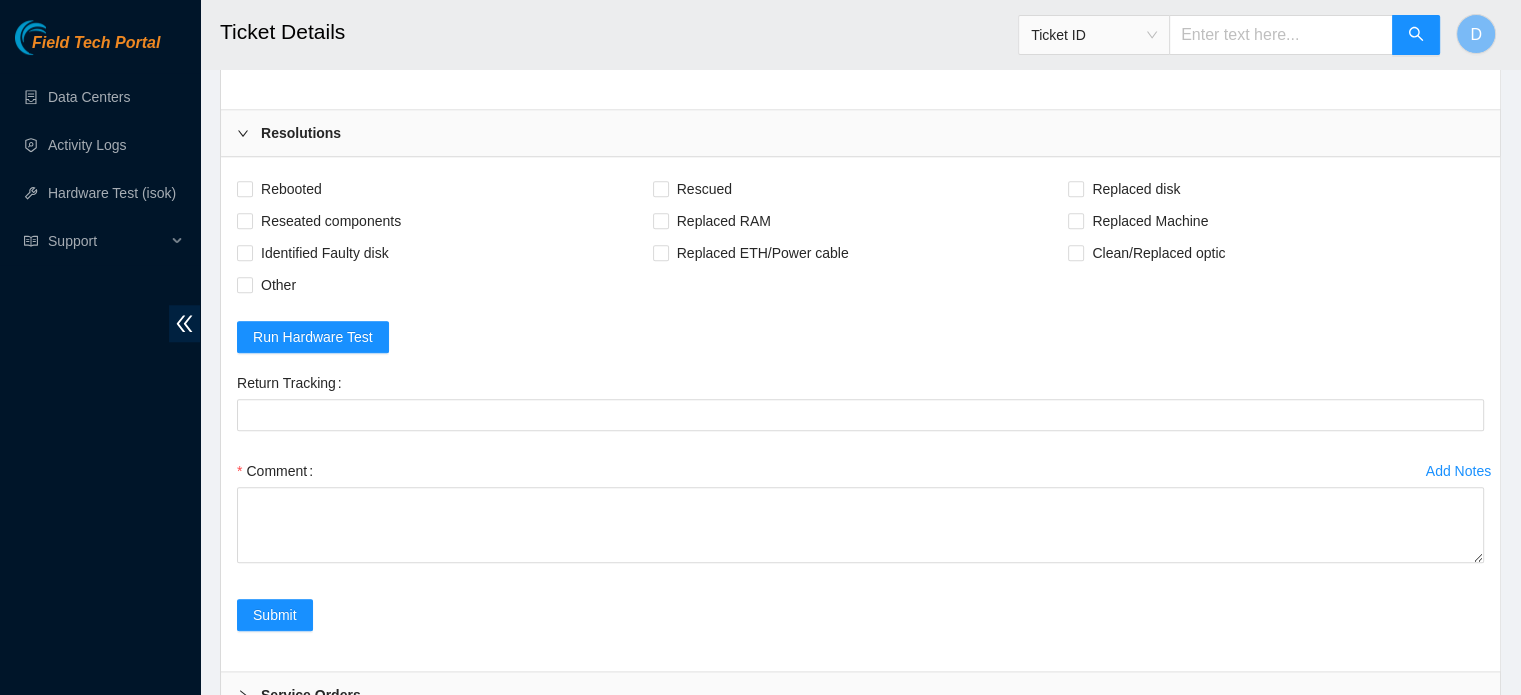scroll, scrollTop: 1804, scrollLeft: 0, axis: vertical 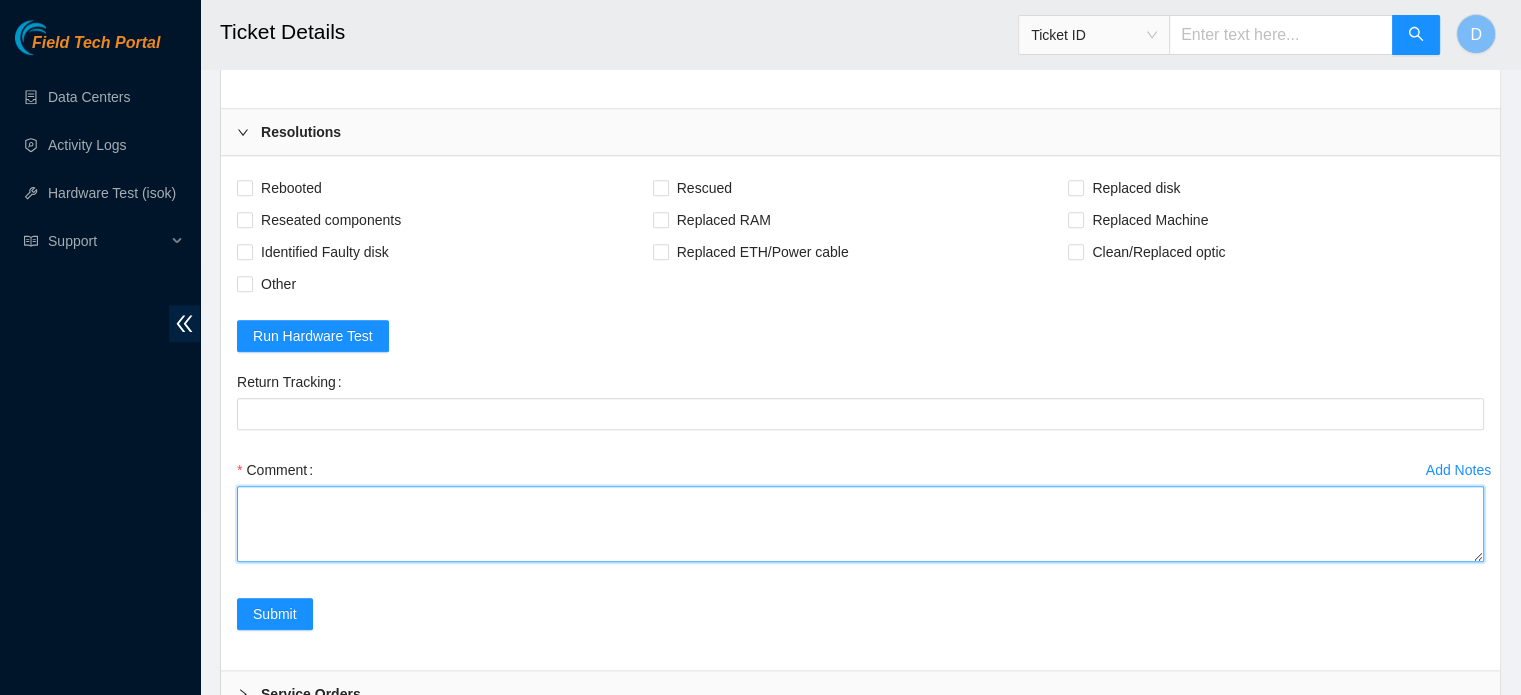 click on "Comment" at bounding box center (860, 524) 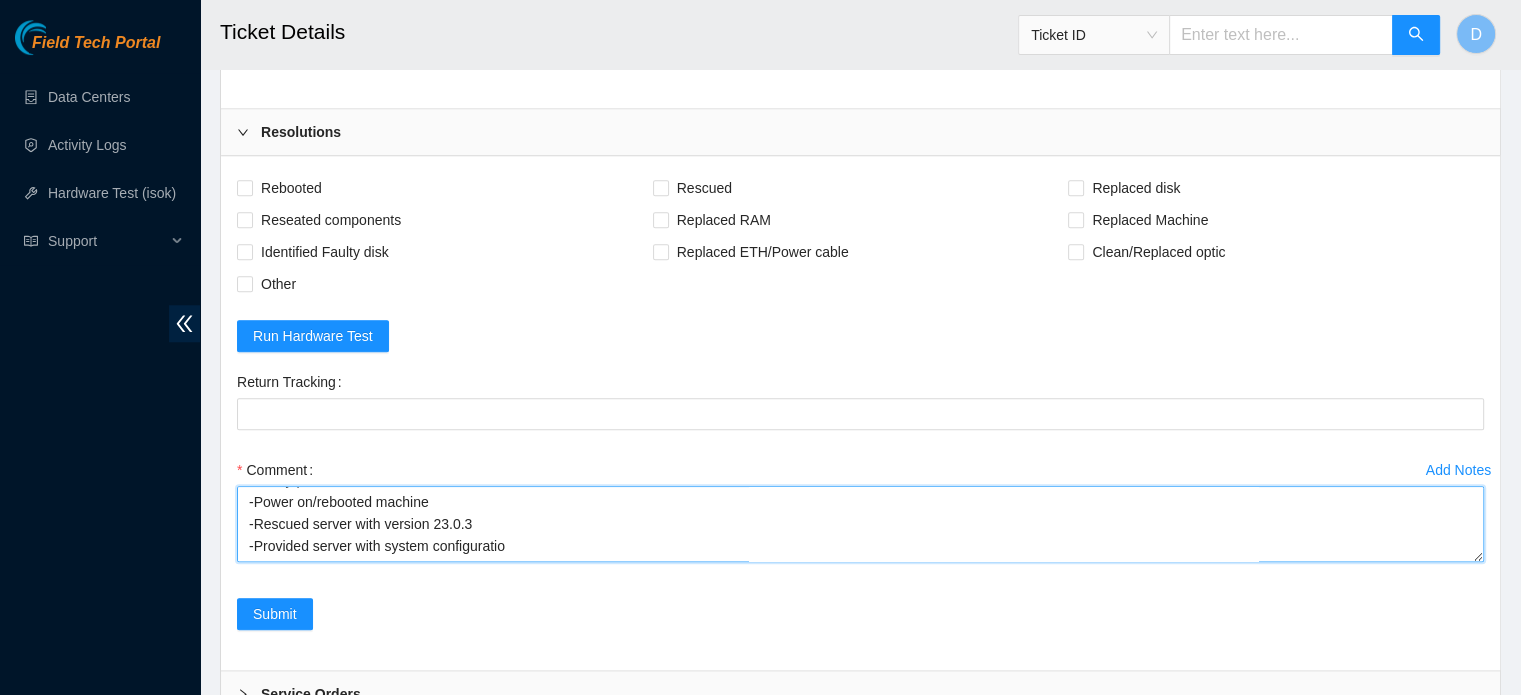 scroll, scrollTop: 21, scrollLeft: 0, axis: vertical 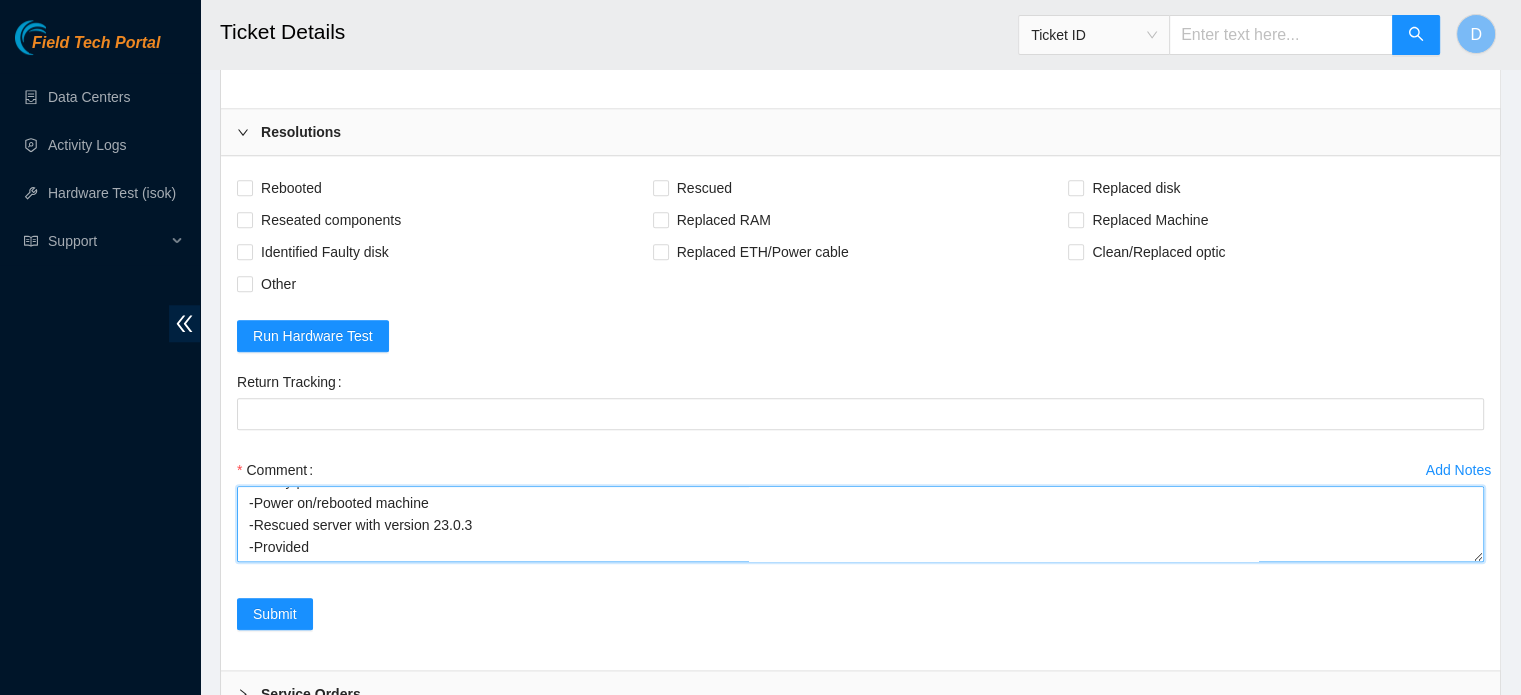 type on "-Safely powered down machine
-Power on/rebooted machine
-Rescued server with version 23.0.3
-Provided" 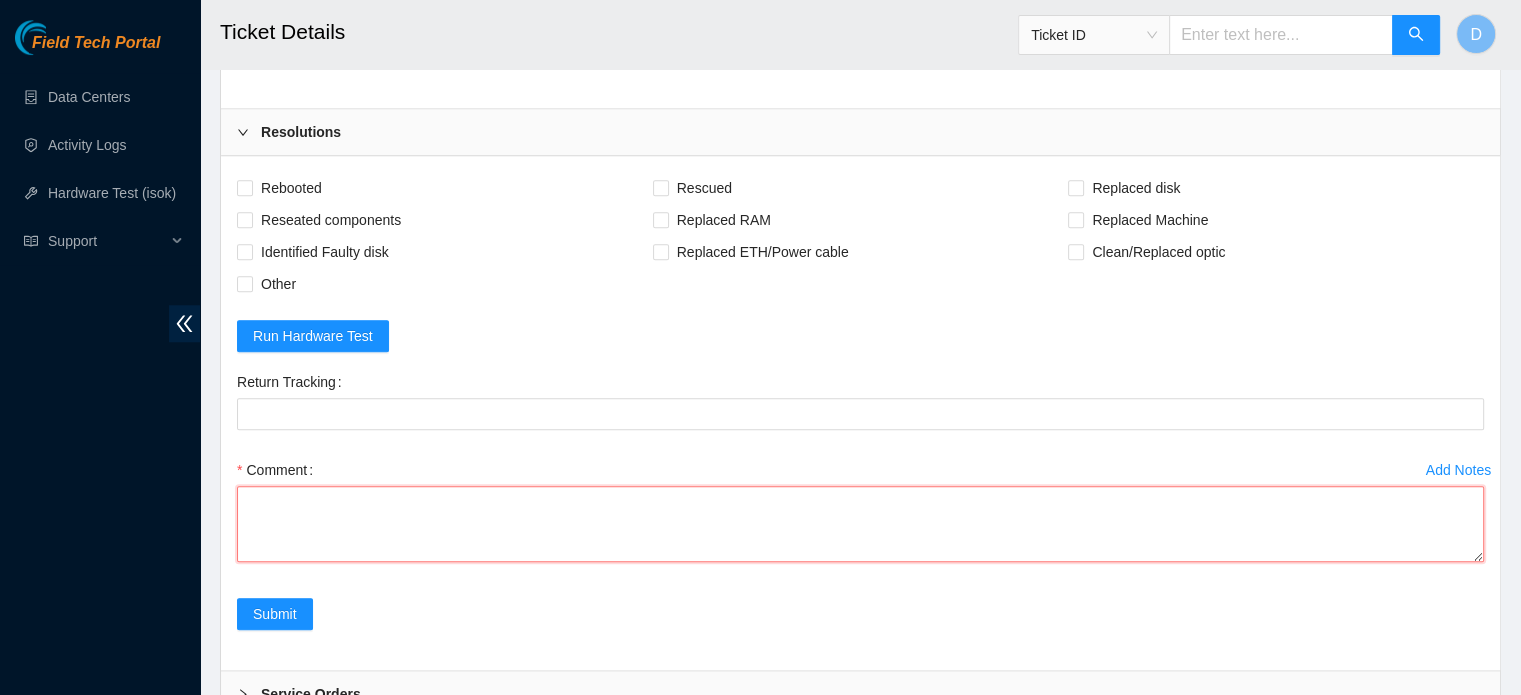 scroll, scrollTop: 0, scrollLeft: 0, axis: both 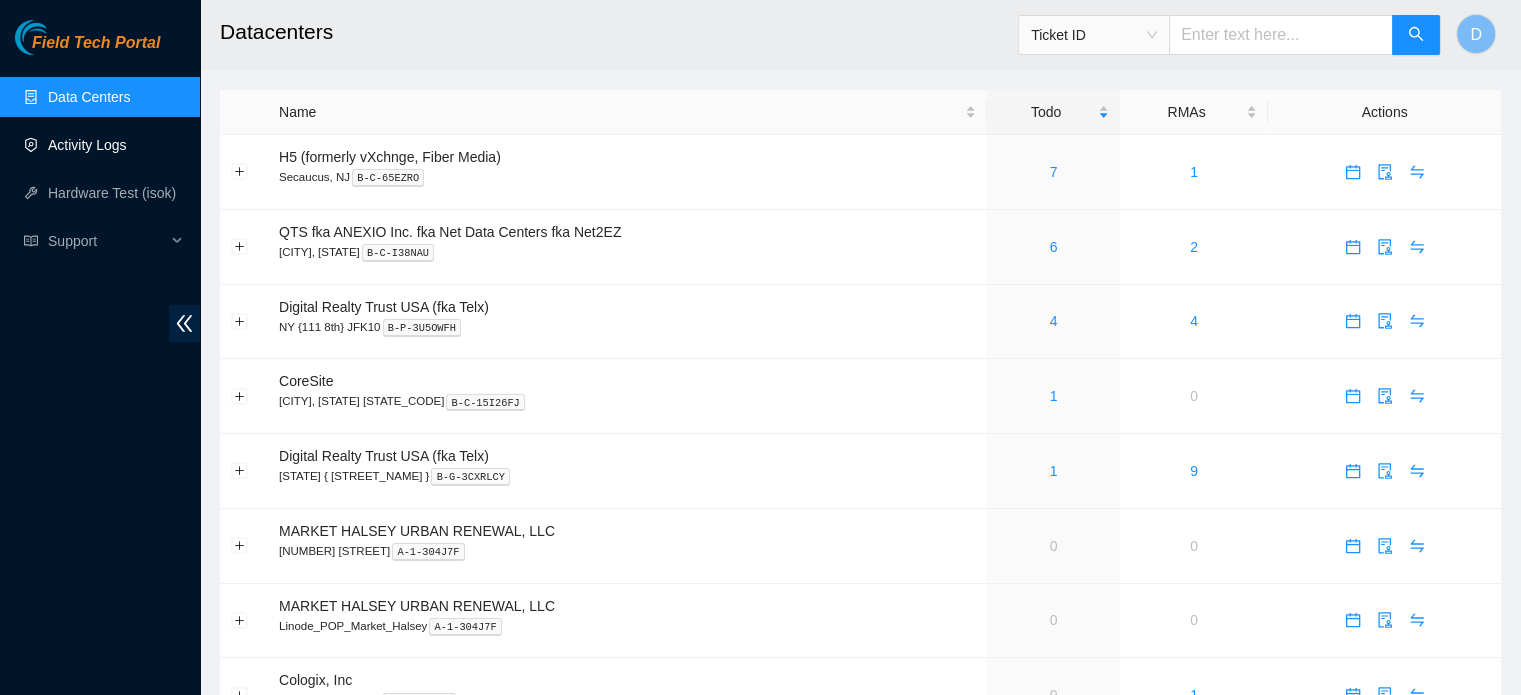 click on "Activity Logs" at bounding box center (87, 145) 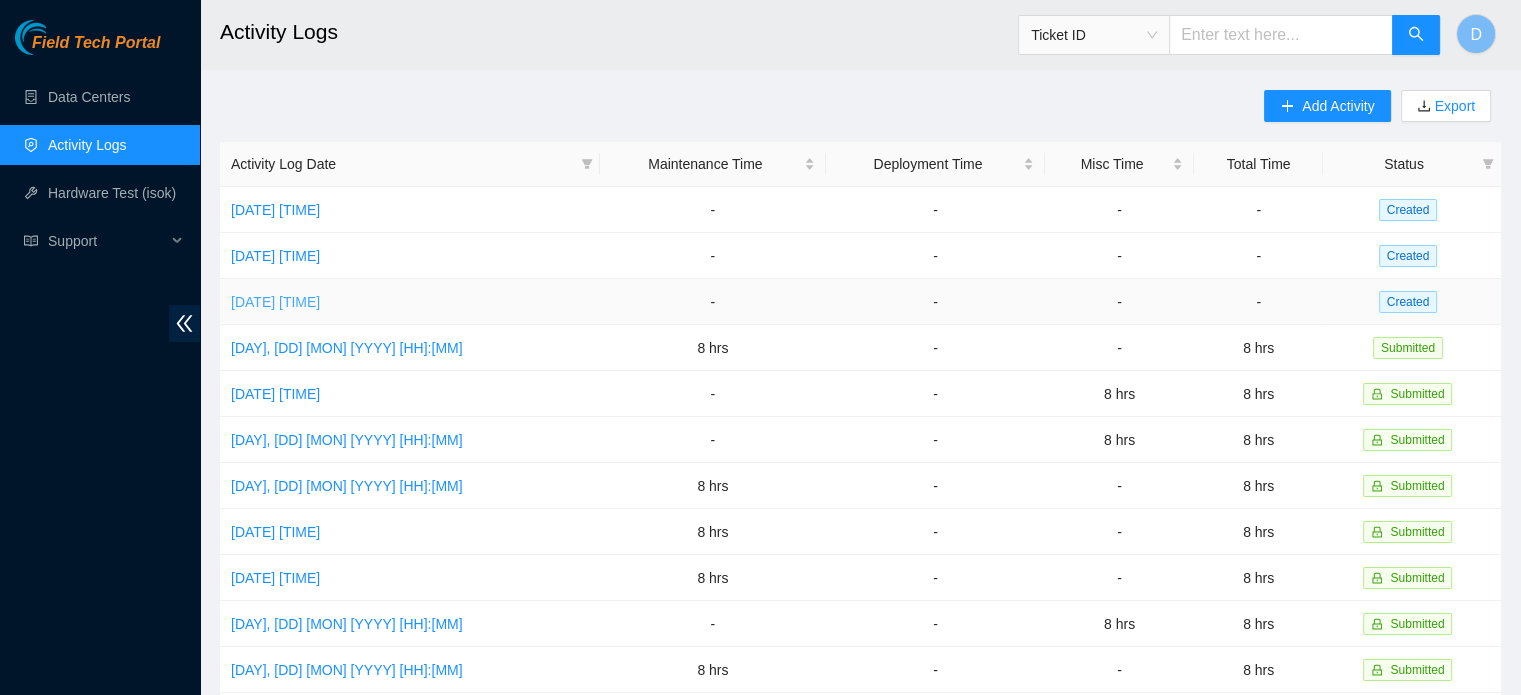click on "[DATE] [TIME]" at bounding box center [275, 302] 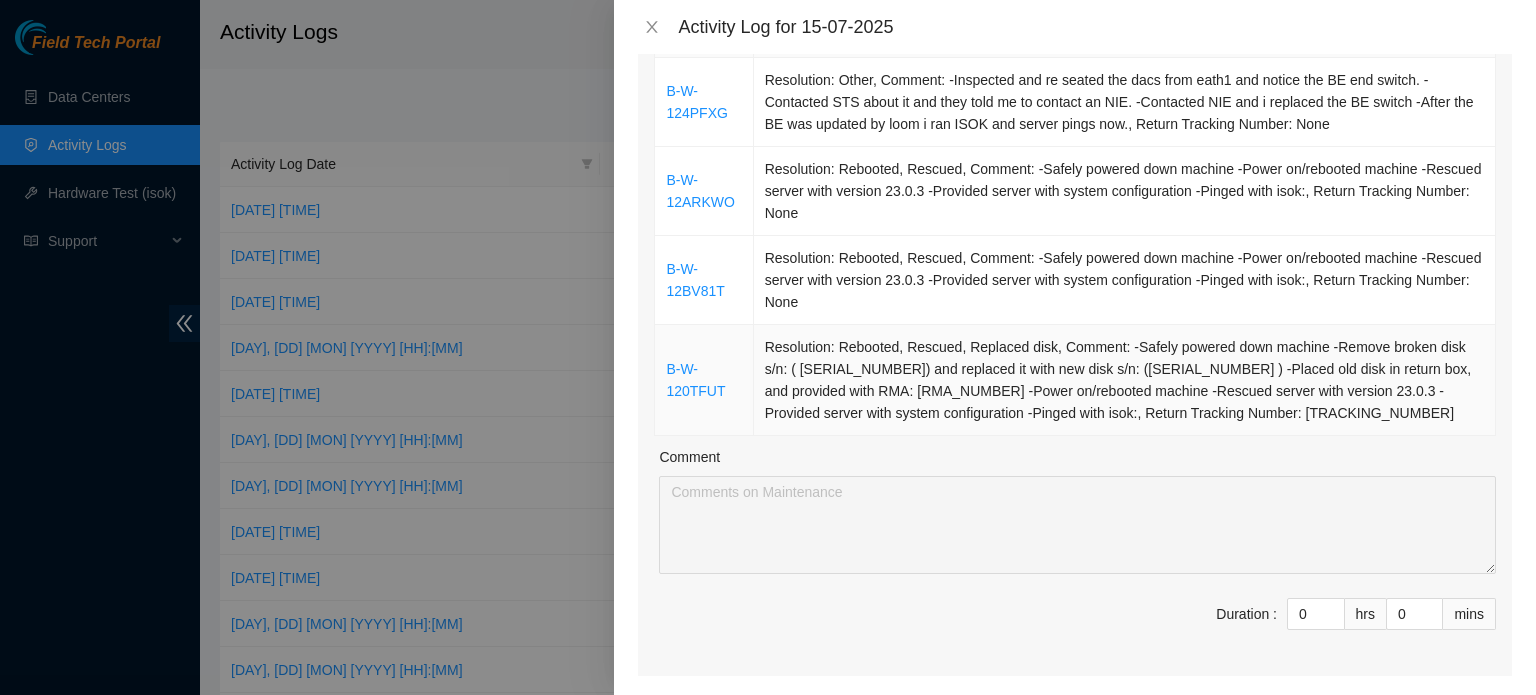 scroll, scrollTop: 284, scrollLeft: 0, axis: vertical 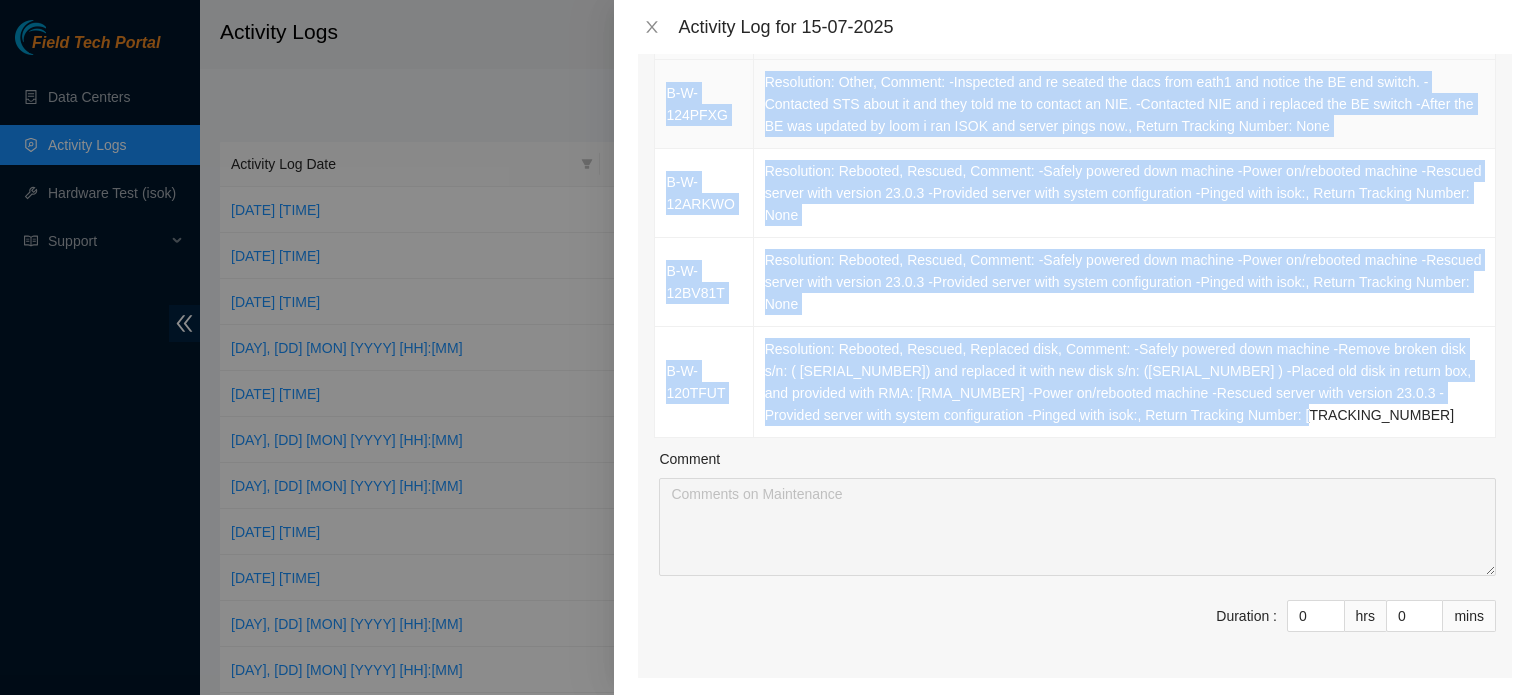 drag, startPoint x: 1340, startPoint y: 414, endPoint x: 666, endPoint y: 87, distance: 749.13617 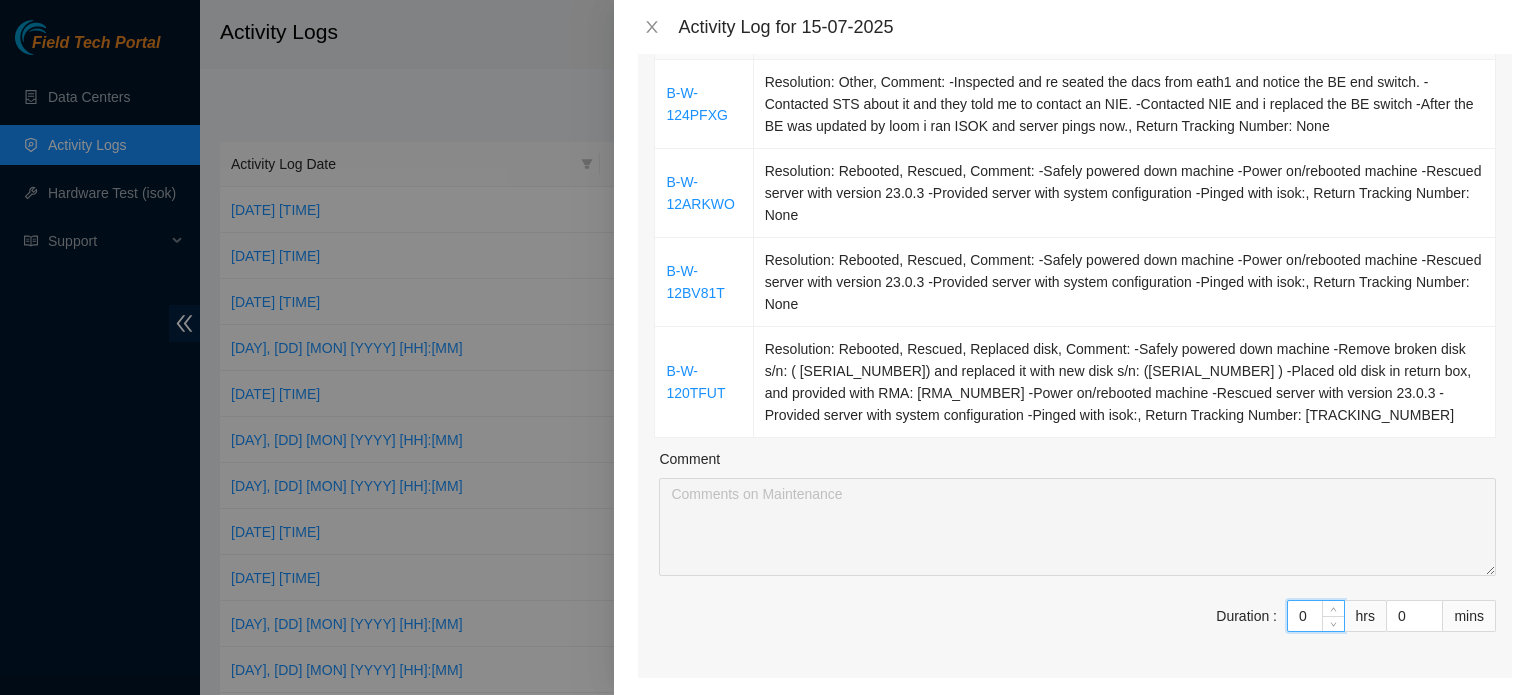 drag, startPoint x: 1300, startPoint y: 613, endPoint x: 1252, endPoint y: 613, distance: 48 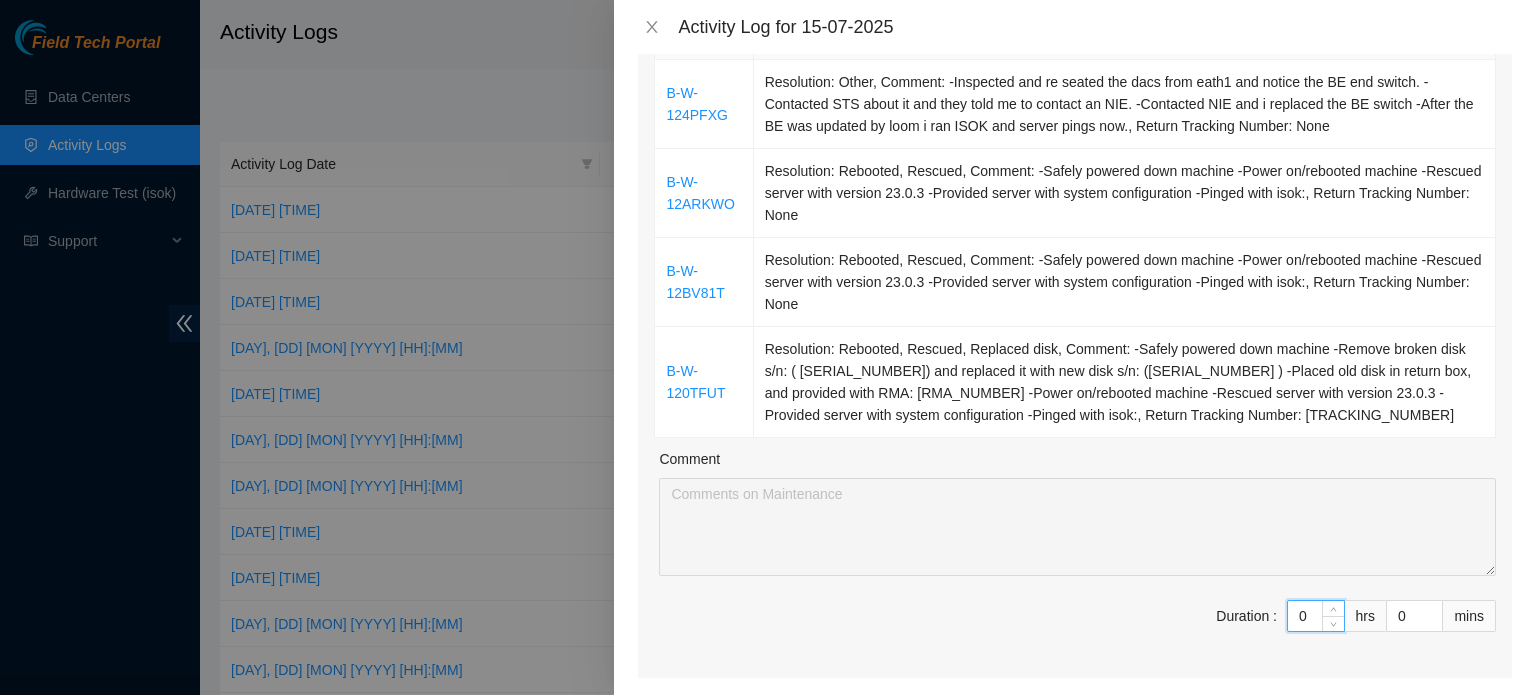 click on "Duration : 0 hrs 0 mins" at bounding box center (1075, 628) 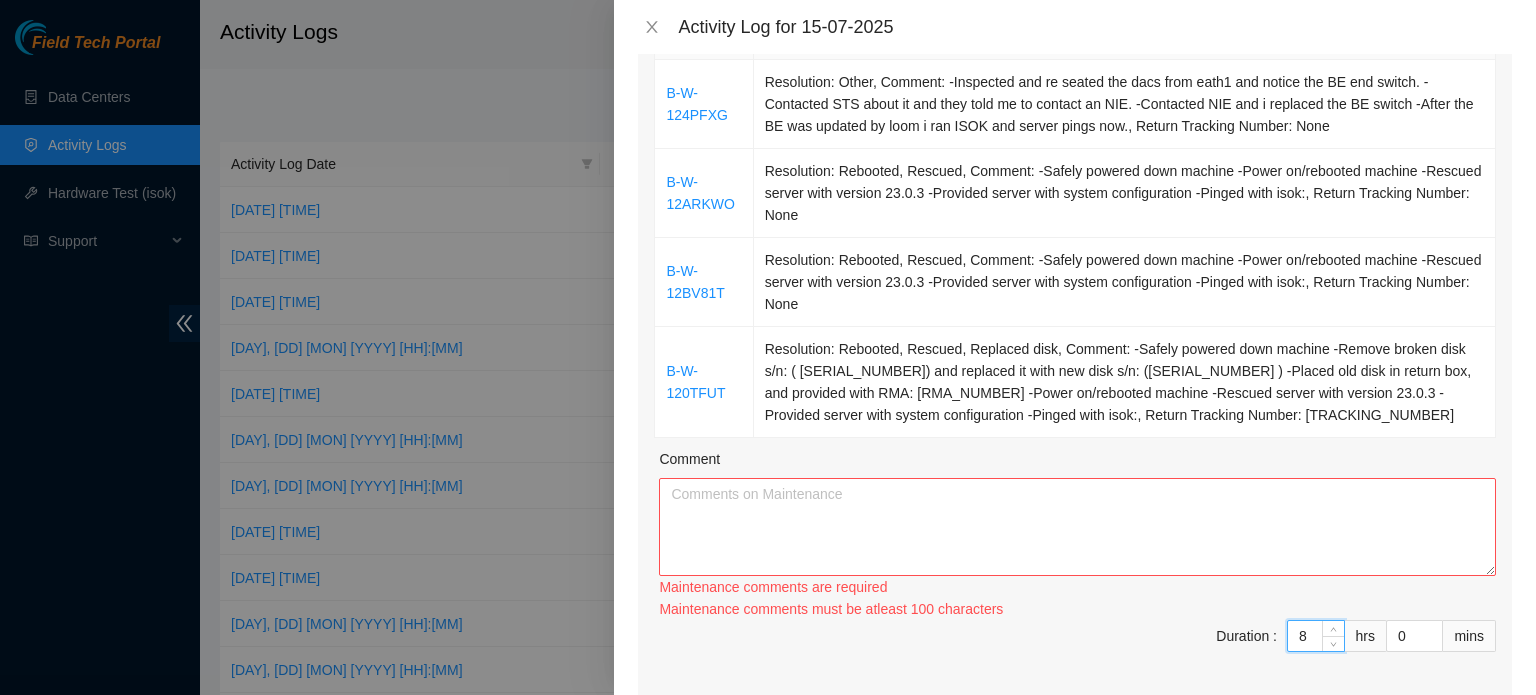 type on "8" 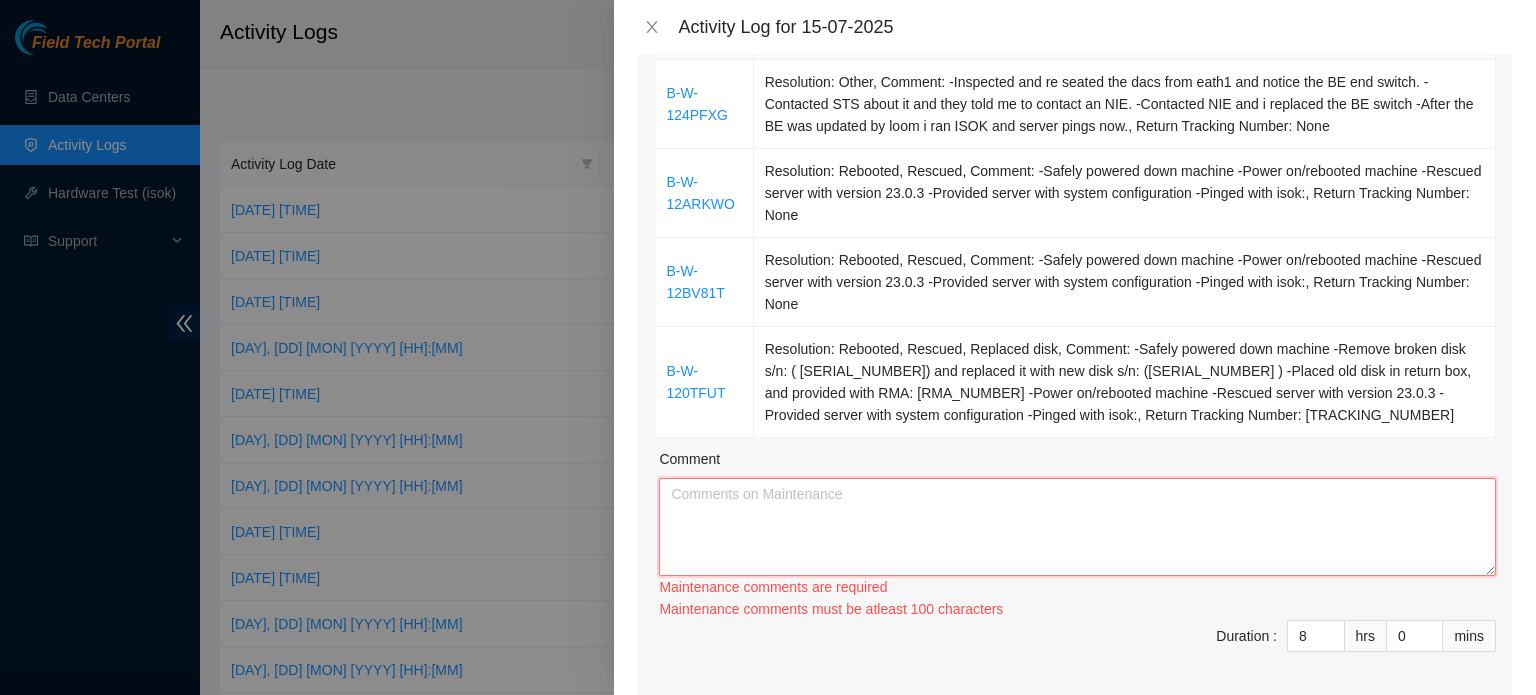 click on "Comment" at bounding box center (1077, 527) 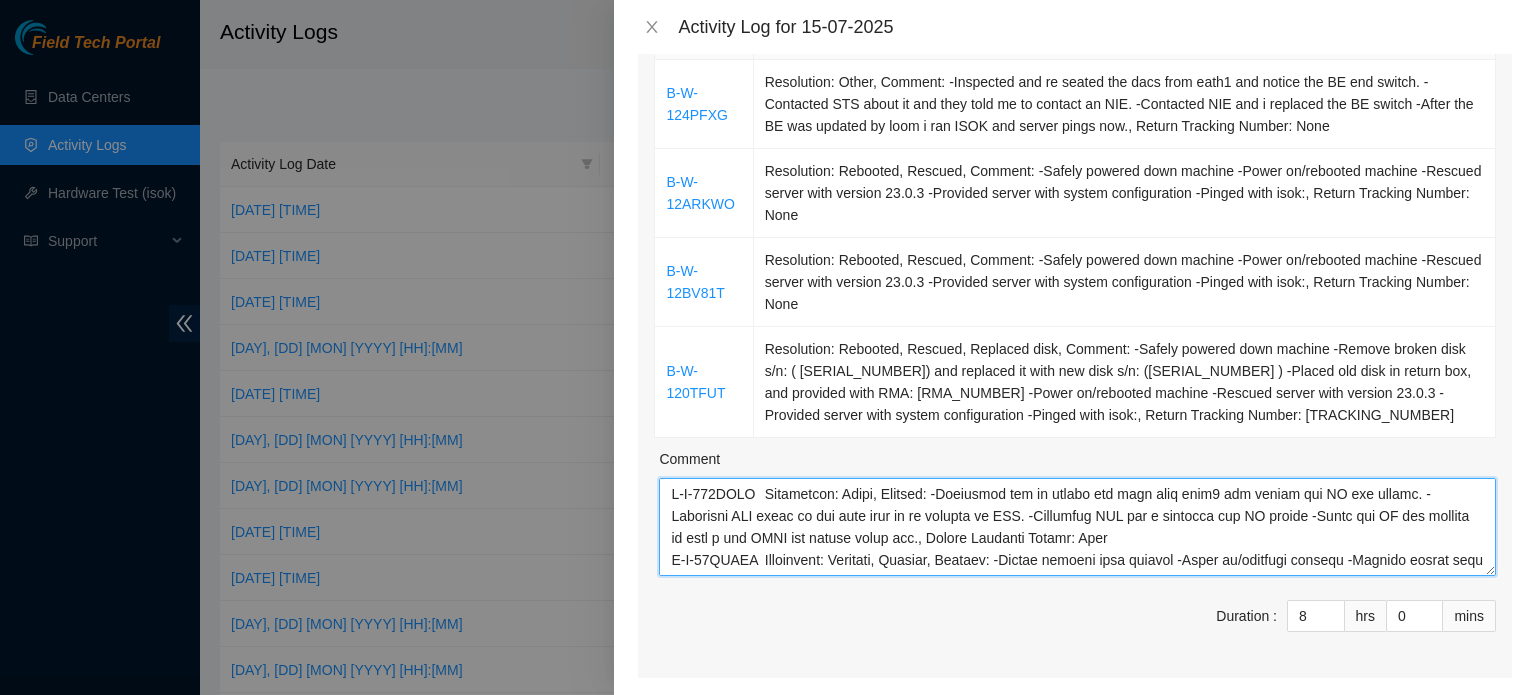 scroll, scrollTop: 192, scrollLeft: 0, axis: vertical 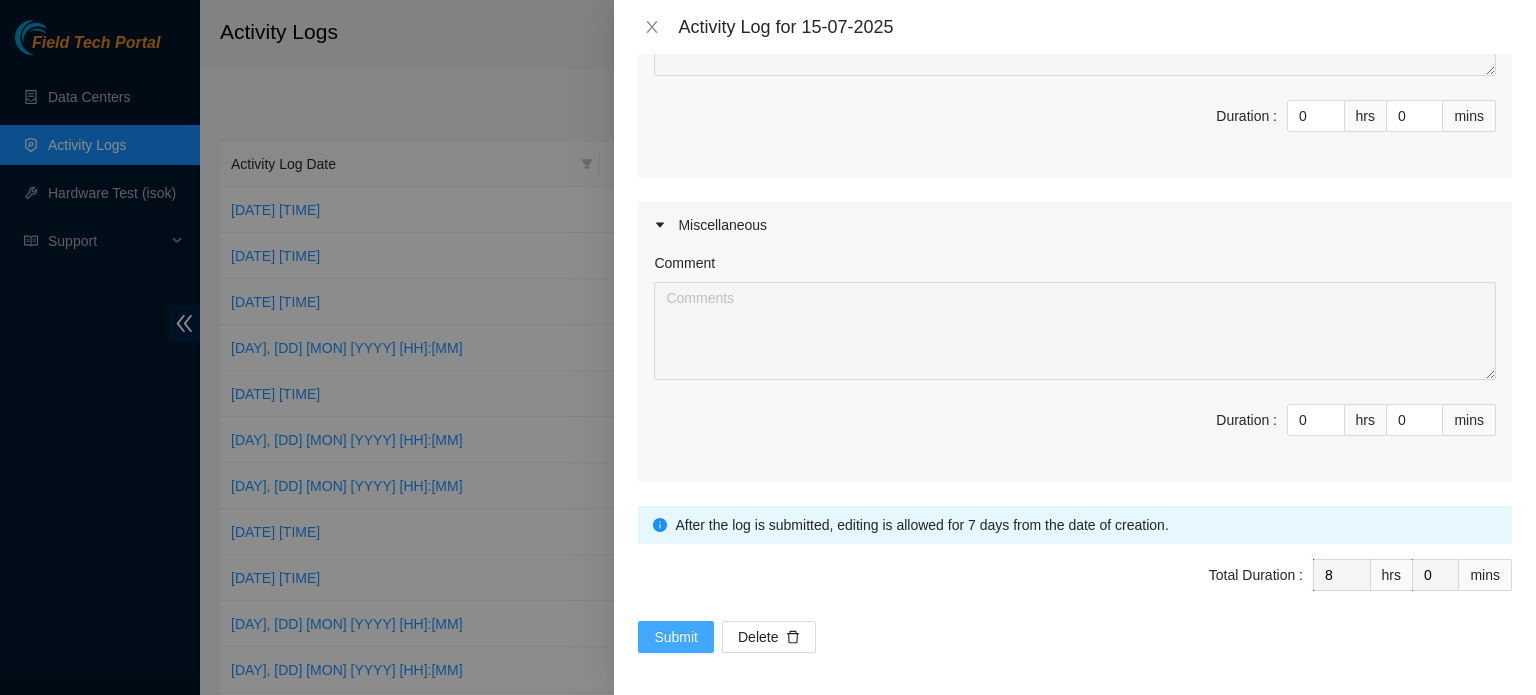type on "B-W-124PFXG	Resolution: Other, Comment: -Inspected and re seated the dacs from eath1 and notice the BE end switch. -Contacted STS about it and they told me to contact an NIE. -Contacted NIE and i replaced the BE switch -After the BE was updated by loom i ran ISOK and server pings now., Return Tracking Number: None
B-W-12ARKWO	Resolution: Rebooted, Rescued, Comment: -Safely powered down machine -Power on/rebooted machine -Rescued server with version 23.0.3 -Provided server with system configuration -Pinged with isok:, Return Tracking Number: None
B-W-12BV81T	Resolution: Rebooted, Rescued, Comment: -Safely powered down machine -Power on/rebooted machine -Rescued server with version 23.0.3 -Provided server with system configuration -Pinged with isok:, Return Tracking Number: None
B-W-120TFUT	Resolution: Rebooted, Rescued, Replaced disk, Comment: -Safely powered down machine -Remove broken disk s/n: ( WJG0FM5R) and replaced it with new disk s/n: (WCC136ECKSTS ) -Placed old disk in return box, and provided with..." 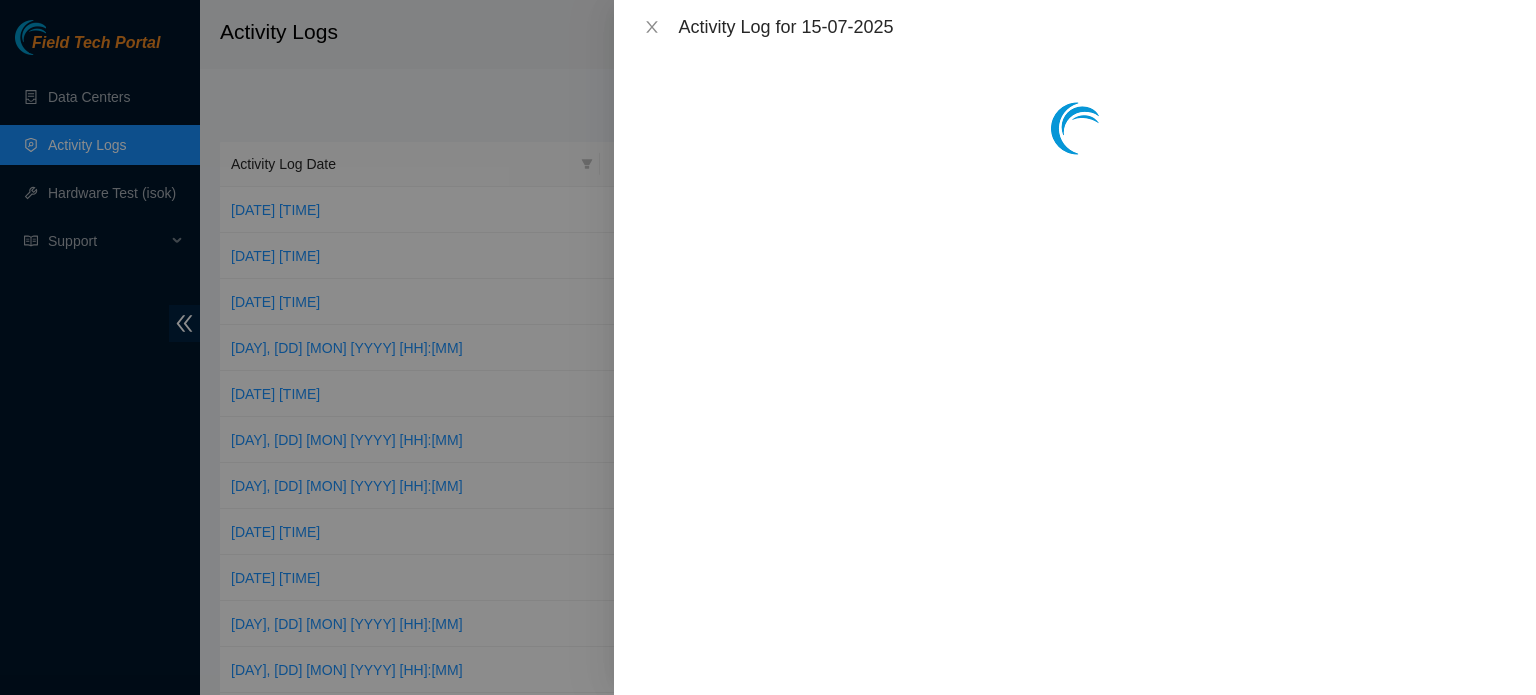 scroll, scrollTop: 0, scrollLeft: 0, axis: both 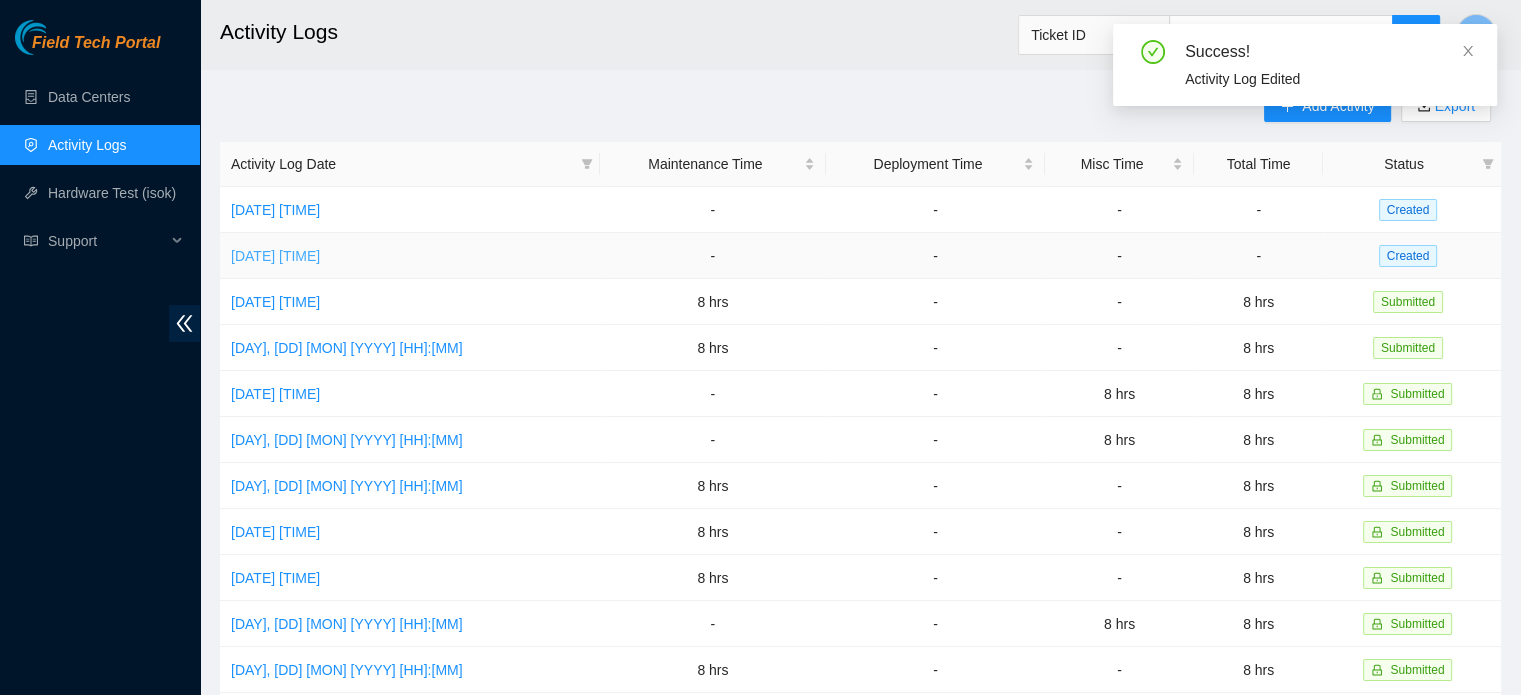 click on "Wed, 16 Jul 2025 10:58" at bounding box center (275, 256) 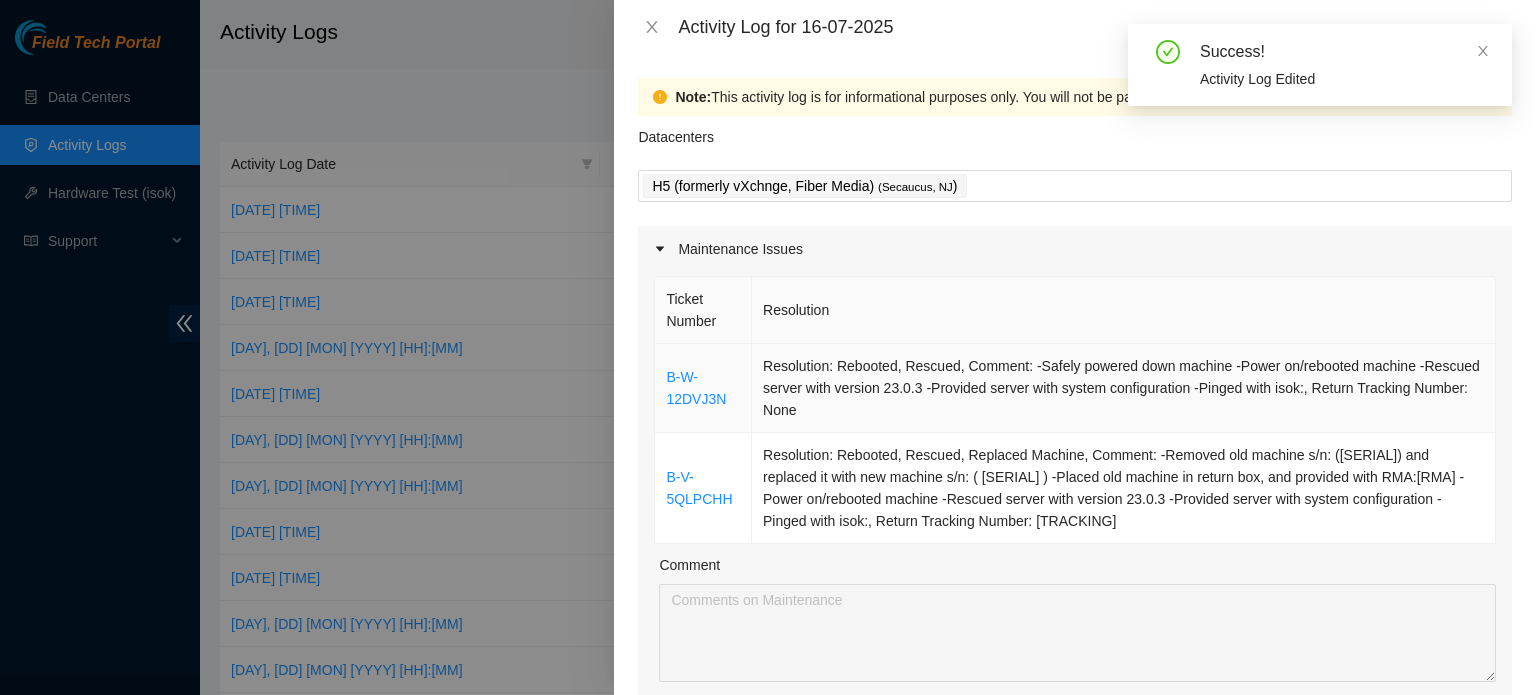 drag, startPoint x: 1284, startPoint y: 528, endPoint x: 660, endPoint y: 371, distance: 643.44775 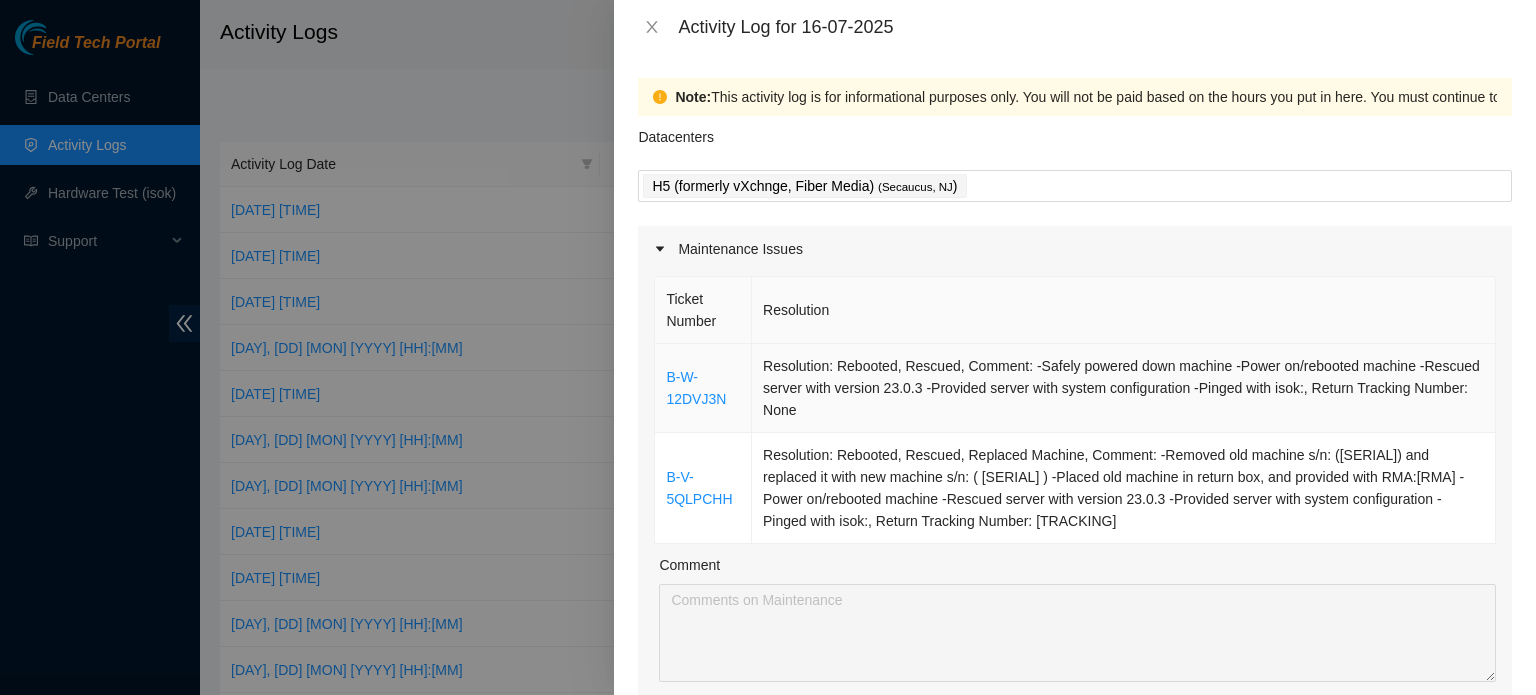 copy on "B-W-12DVJ3N Resolution: Rebooted, Rescued, Comment: -Safely powered down machine
-Power on/rebooted machine
-Rescued server with version 23.0.3
-Provided server with system configuration
-Pinged with isok:, Return Tracking Number: None B-V-5QLPCHH Resolution: Rebooted, Rescued, Replaced Machine, Comment: -Removed old machine s/n: (CT-4240222-00126 ) and replaced it with new machine s/n: ( CT-4240222-00155 )
-Placed old machine in return box, and provided with RMA:B-W-120KNRW
-Power on/rebooted machine
-Rescued server with version 23.0.3
-Provided server with system configuration
-Pinged with isok:, Return Tracking Number: 093642900249587" 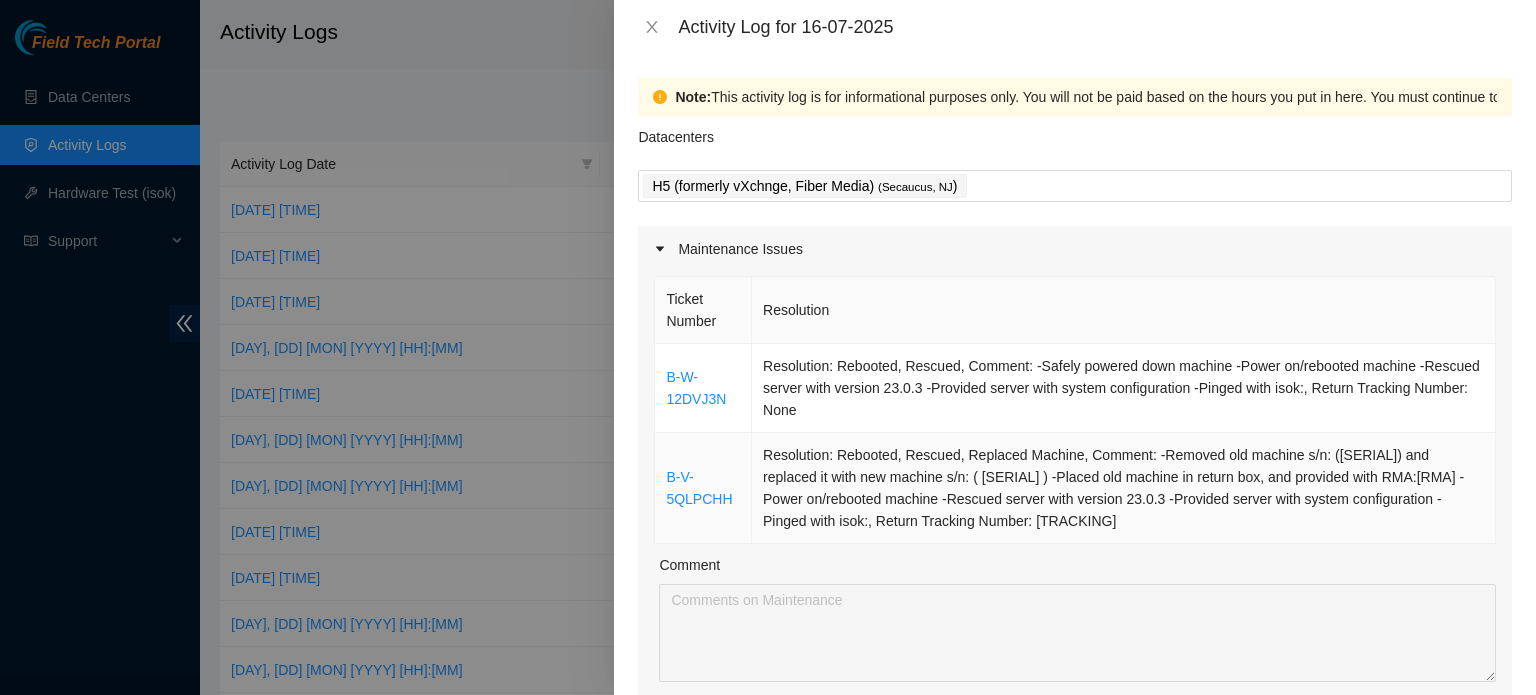 scroll, scrollTop: 363, scrollLeft: 0, axis: vertical 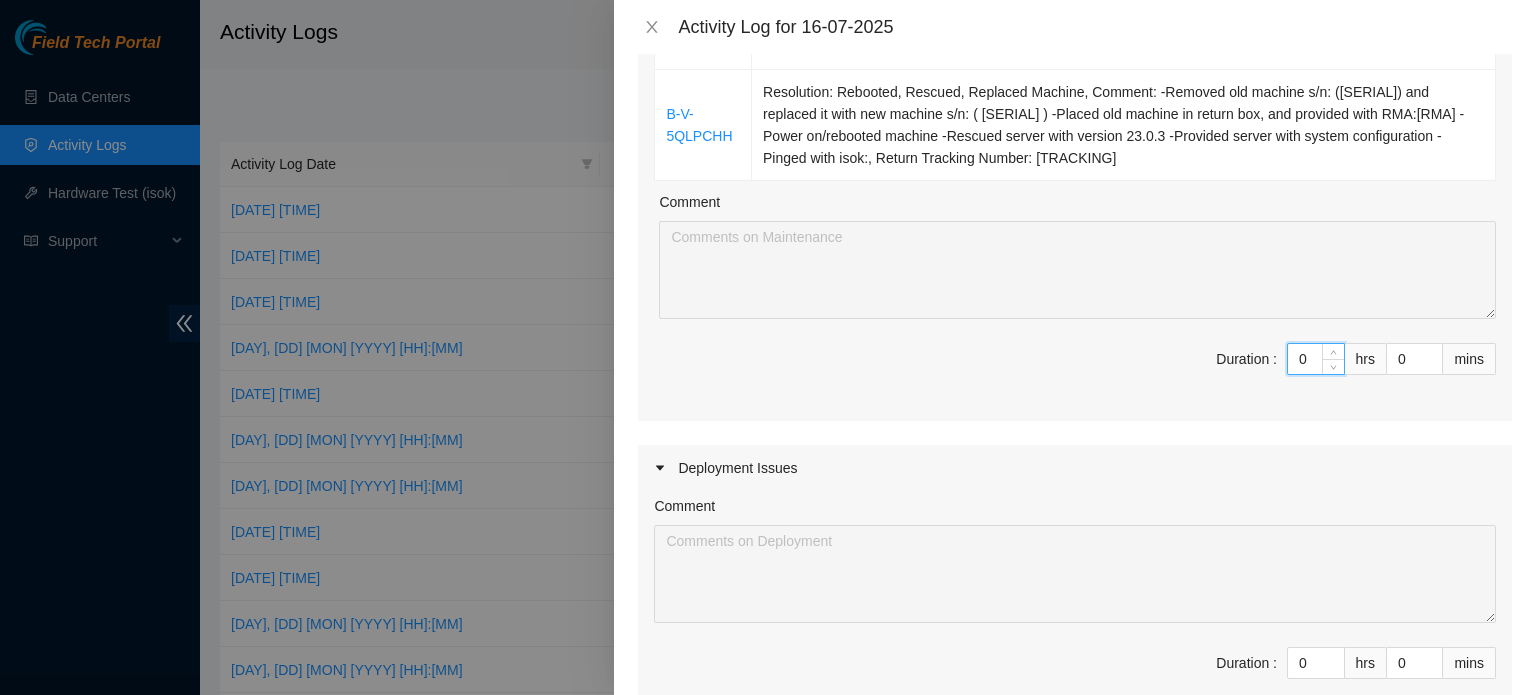 drag, startPoint x: 1274, startPoint y: 355, endPoint x: 1126, endPoint y: 351, distance: 148.05405 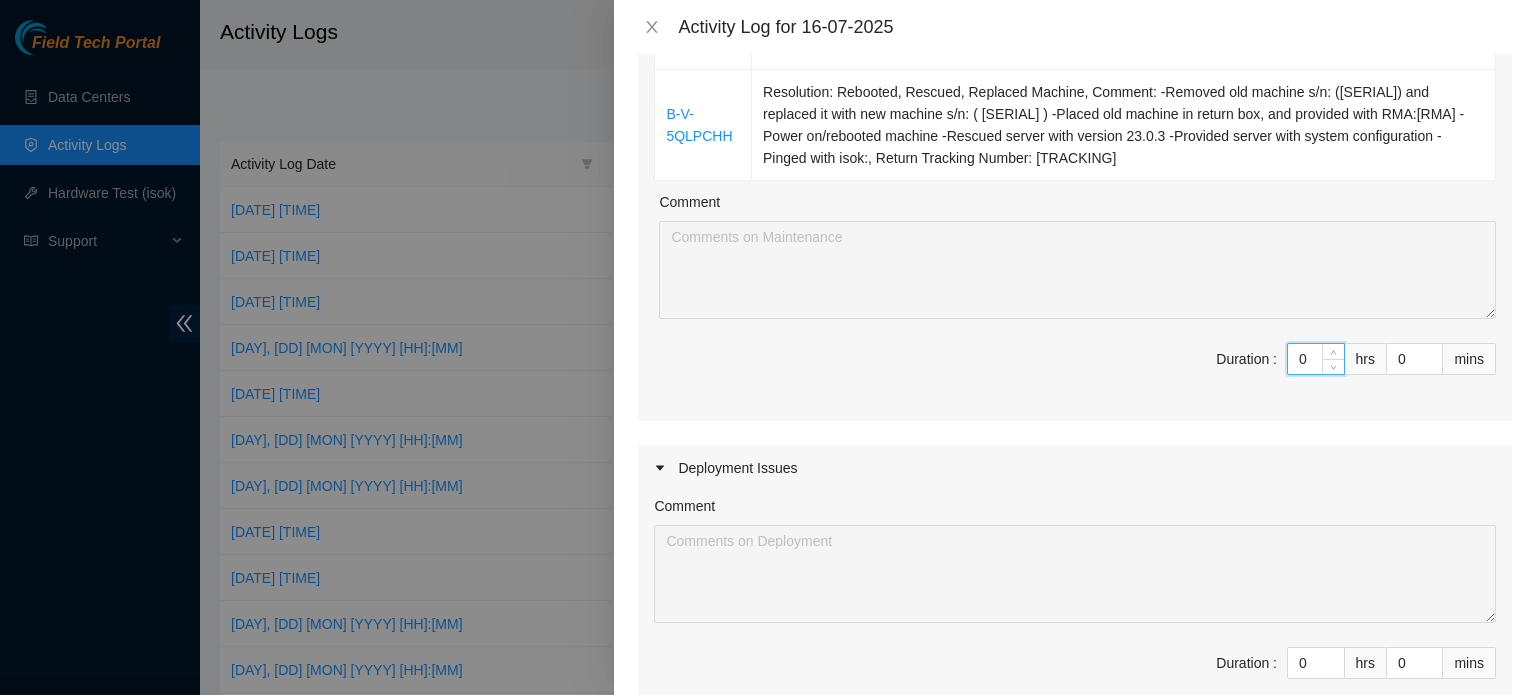 click on "Duration : 0 hrs 0 mins" at bounding box center (1075, 371) 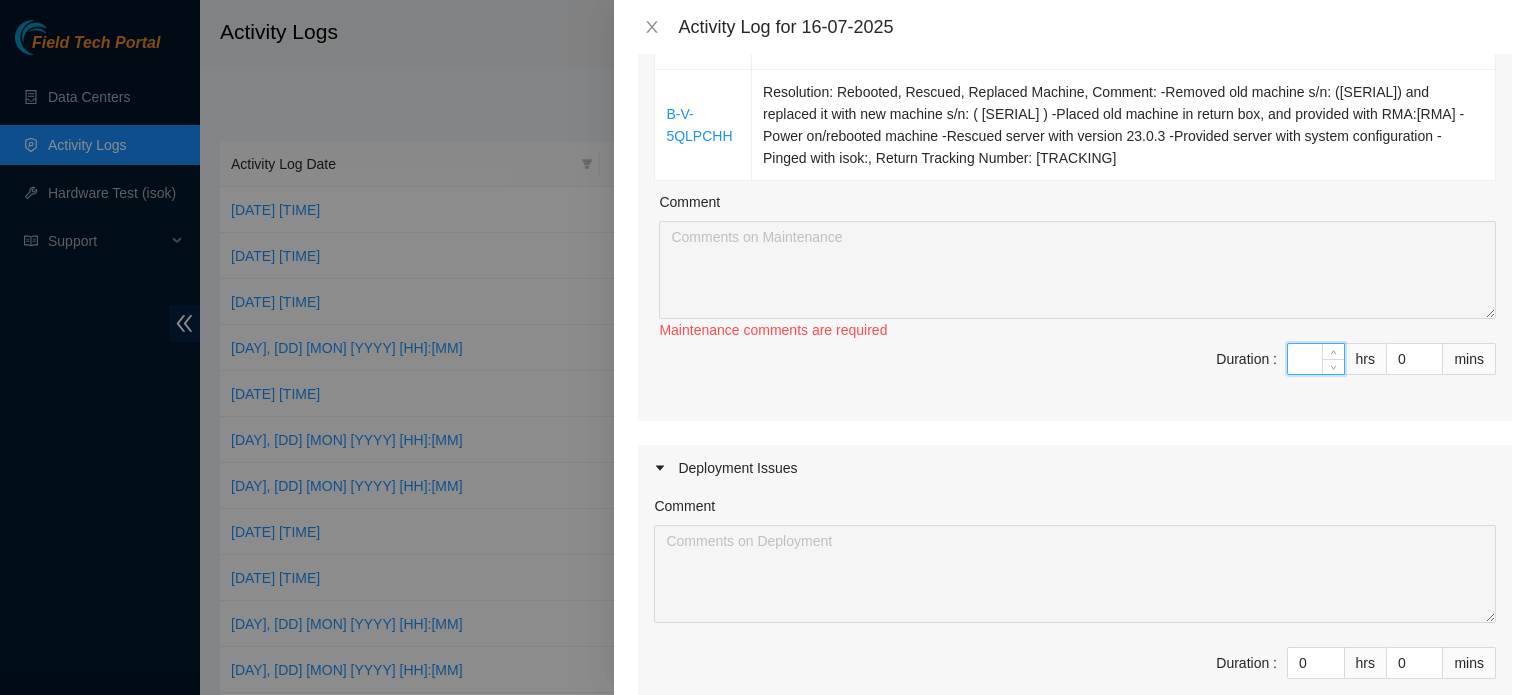 click at bounding box center (1316, 359) 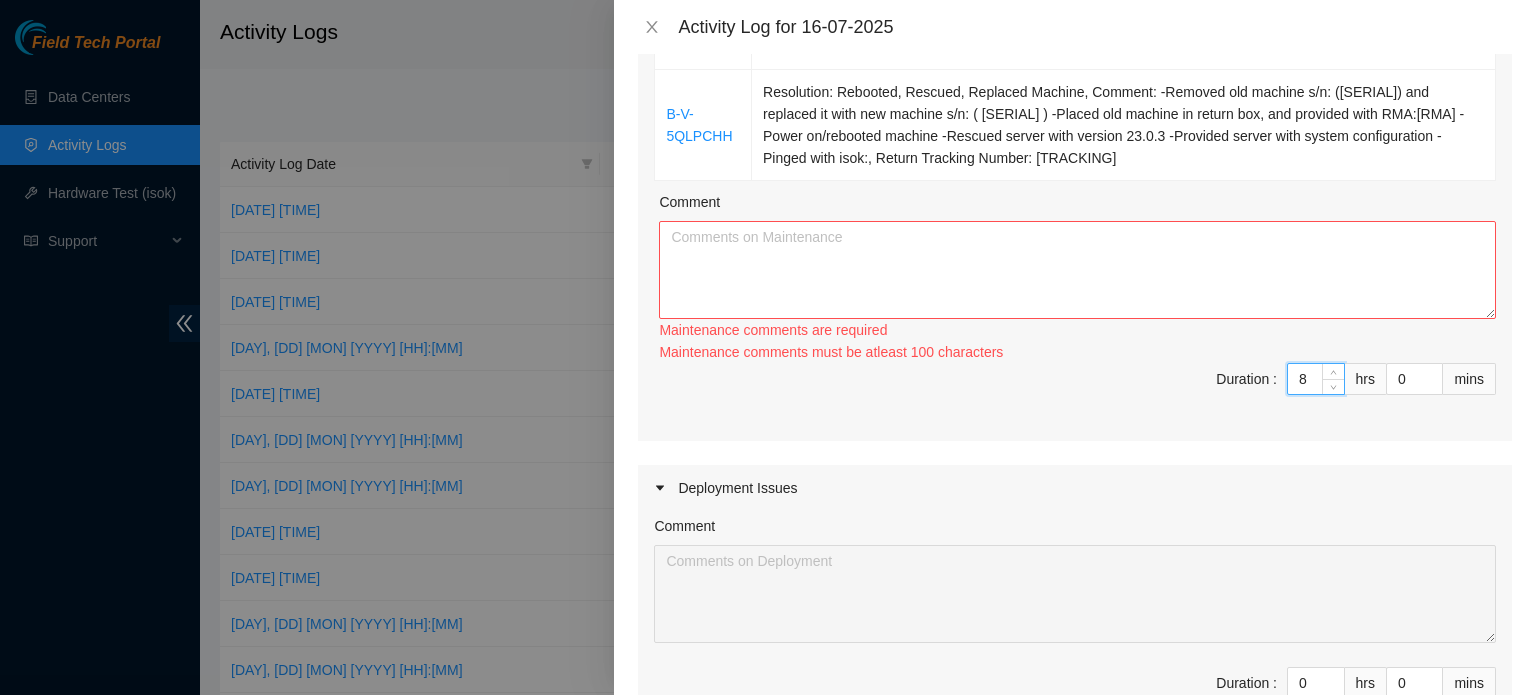 type on "8" 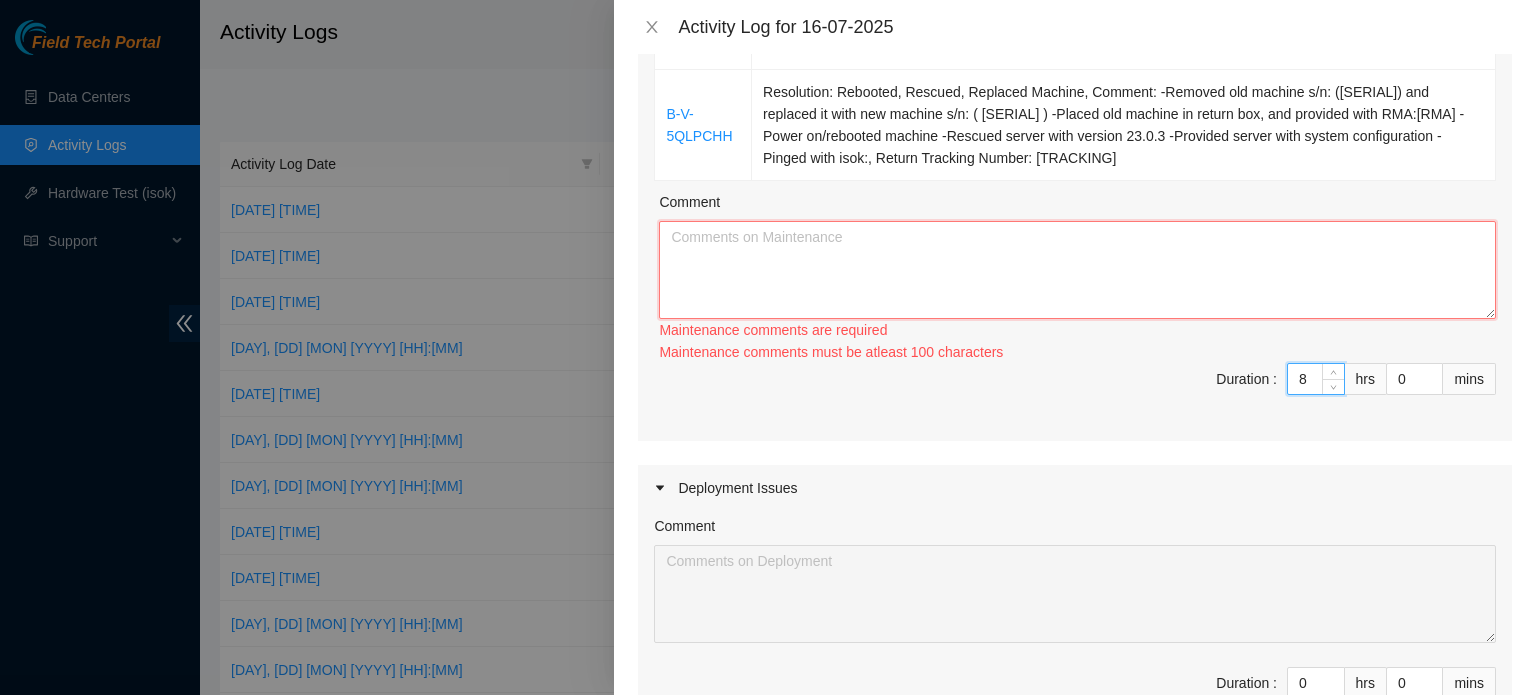 click on "Comment" at bounding box center (1077, 270) 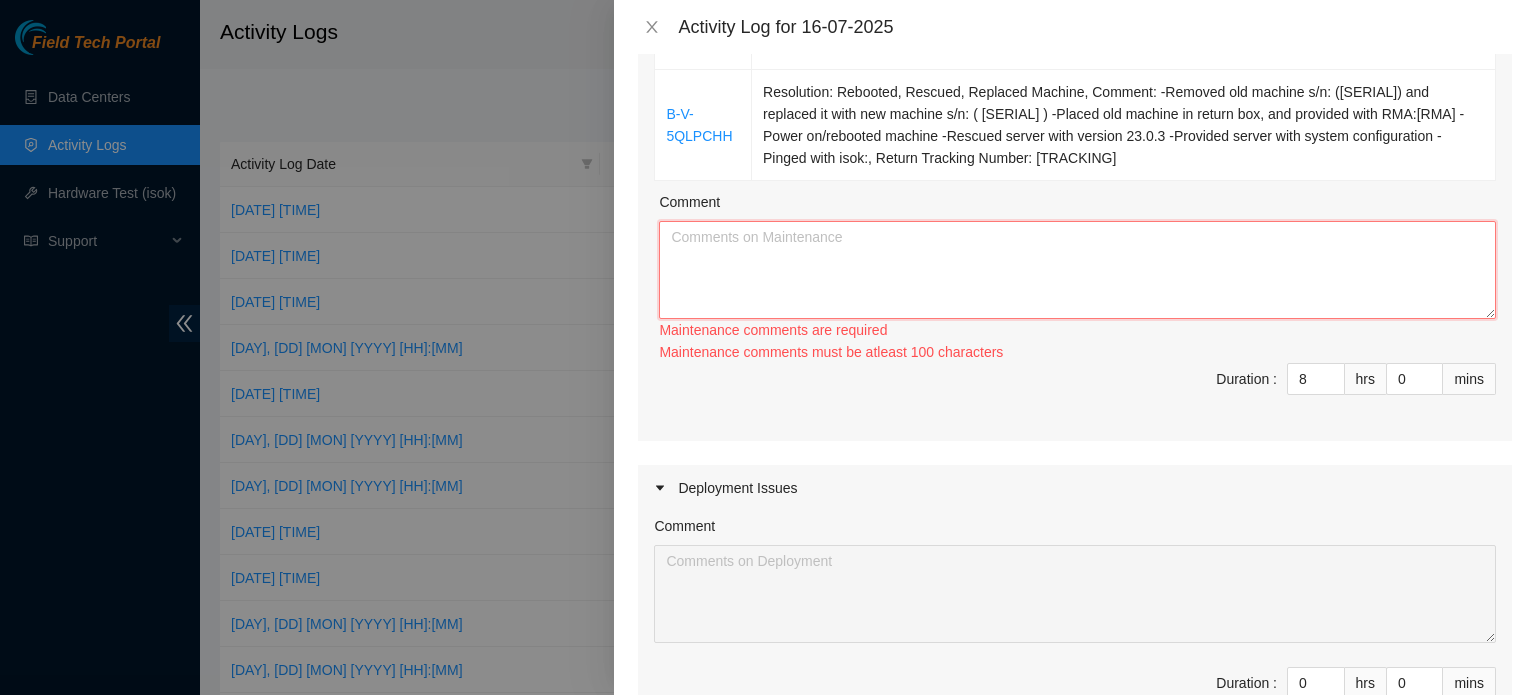 paste on "B-W-12DVJ3N	Resolution: Rebooted, Rescued, Comment: -Safely powered down machine -Power on/rebooted machine -Rescued server with version 23.0.3 -Provided server with system configuration -Pinged with isok:, Return Tracking Number: None
B-V-5QLPCHH	Resolution: Rebooted, Rescued, Replaced Machine, Comment: -Removed old machine s/n: (CT-4240222-00126 ) and replaced it with new machine s/n: ( CT-4240222-00155 ) -Placed old machine in return box, and provided with RMA:B-W-120KNRW -Power on/rebooted machine -Rescued server with version 23.0.3 -Provided server with system configuration -Pinged with isok:, Return Tracking Number: 093642900249587" 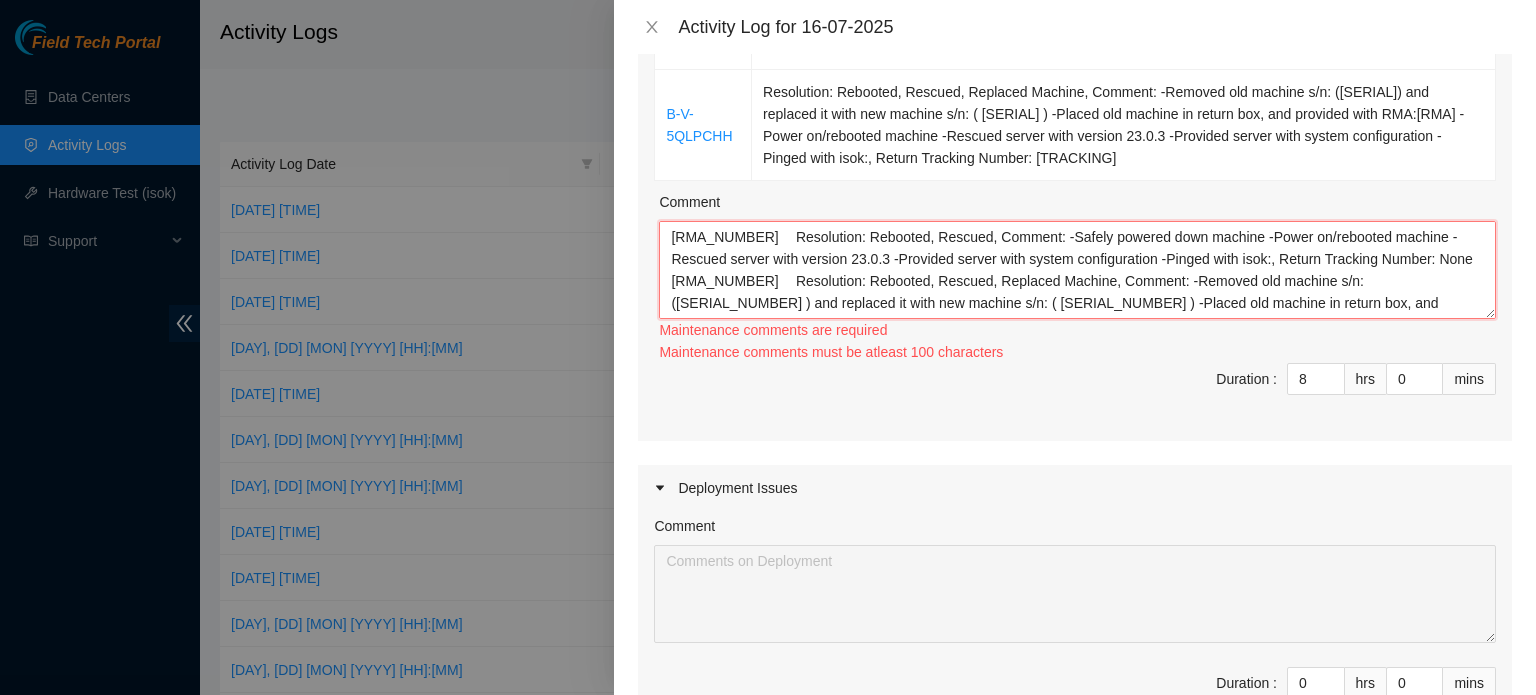 scroll, scrollTop: 60, scrollLeft: 0, axis: vertical 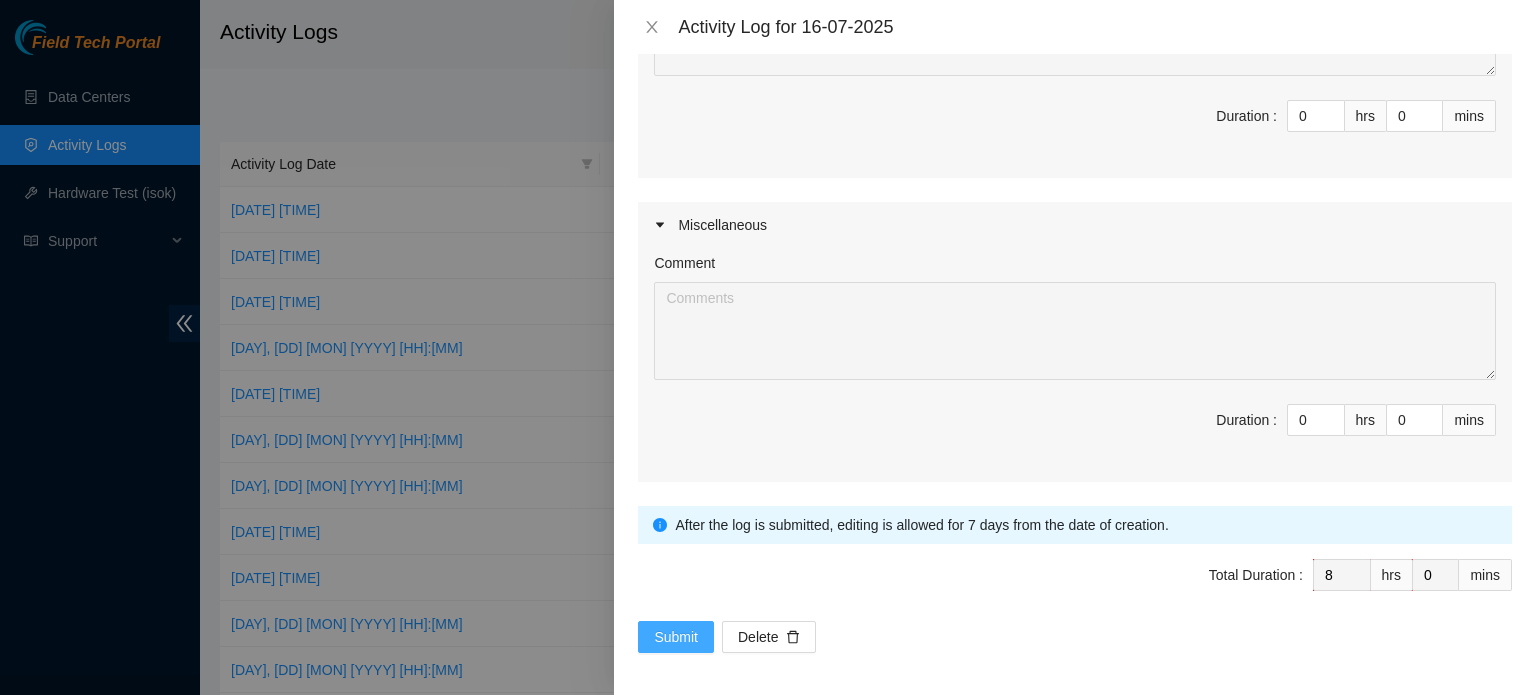 type on "B-W-12DVJ3N	Resolution: Rebooted, Rescued, Comment: -Safely powered down machine -Power on/rebooted machine -Rescued server with version 23.0.3 -Provided server with system configuration -Pinged with isok:, Return Tracking Number: None
B-V-5QLPCHH	Resolution: Rebooted, Rescued, Replaced Machine, Comment: -Removed old machine s/n: (CT-4240222-00126 ) and replaced it with new machine s/n: ( CT-4240222-00155 ) -Placed old machine in return box, and provided with RMA:B-W-120KNRW -Power on/rebooted machine -Rescued server with version 23.0.3 -Provided server with system configuration -Pinged with isok:, Return Tracking Number: 093642900249587" 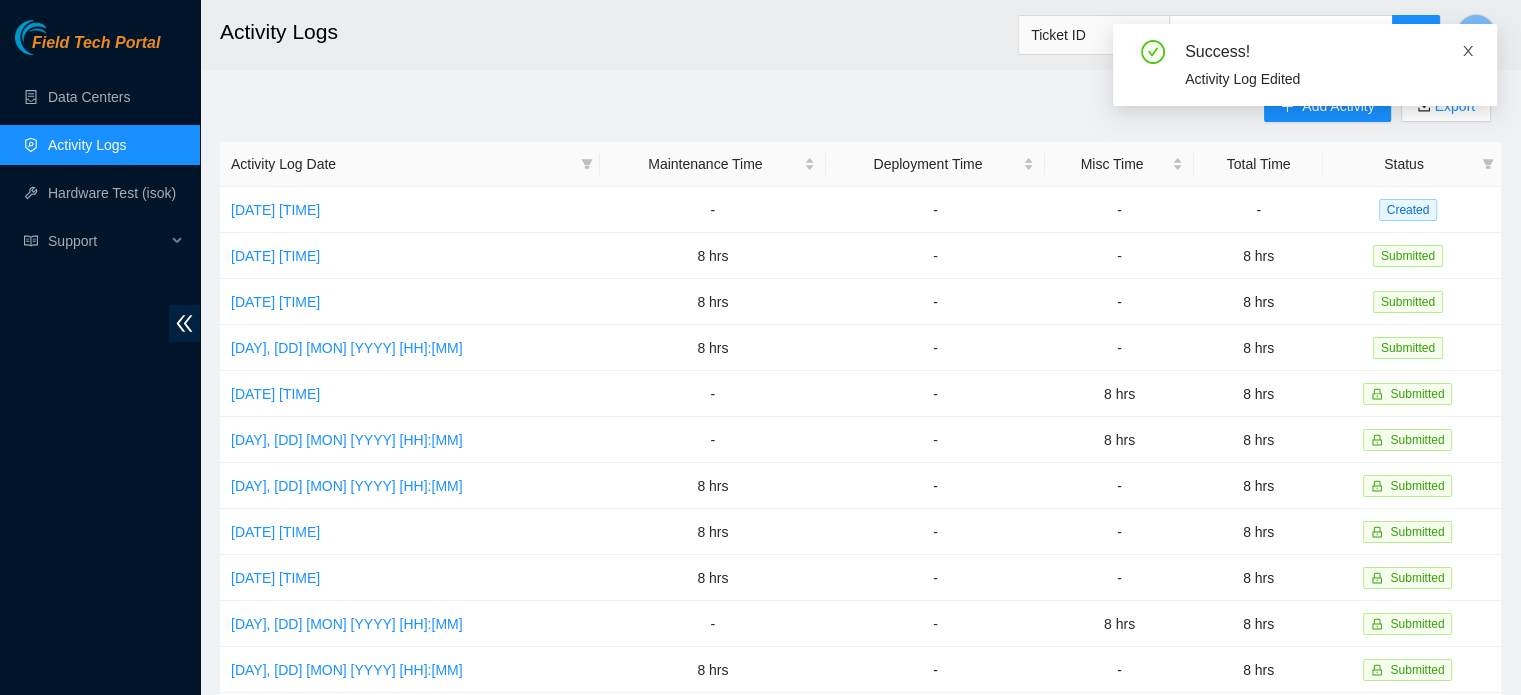 click 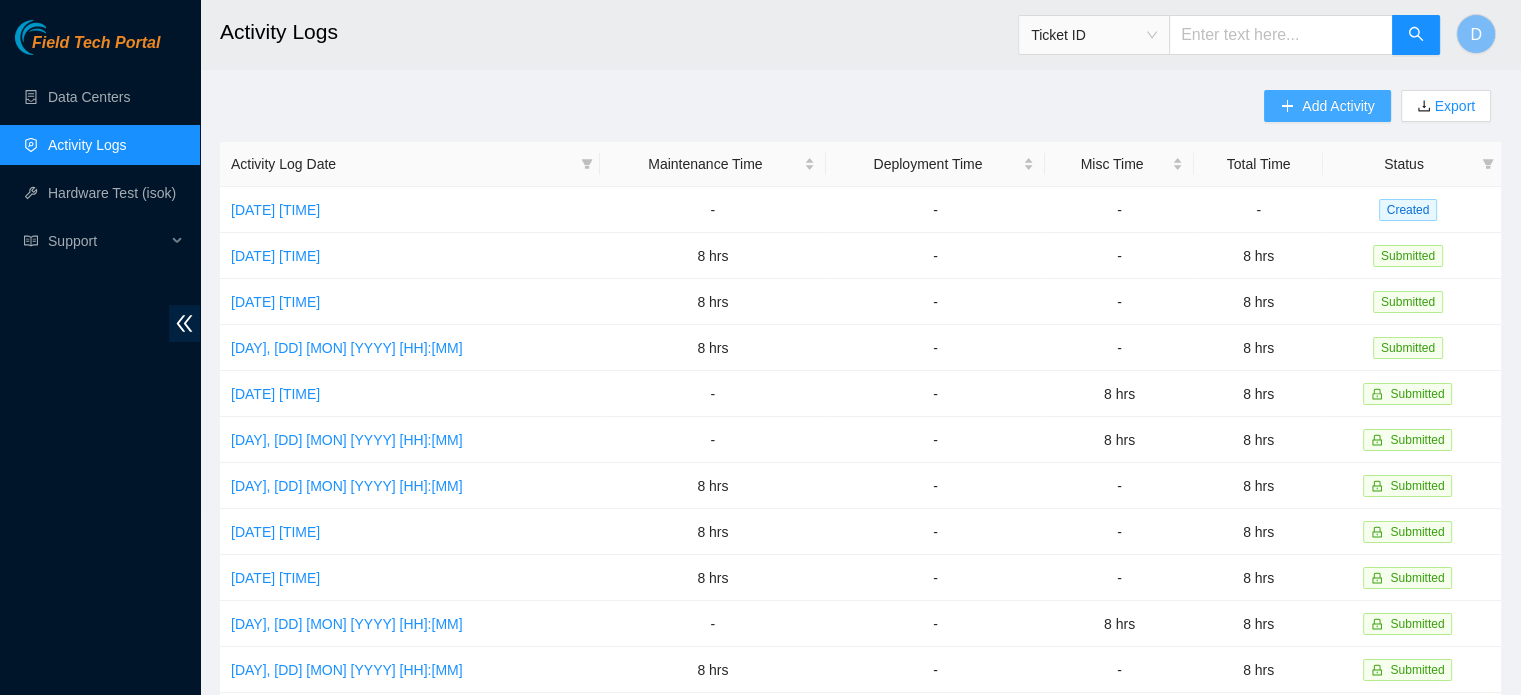 click on "Add Activity" at bounding box center [1327, 106] 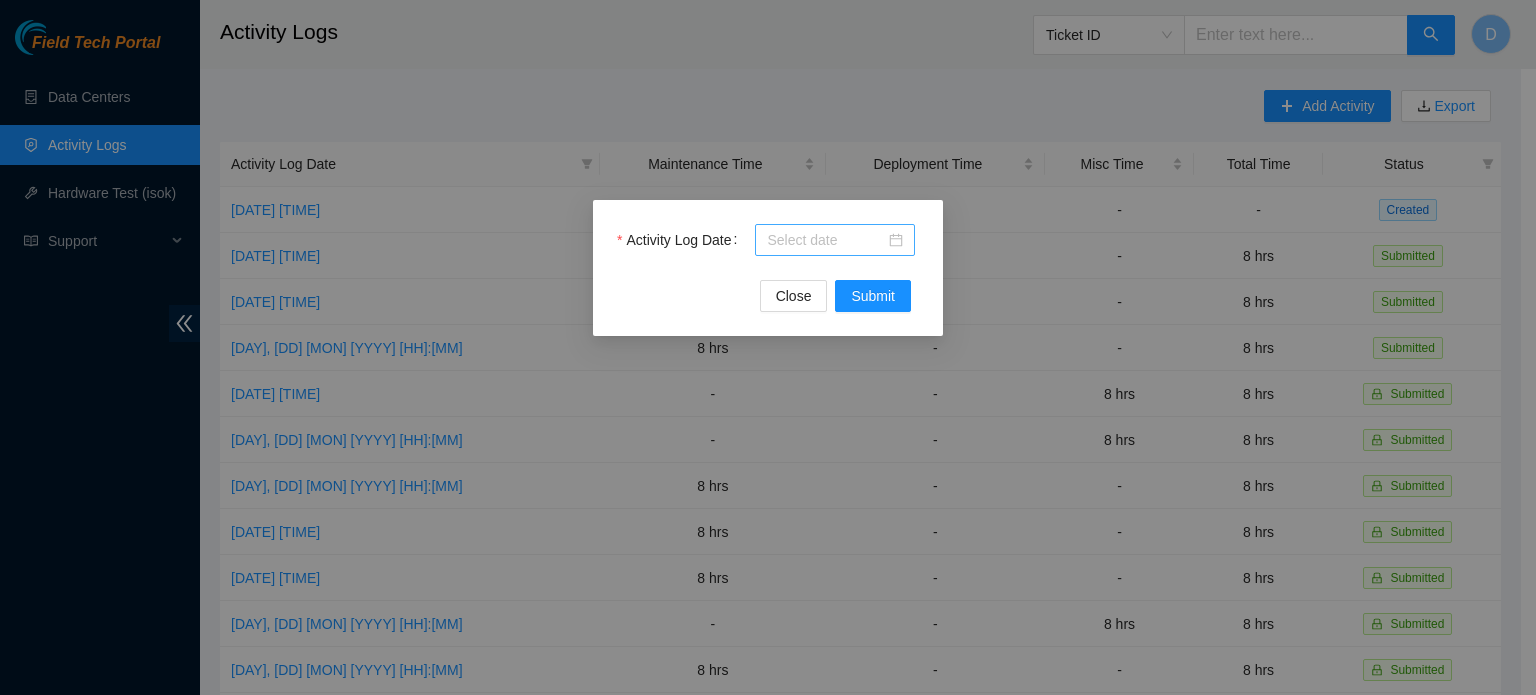 click at bounding box center [835, 240] 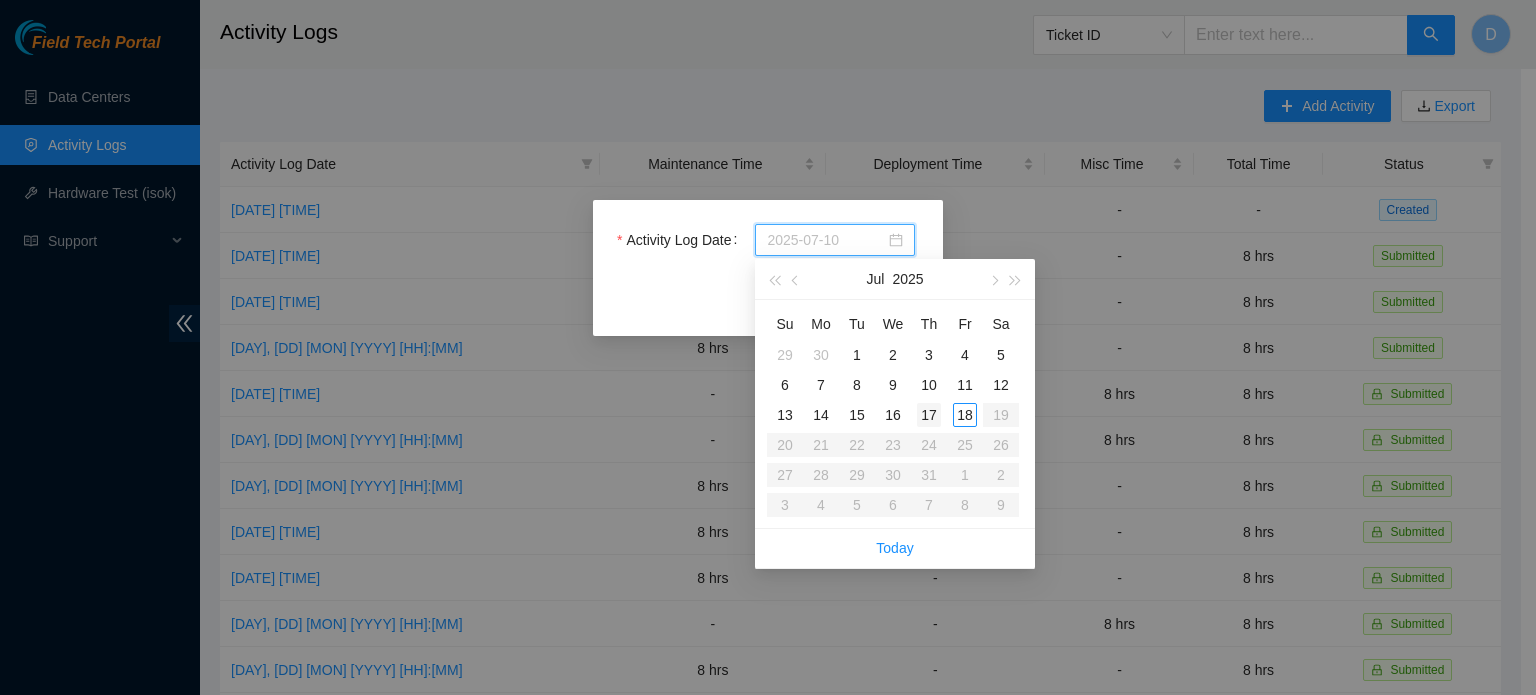 type on "2025-07-17" 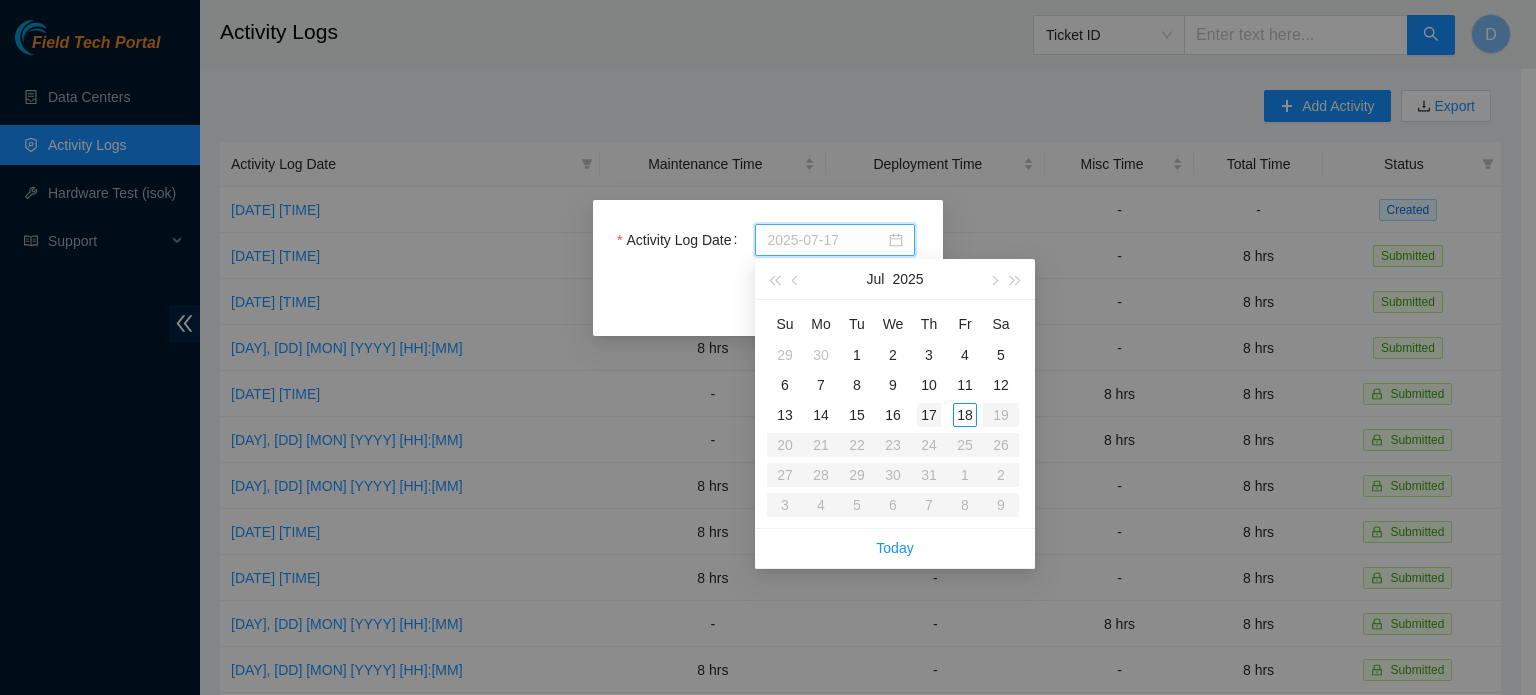 click on "17" at bounding box center (929, 415) 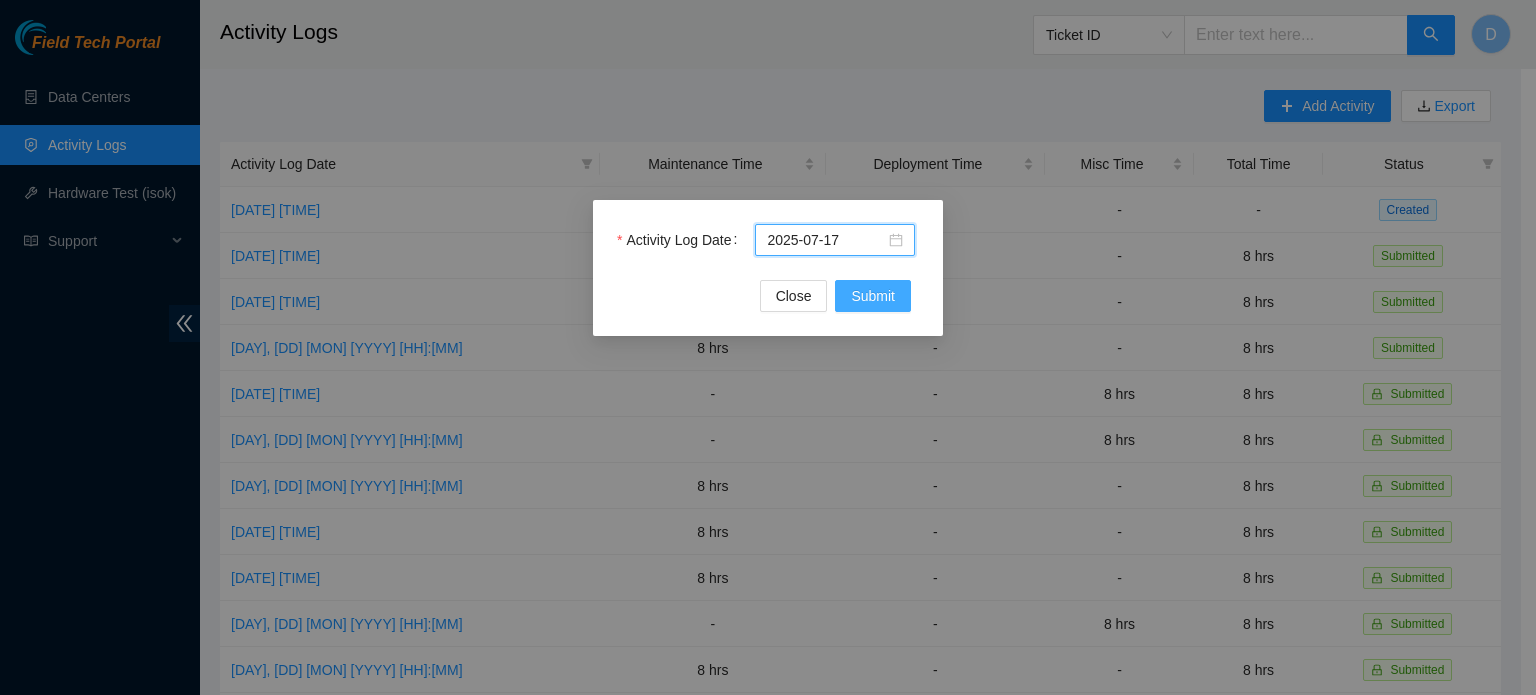 click on "Submit" at bounding box center (873, 296) 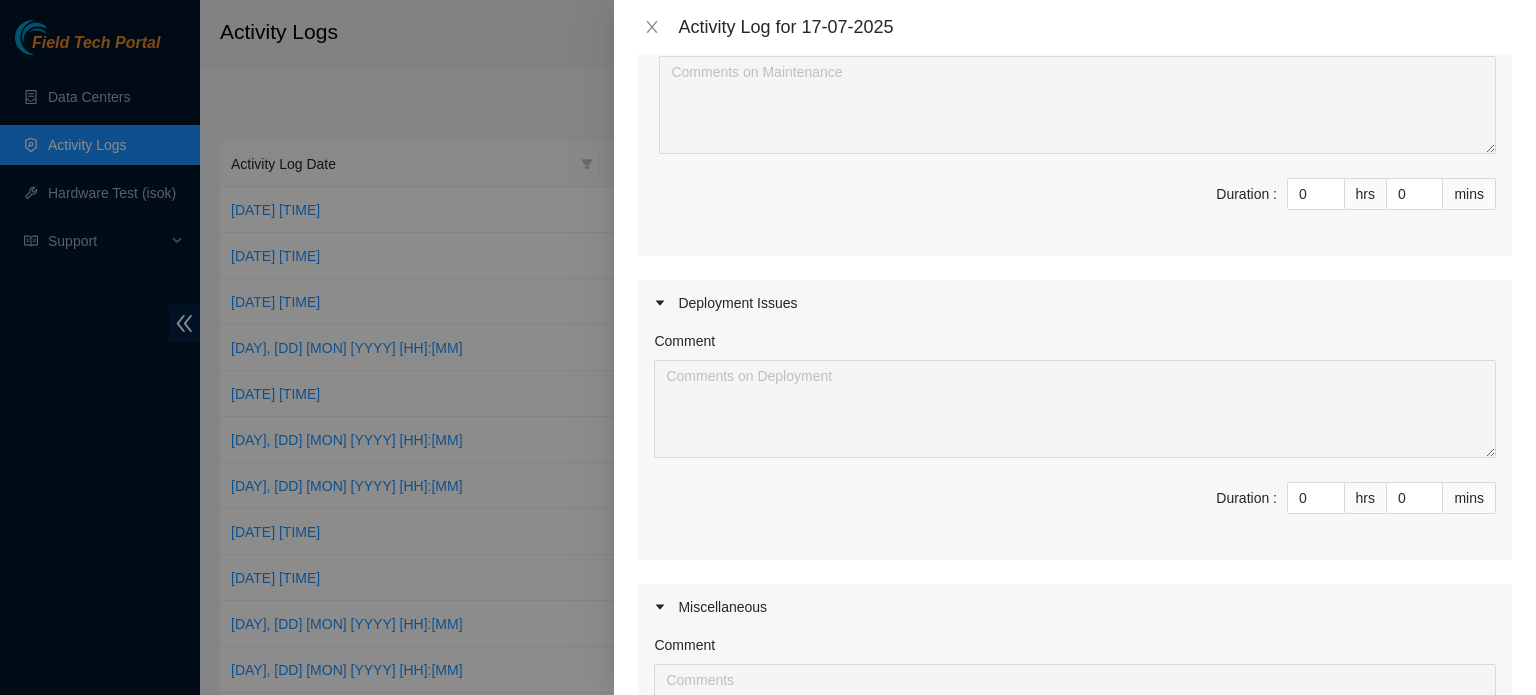 scroll, scrollTop: 259, scrollLeft: 0, axis: vertical 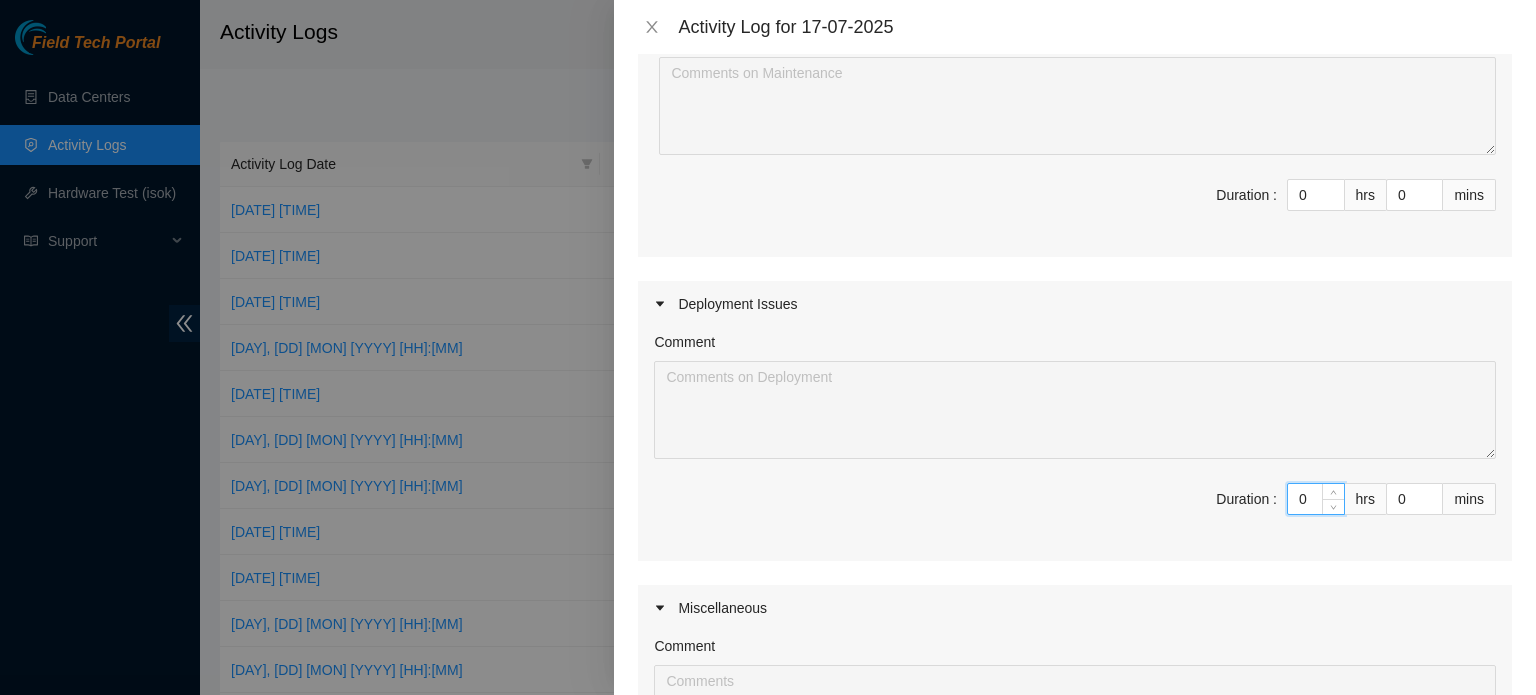 drag, startPoint x: 1285, startPoint y: 501, endPoint x: 1201, endPoint y: 492, distance: 84.48077 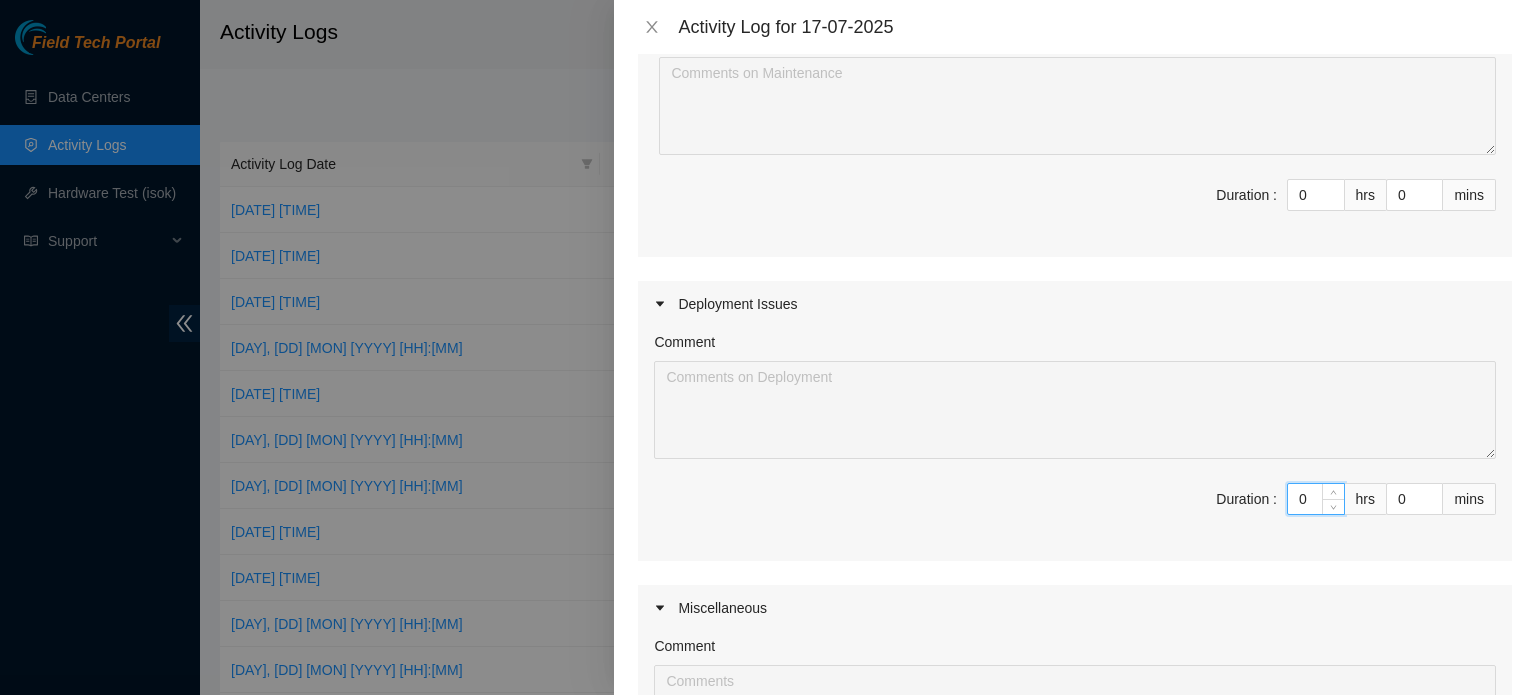 click on "Duration : 0 hrs 0 mins" at bounding box center [1075, 511] 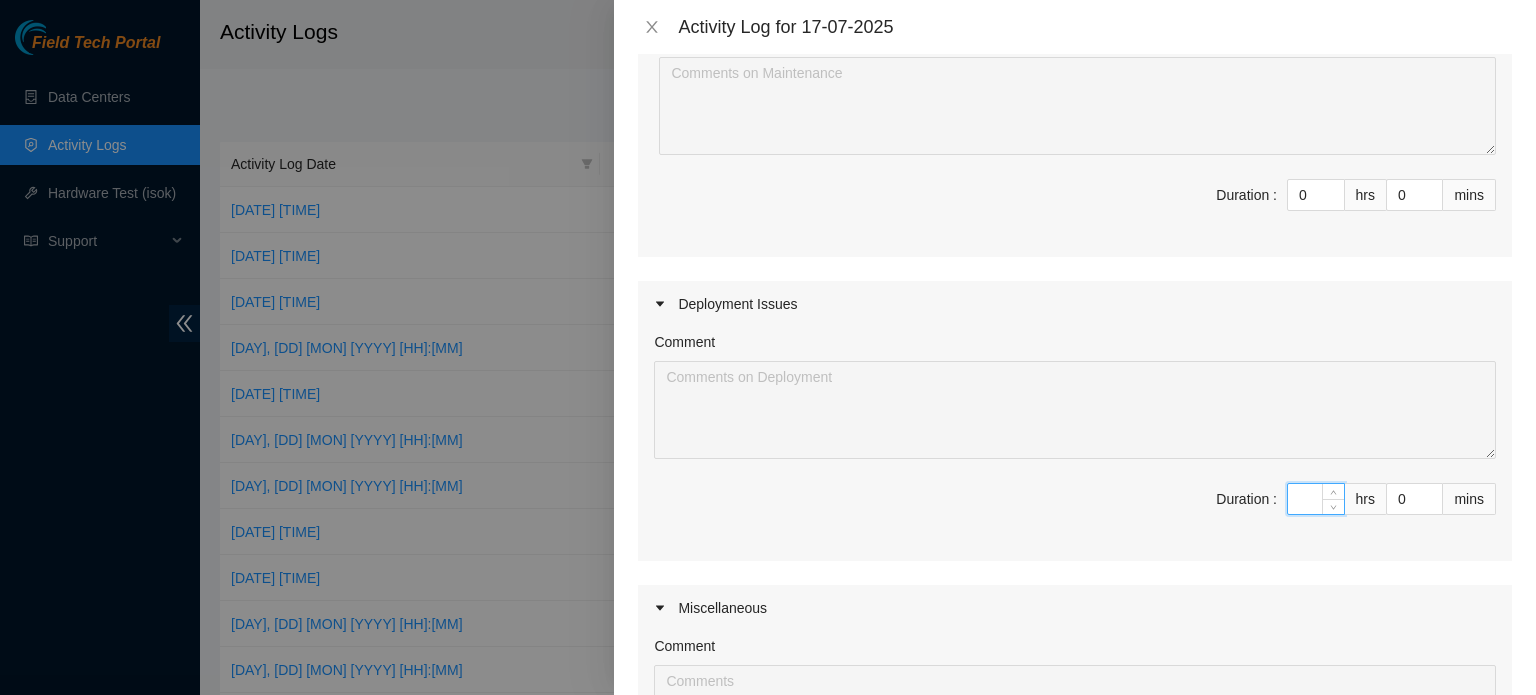 type on "8" 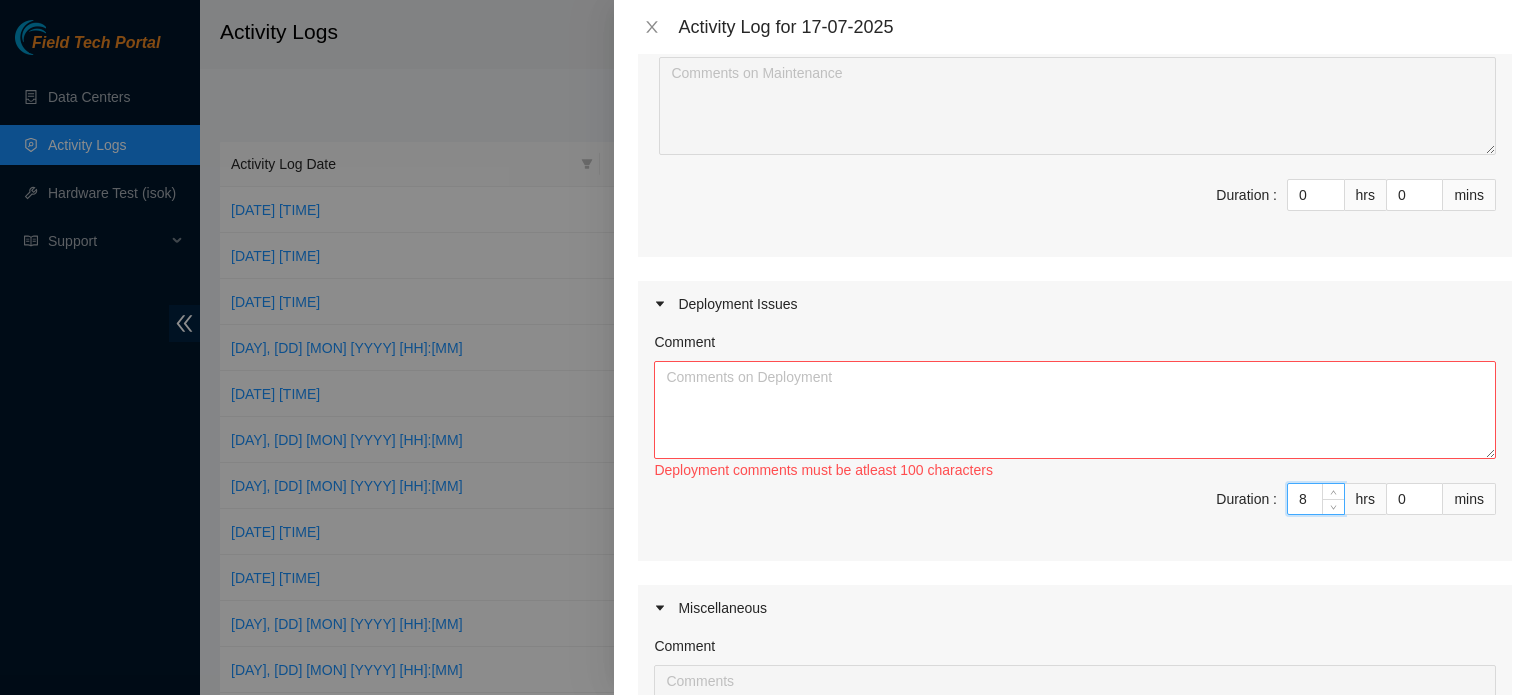type on "8" 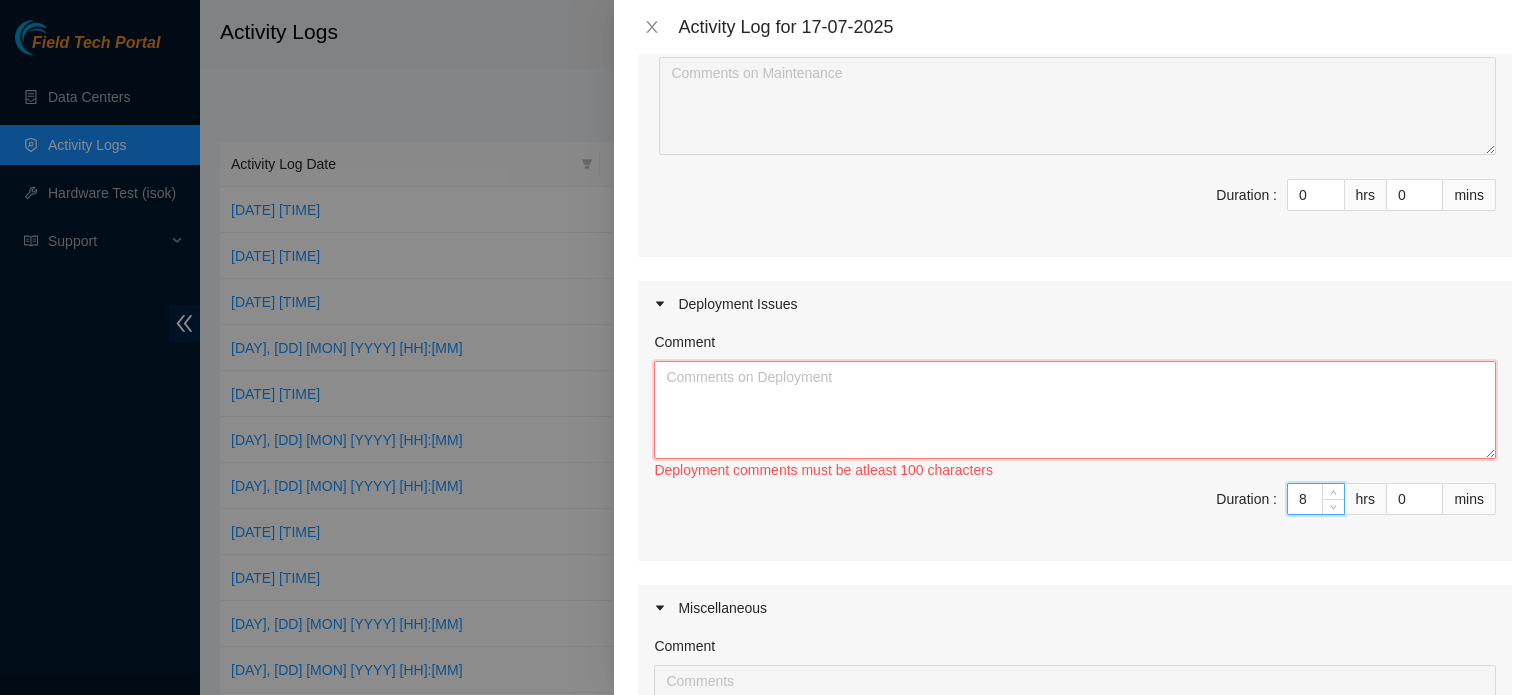 click on "Comment" at bounding box center (1075, 410) 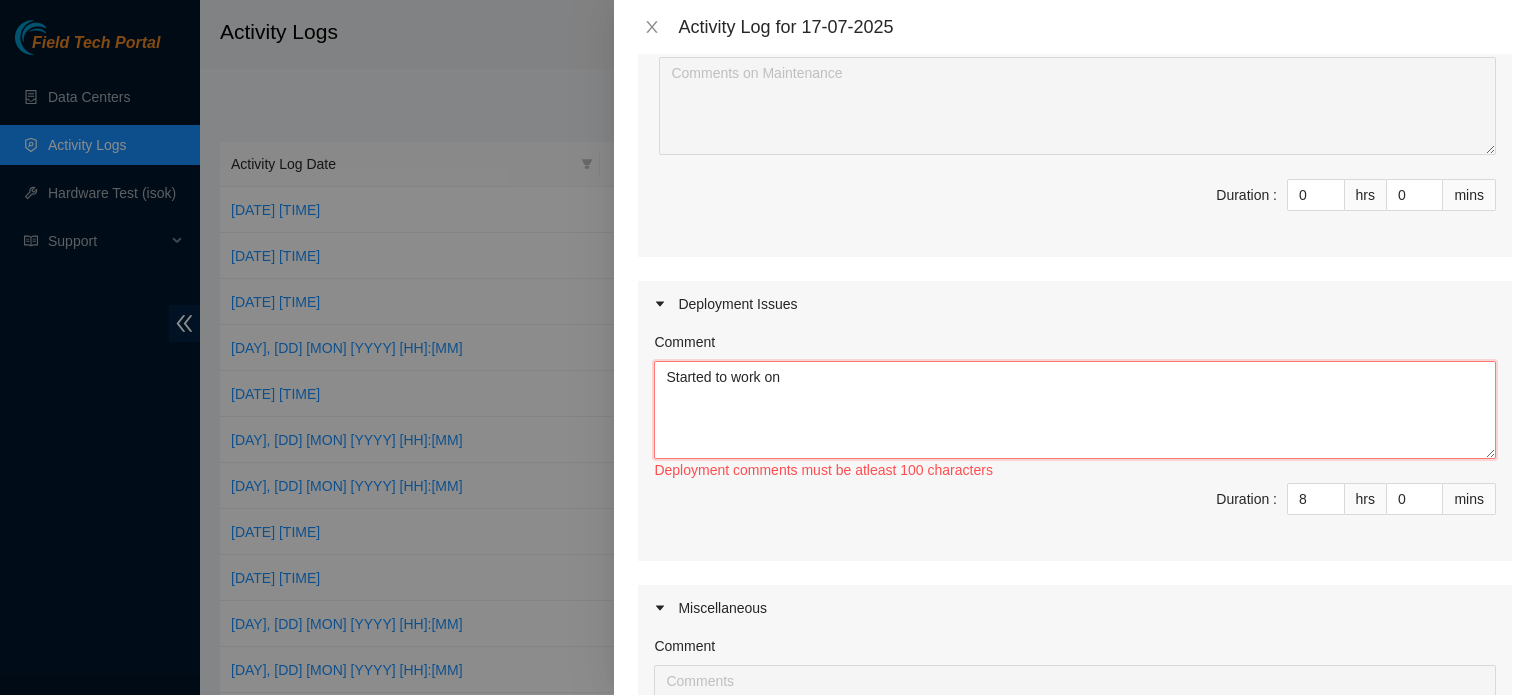 paste on "DP75578" 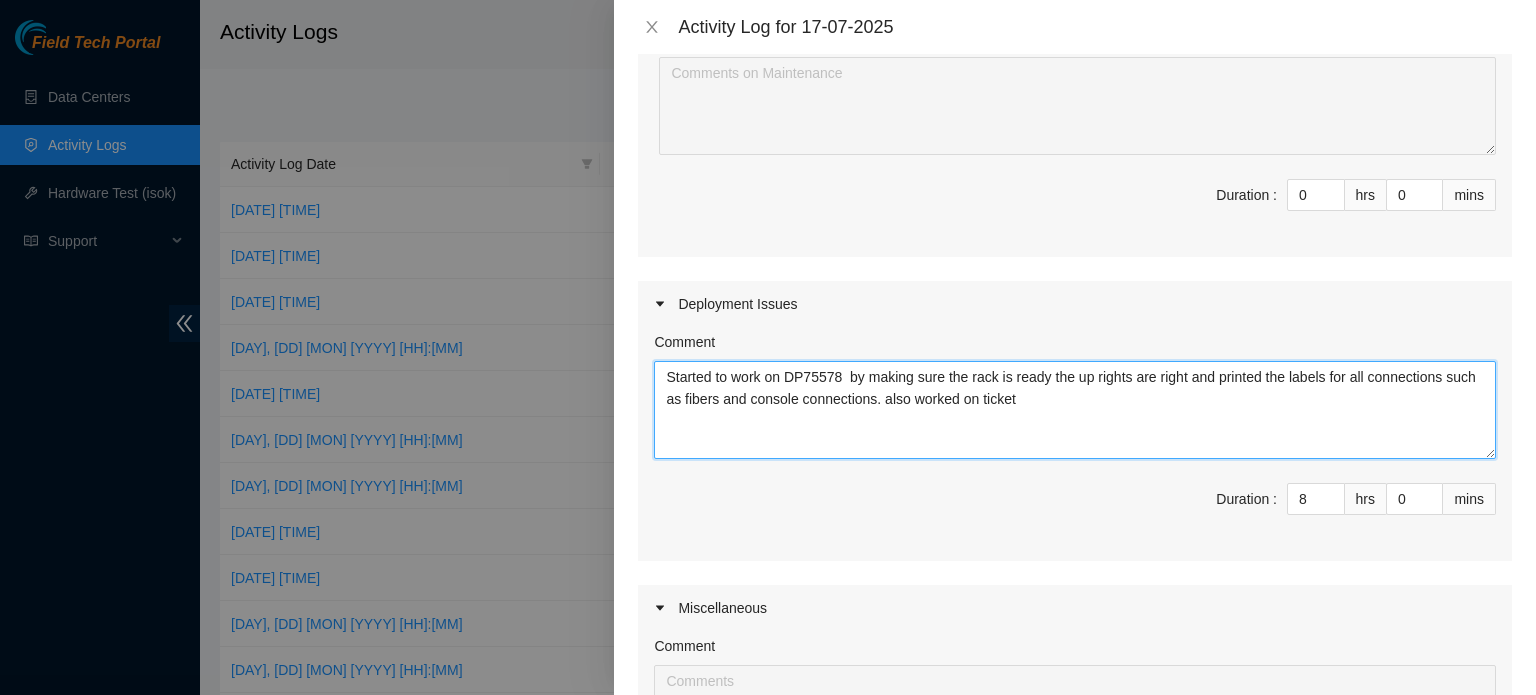 paste on "B-V-5QGKKU8" 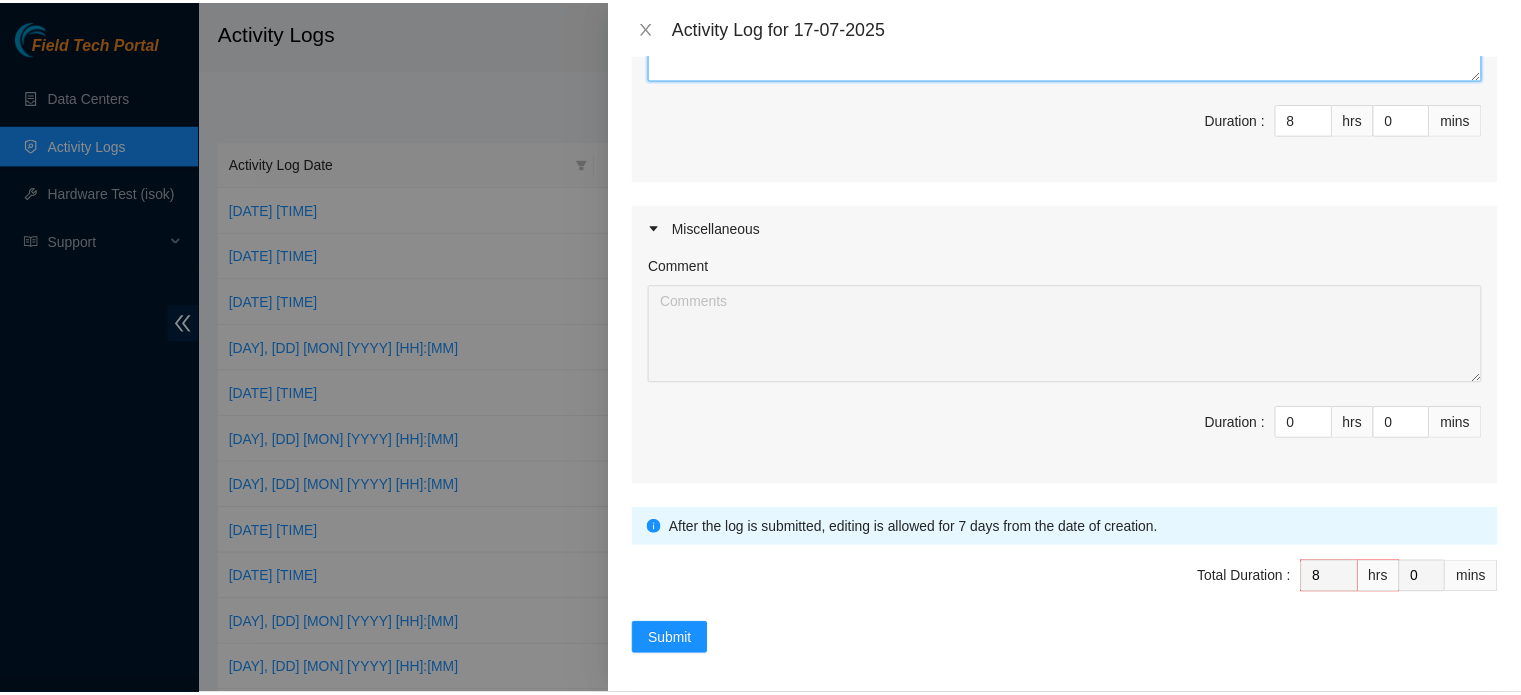 scroll, scrollTop: 643, scrollLeft: 0, axis: vertical 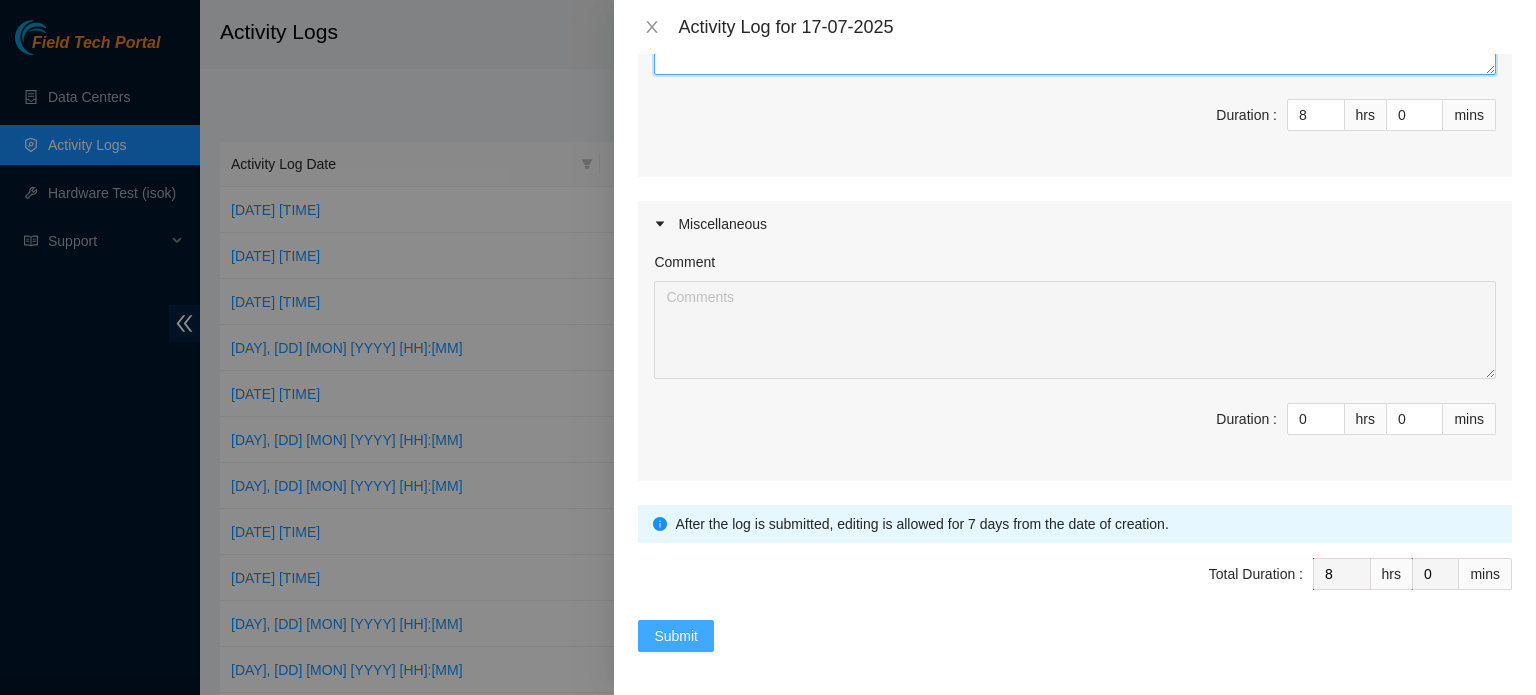 type on "Started to work on DP75578  by making sure the rack is ready the up rights are right and printed the labels for all connections such as fibers and console connections. also worked on ticket B-V-5QGKKU8" 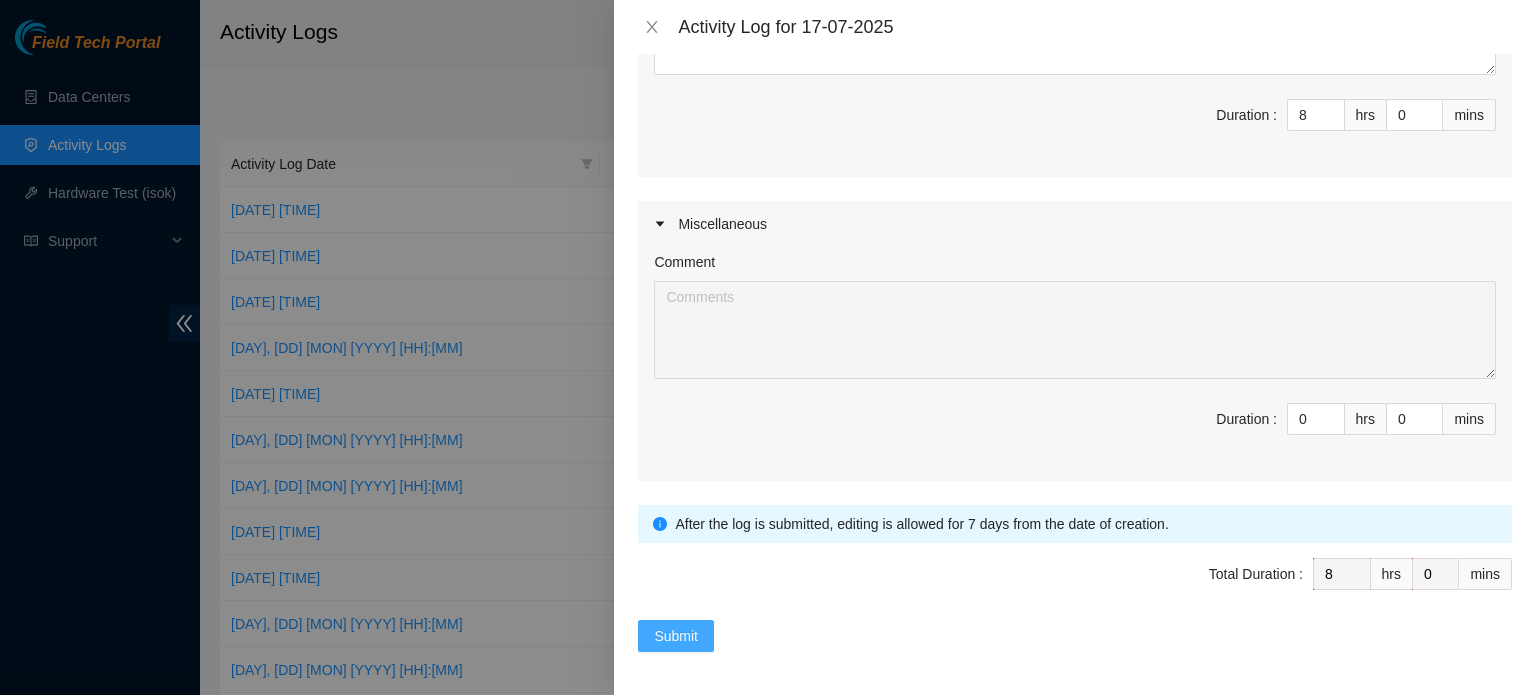 click on "Submit" at bounding box center (676, 636) 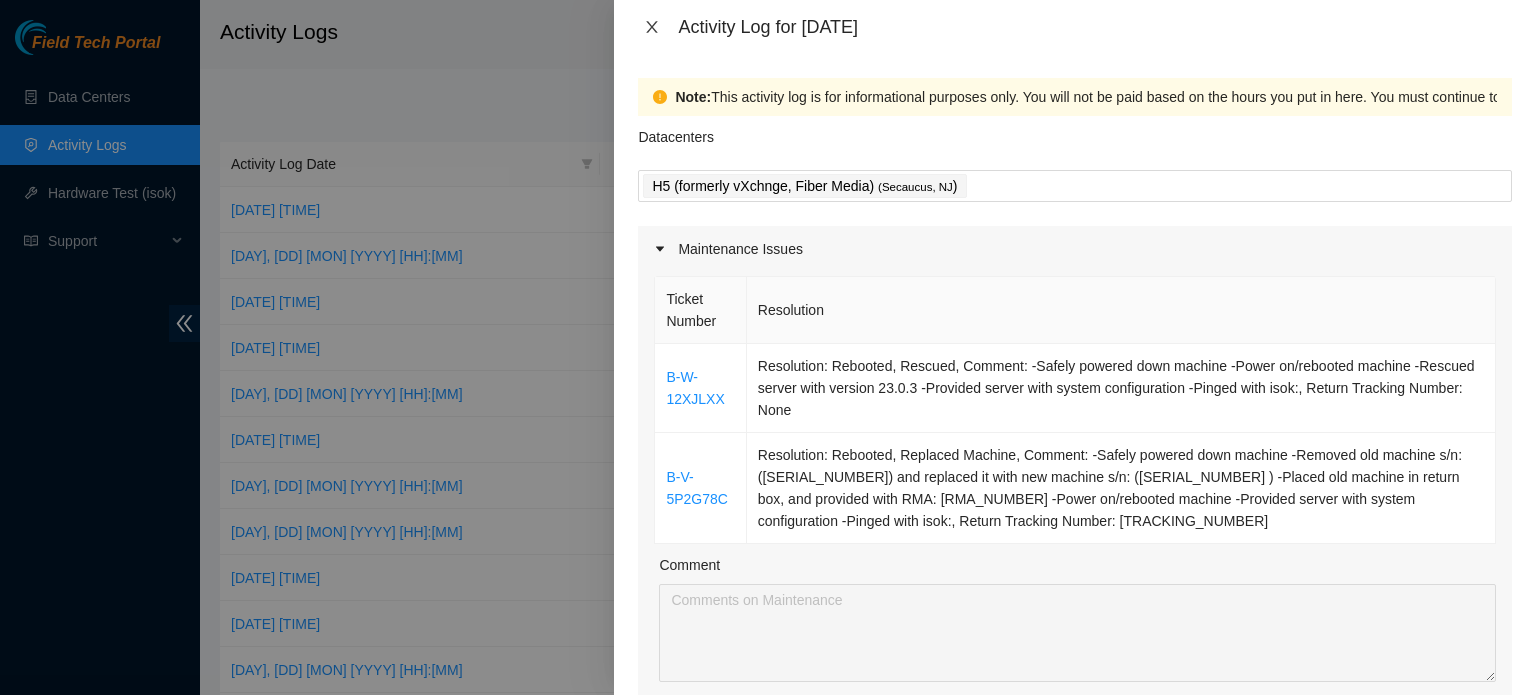 click 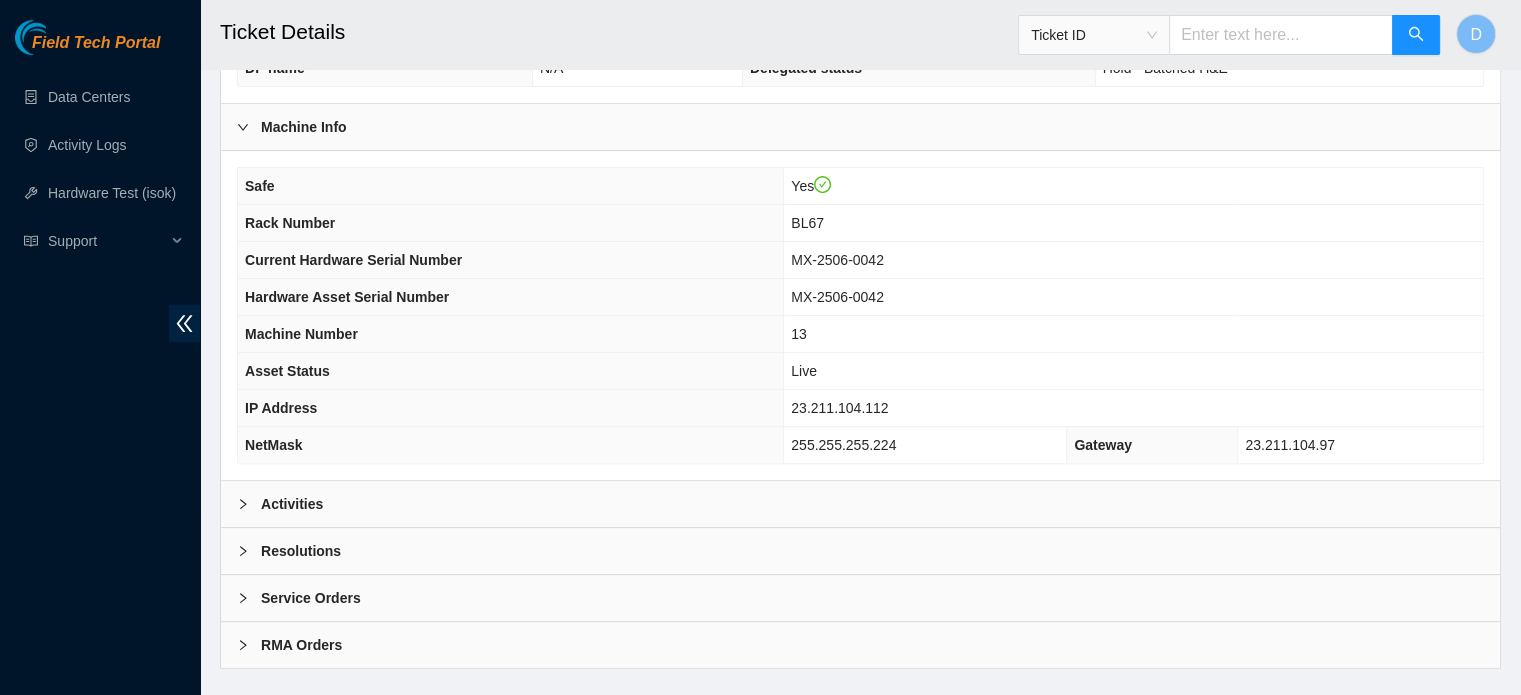 scroll, scrollTop: 633, scrollLeft: 0, axis: vertical 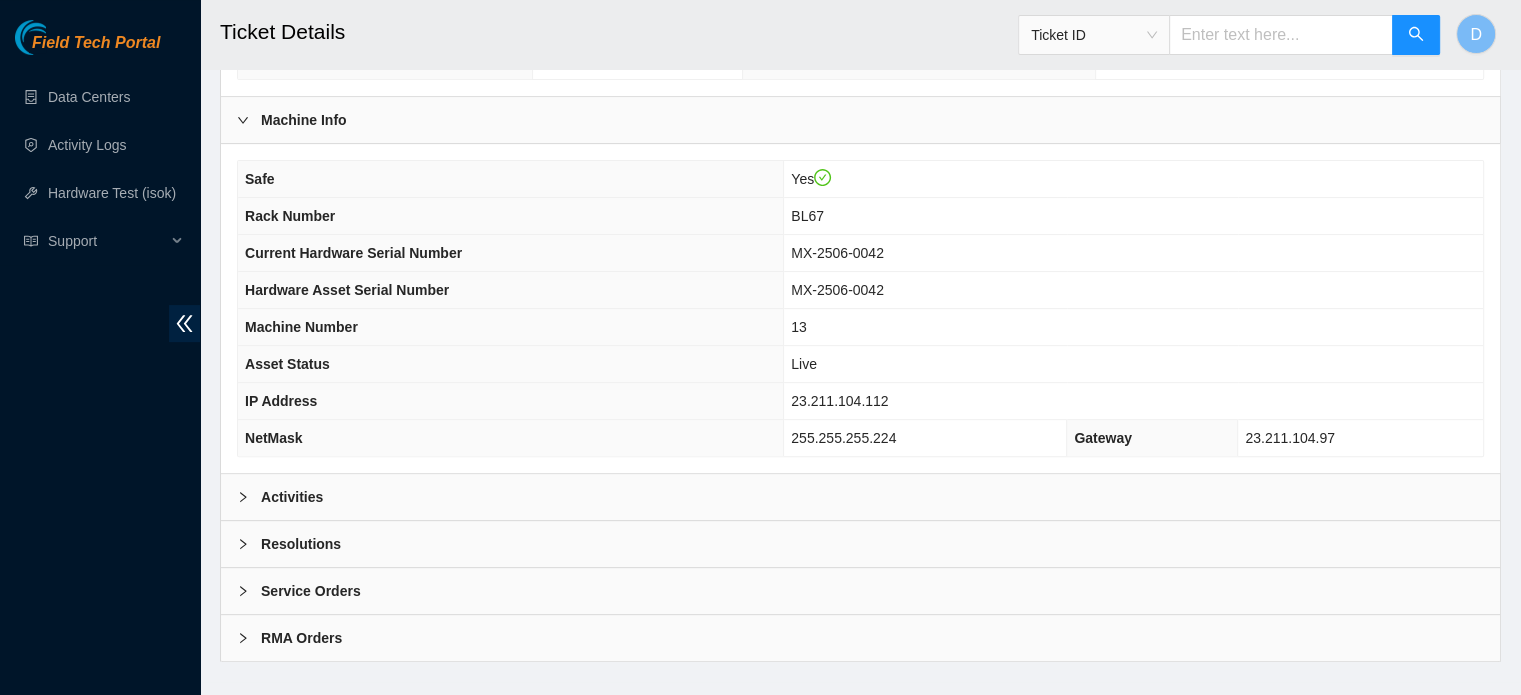 click on "Resolutions" at bounding box center (860, 544) 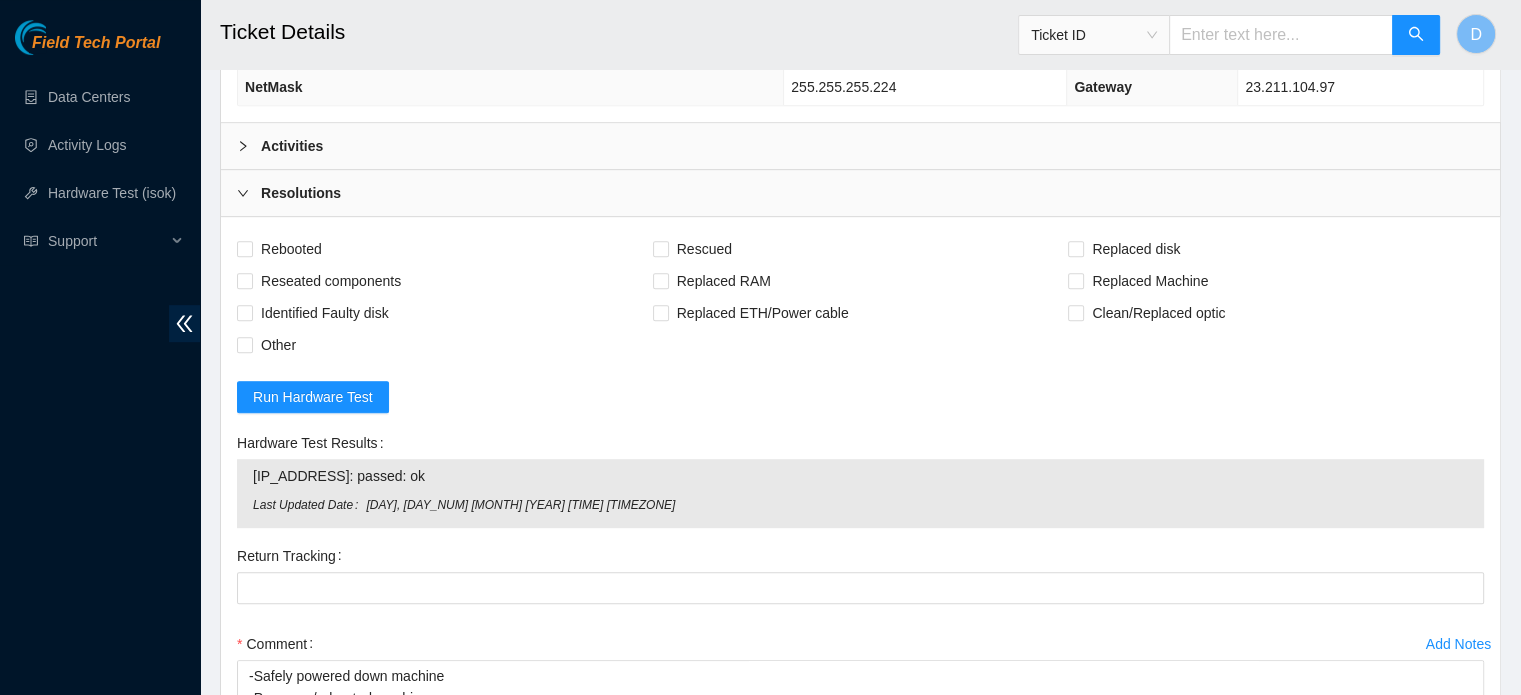 scroll, scrollTop: 984, scrollLeft: 0, axis: vertical 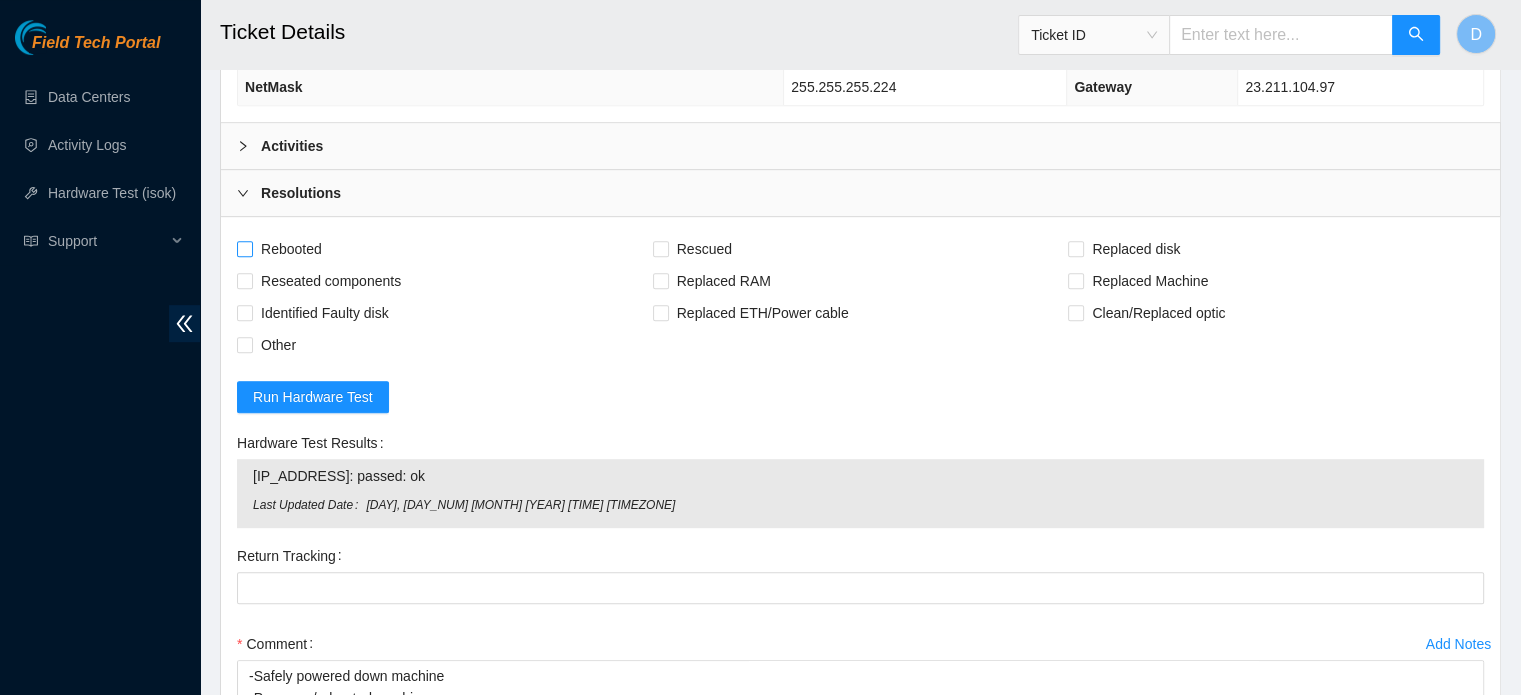 click on "Rebooted" at bounding box center [291, 249] 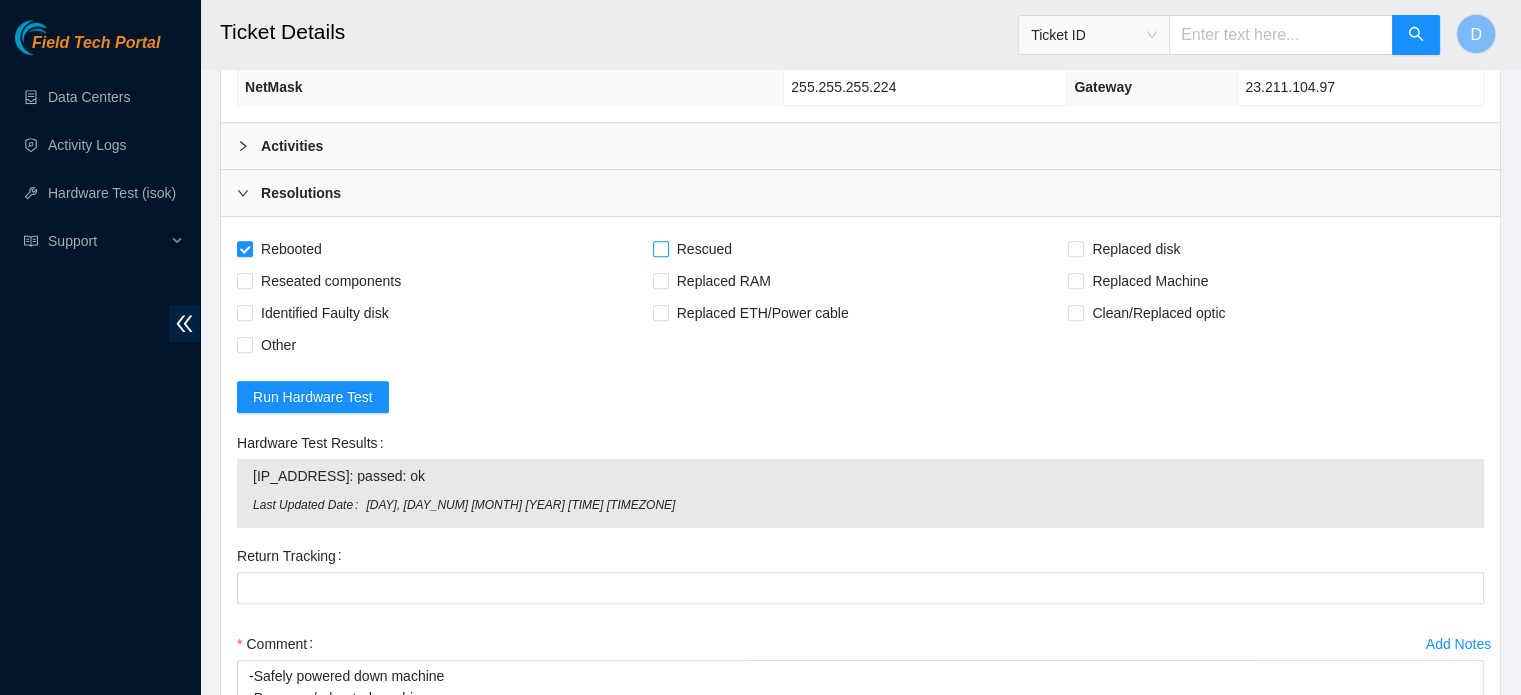 click on "Rescued" at bounding box center [704, 249] 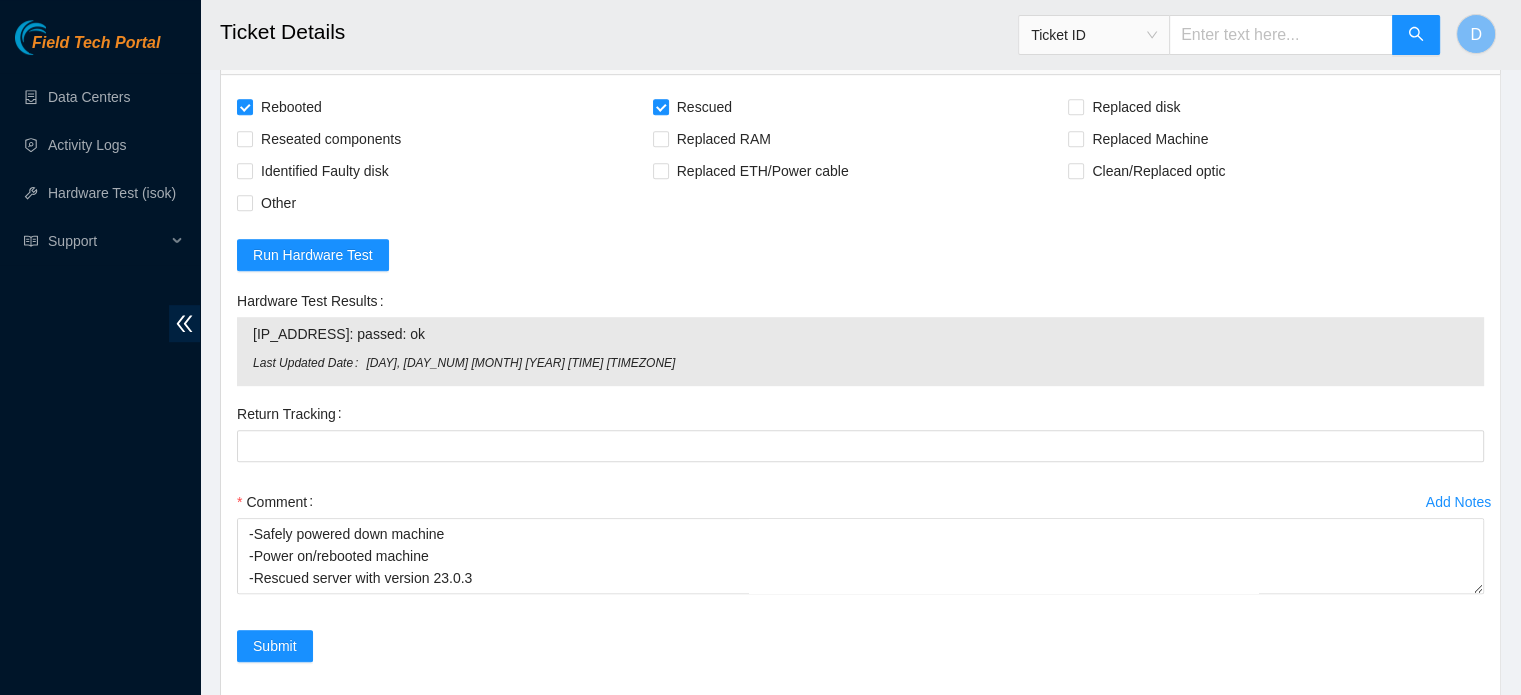 scroll, scrollTop: 1260, scrollLeft: 0, axis: vertical 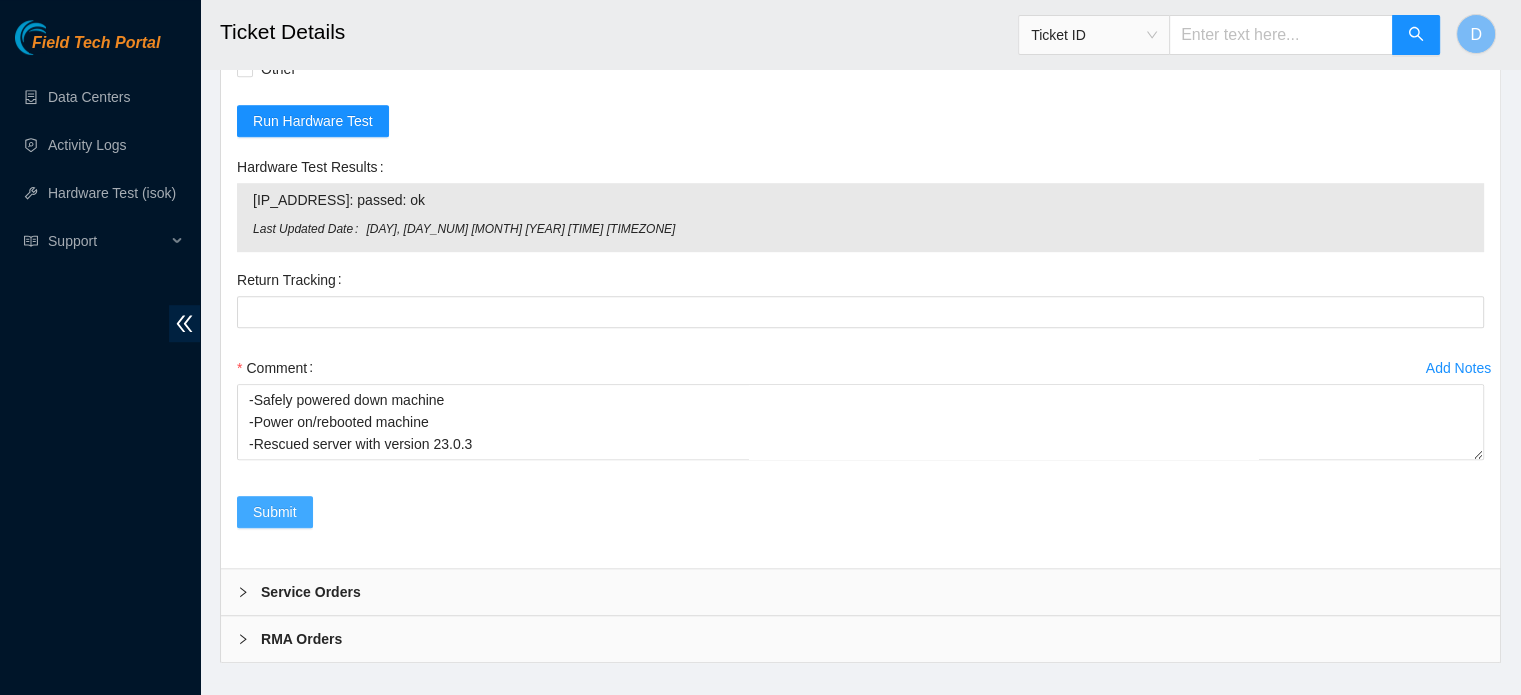 click on "Submit" at bounding box center (275, 512) 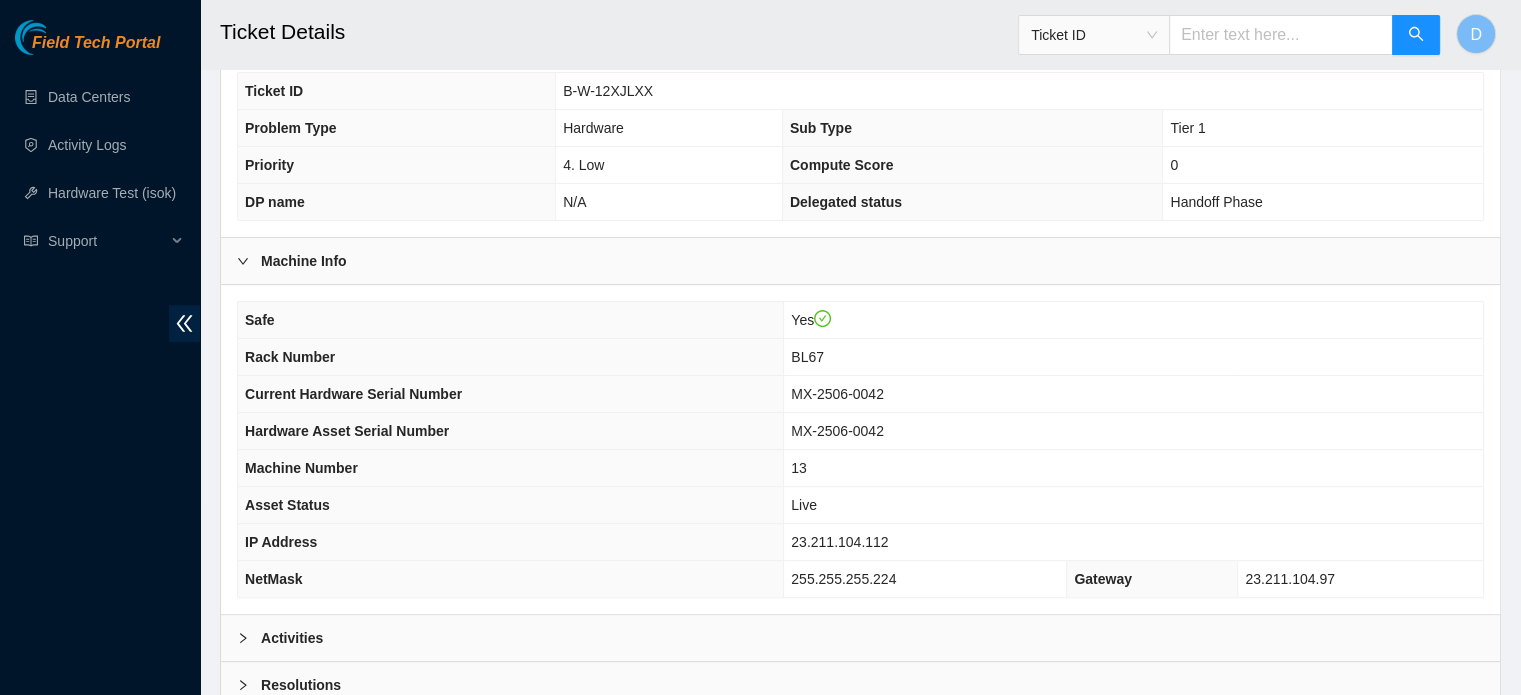 scroll, scrollTop: 487, scrollLeft: 0, axis: vertical 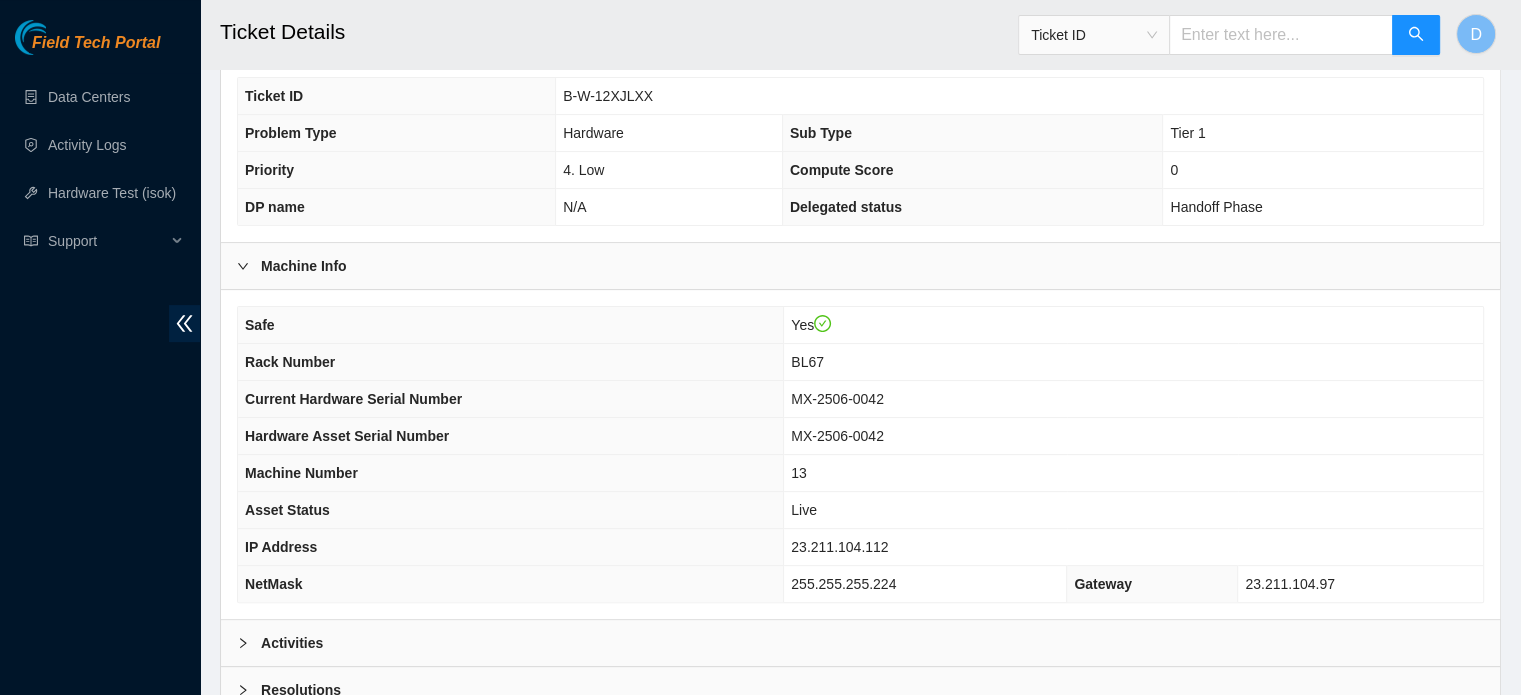 click on "Activities" at bounding box center [860, 643] 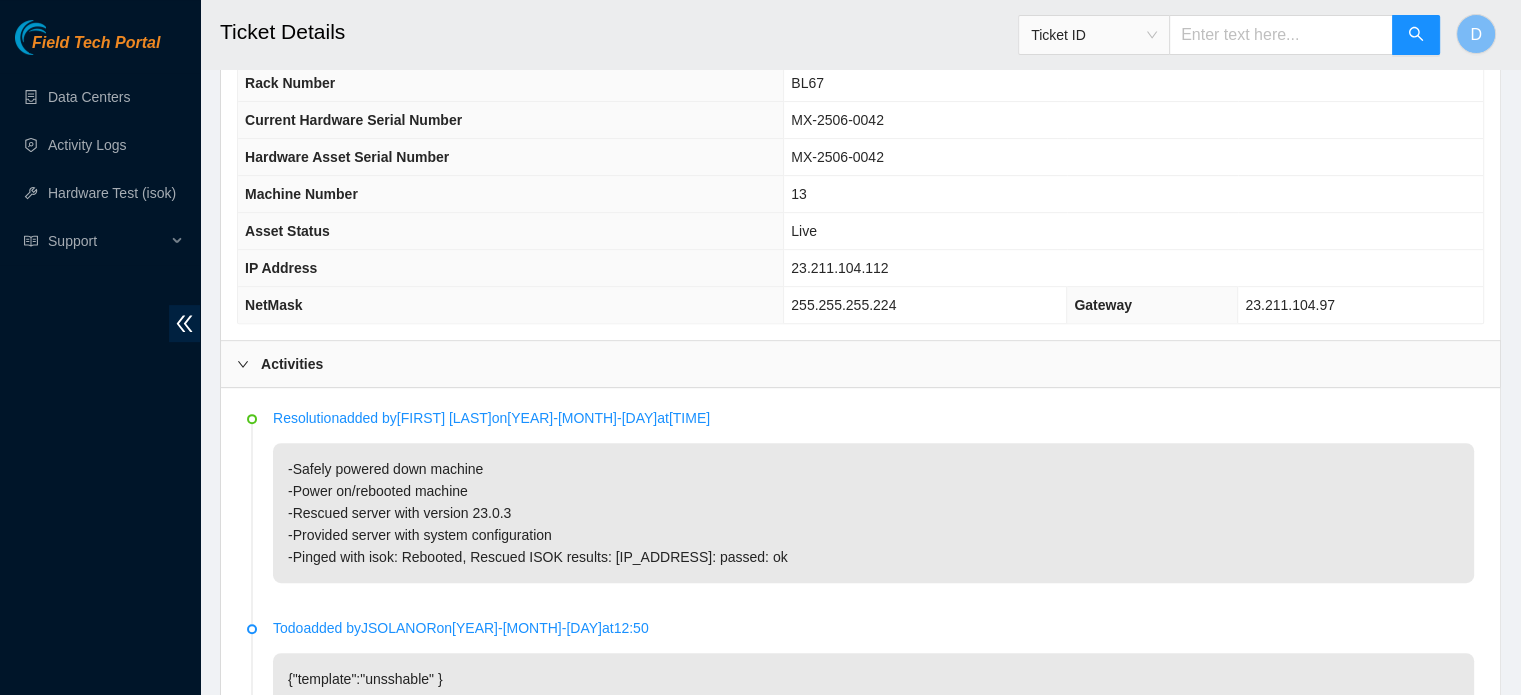 scroll, scrollTop: 795, scrollLeft: 0, axis: vertical 